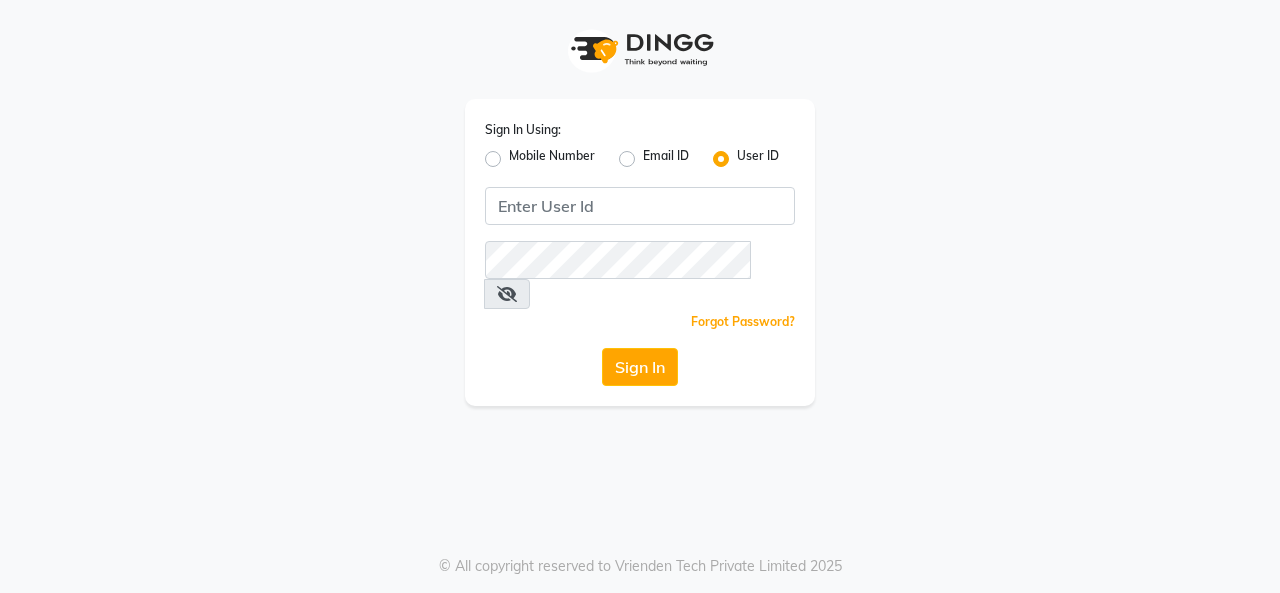 scroll, scrollTop: 0, scrollLeft: 0, axis: both 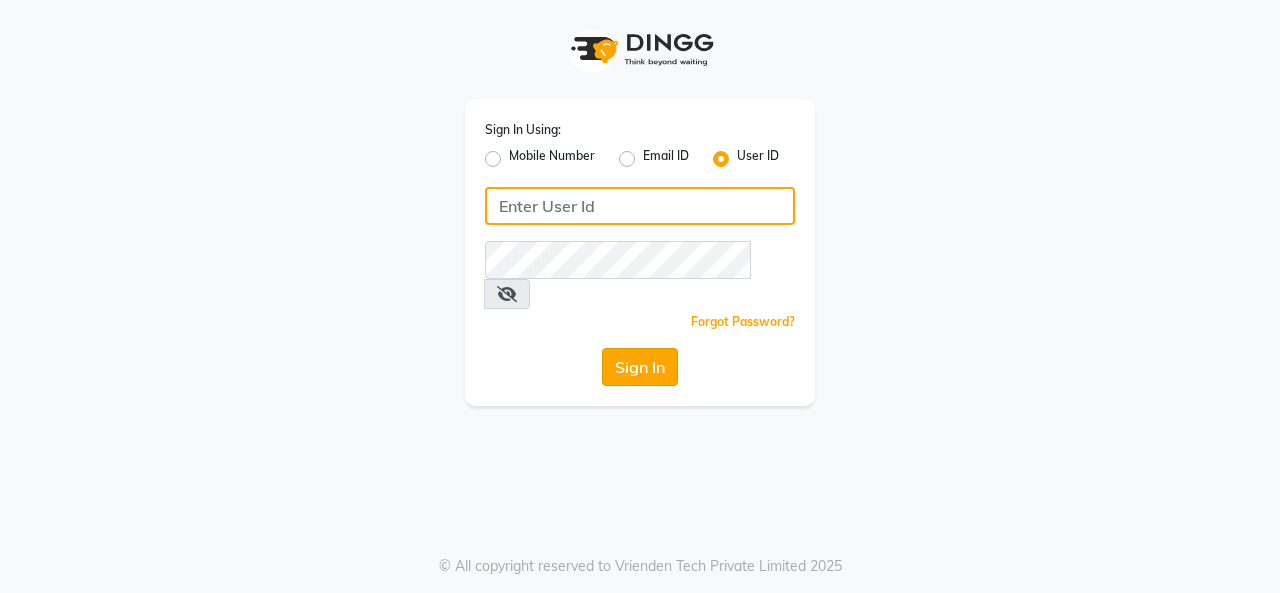 type on "rnsalon" 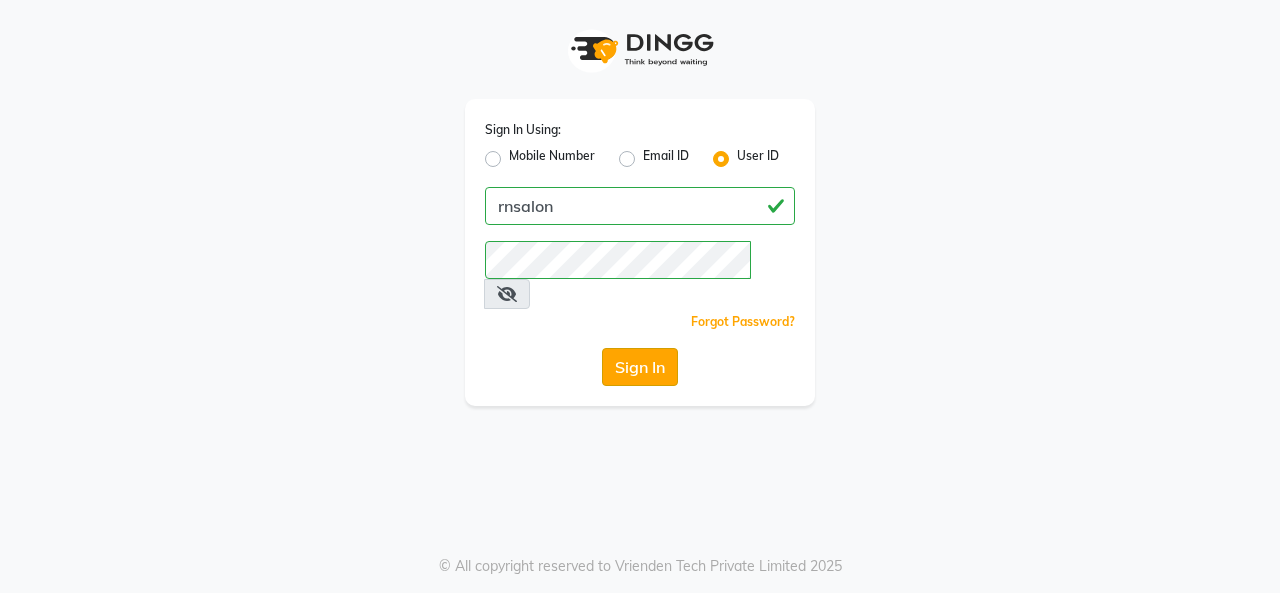 click on "Sign In" 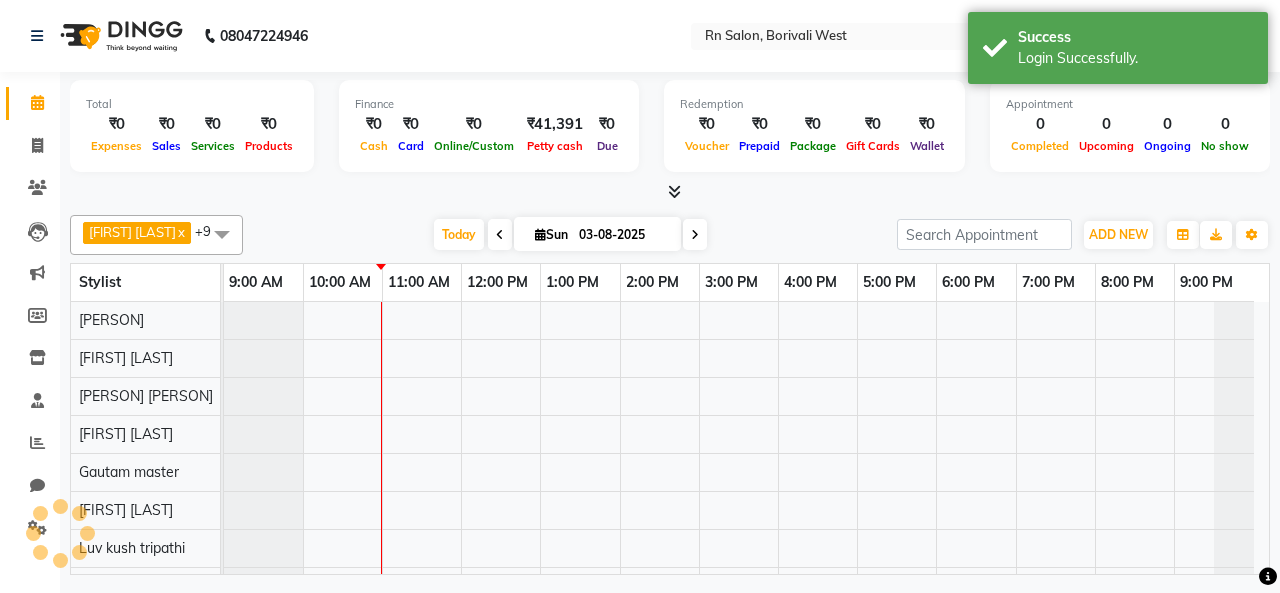 scroll, scrollTop: 27, scrollLeft: 0, axis: vertical 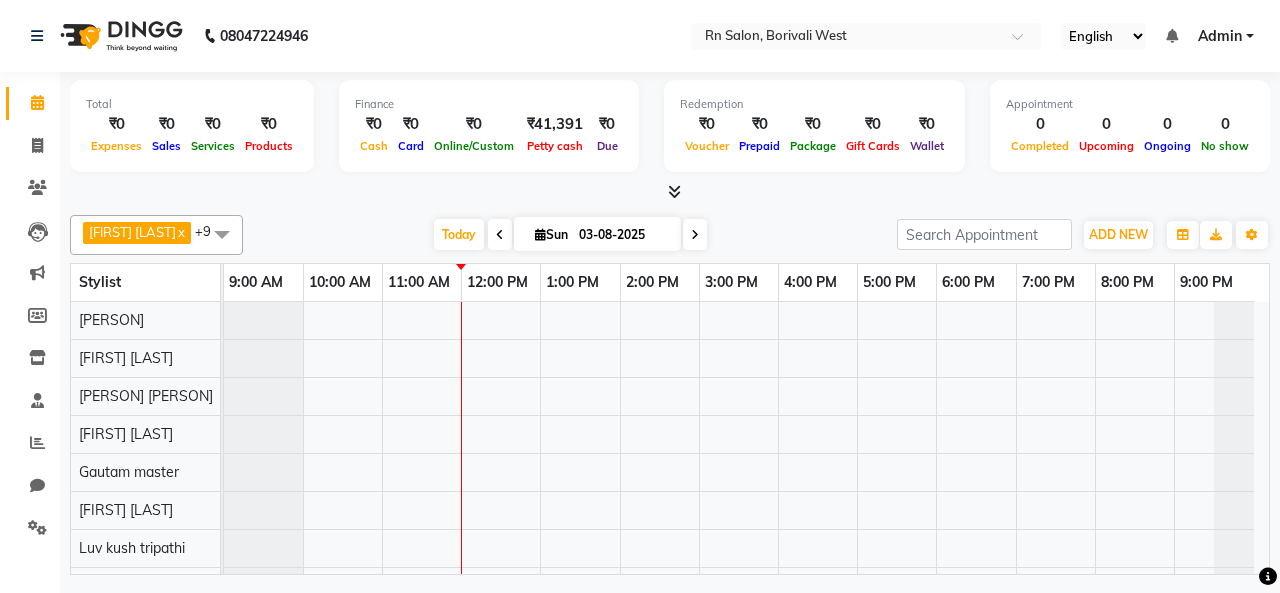 click at bounding box center [670, 192] 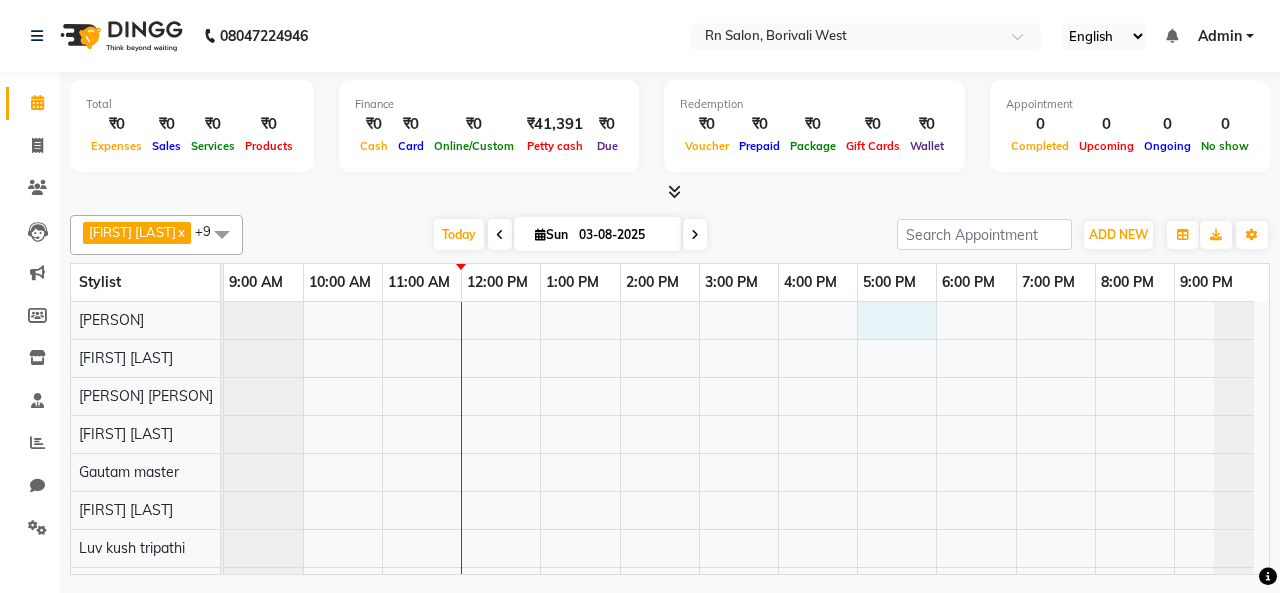 click at bounding box center (746, 491) 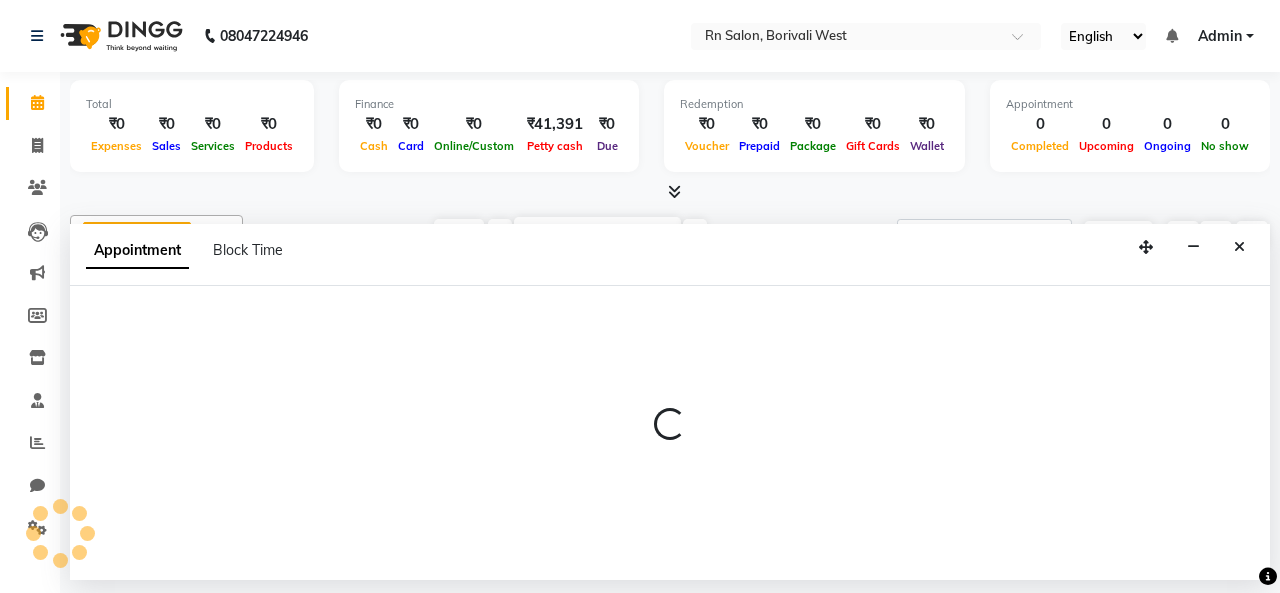 select on "83940" 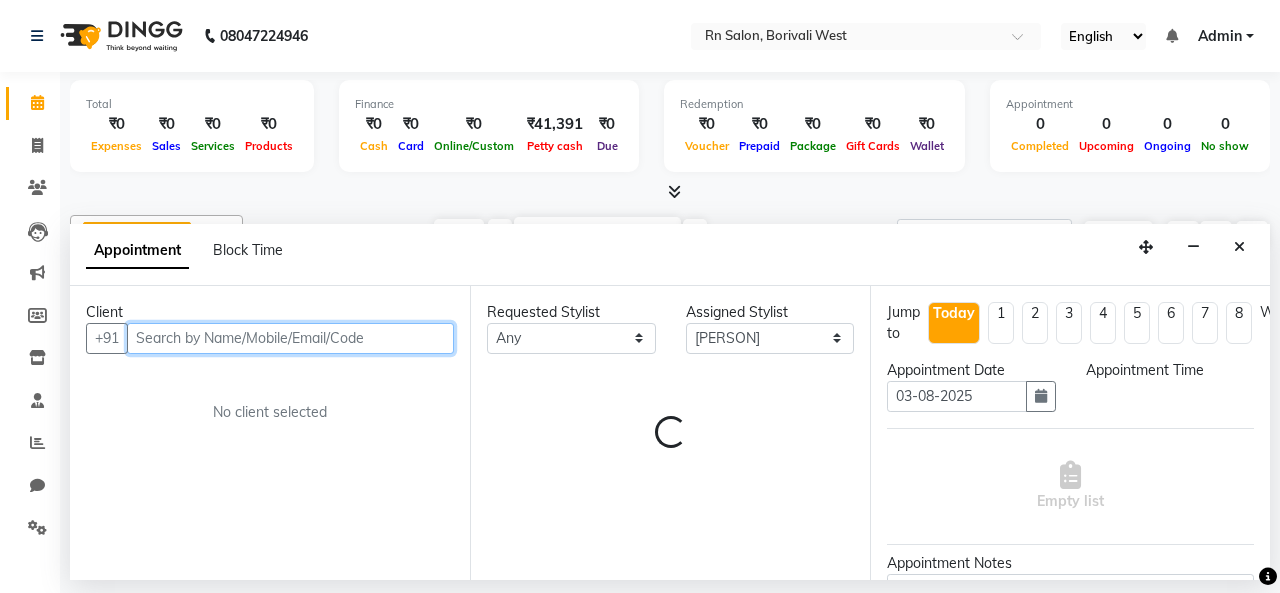 select on "1020" 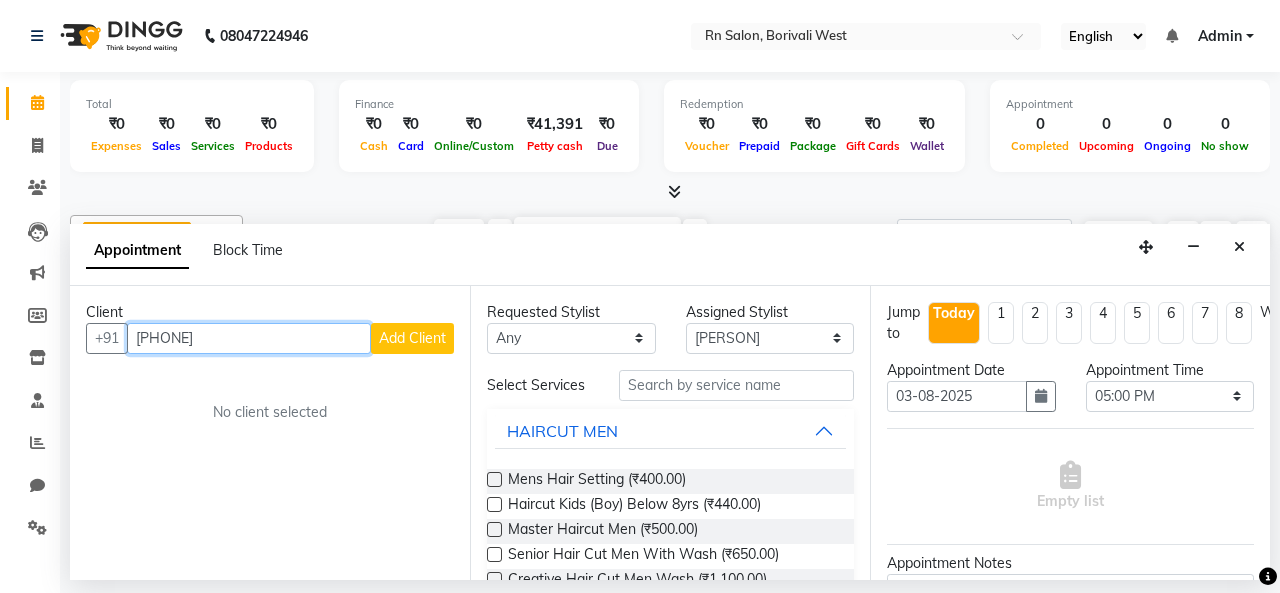 type on "[PHONE]" 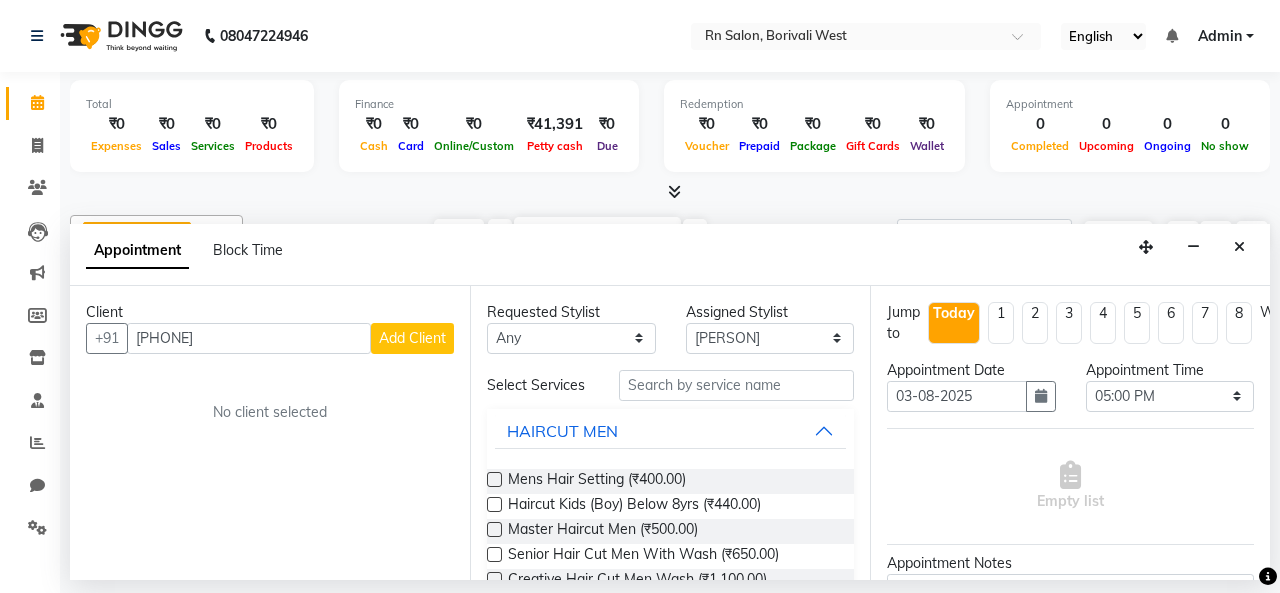 click on "Add Client" at bounding box center (412, 338) 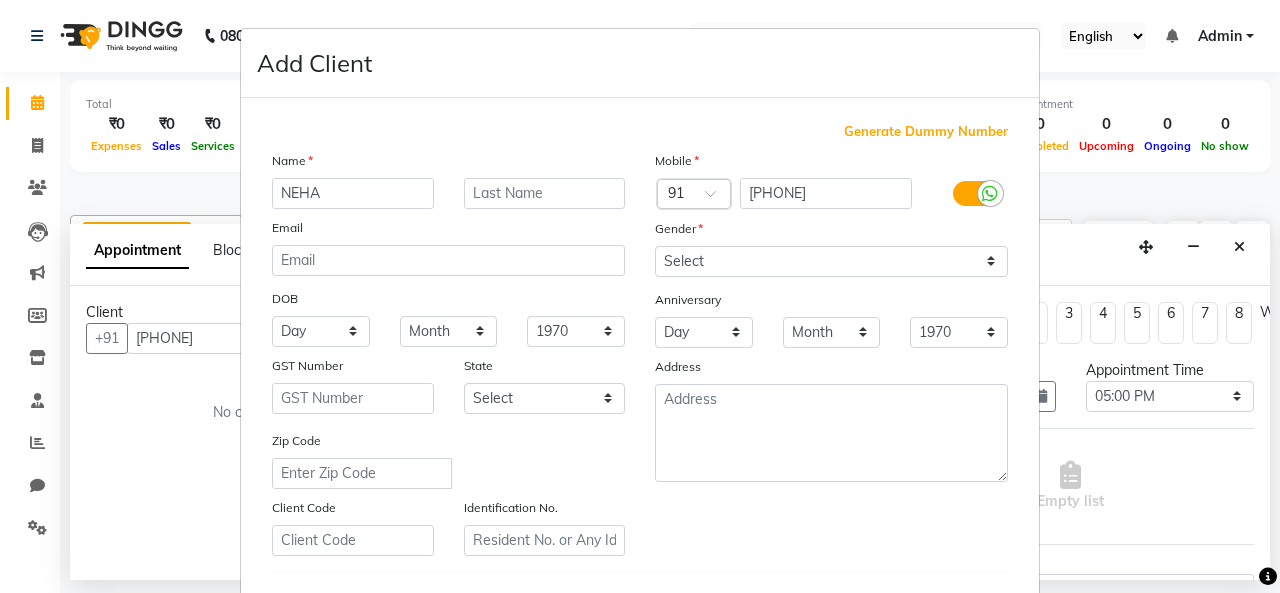 type on "NEHA" 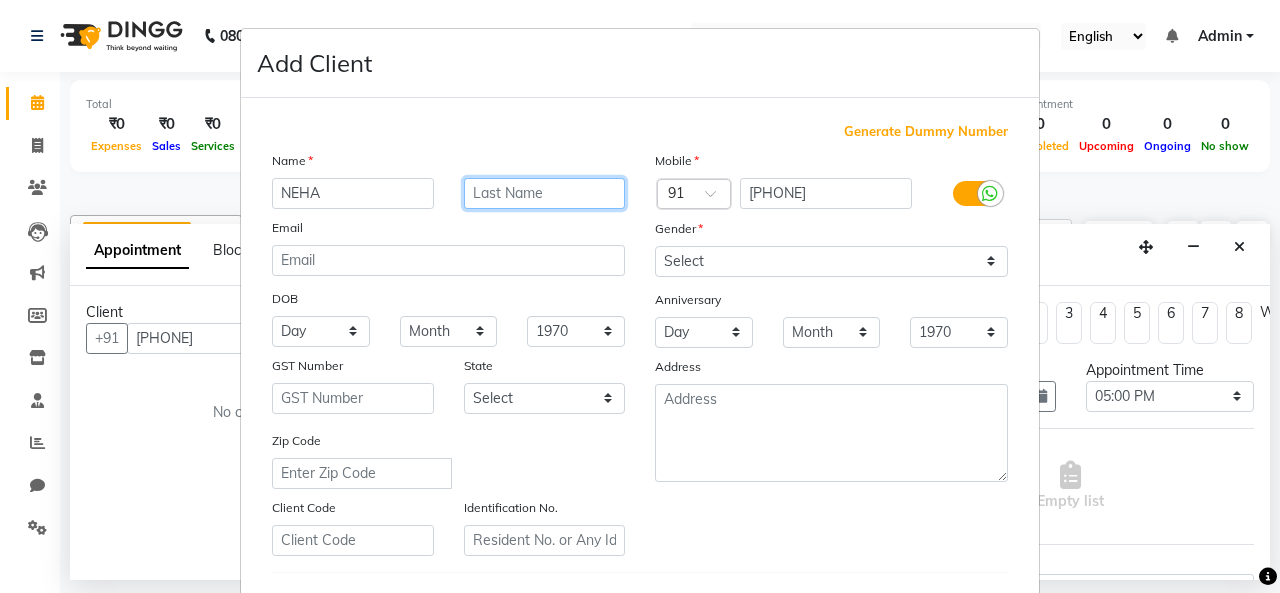 click at bounding box center [545, 193] 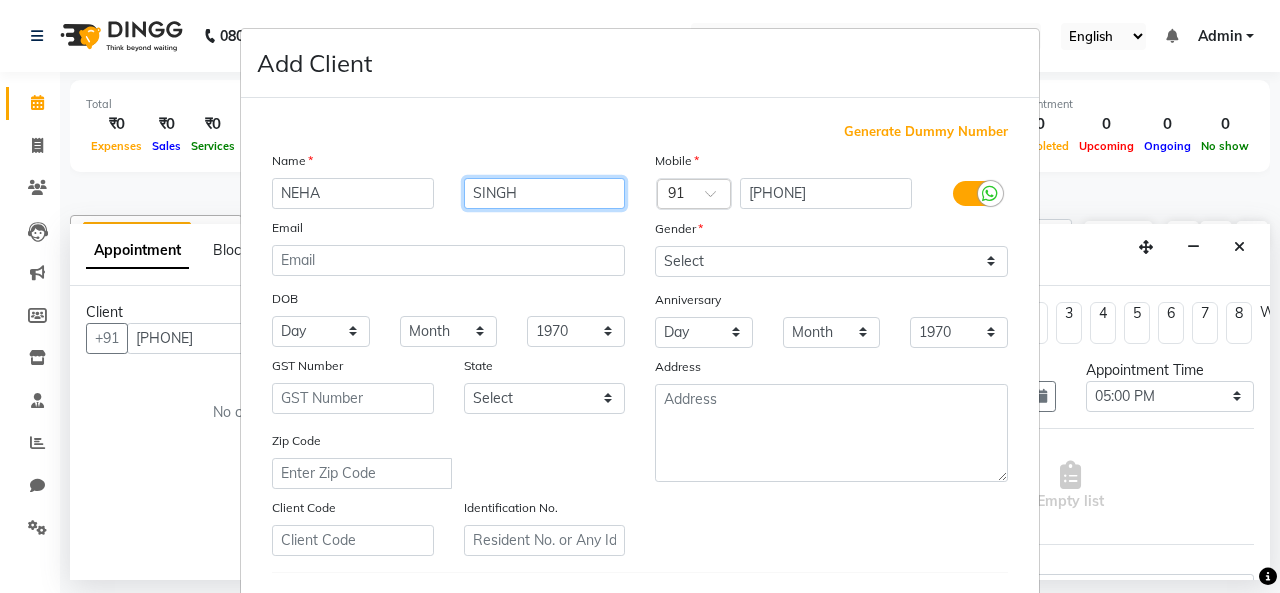 type on "SINGH" 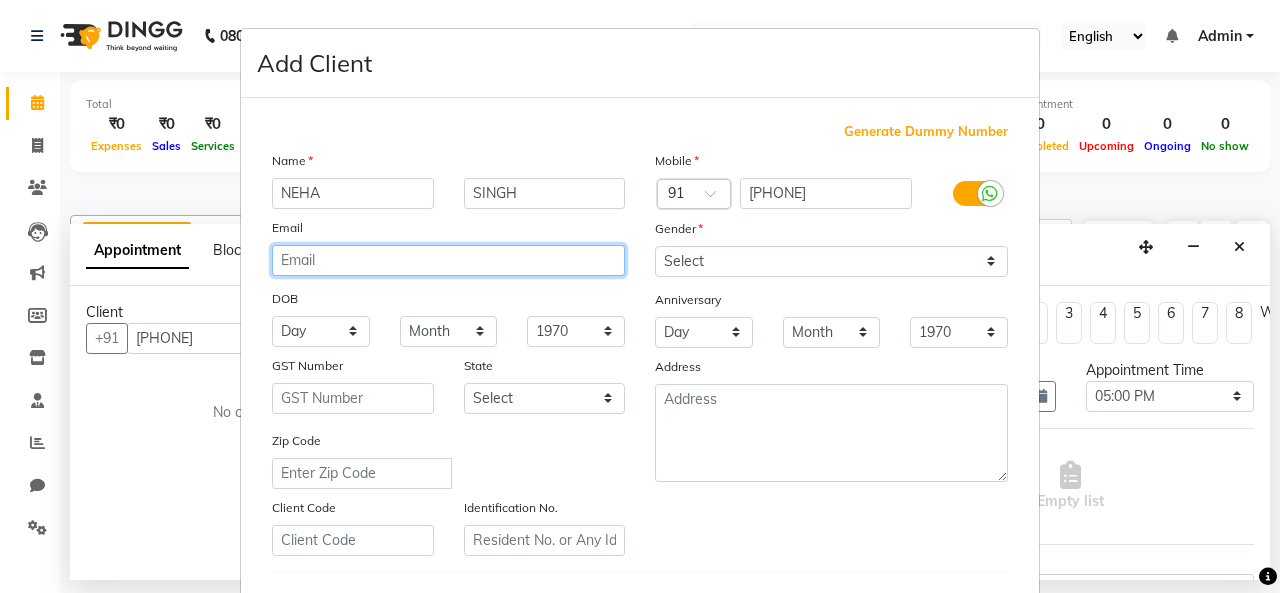 click at bounding box center [448, 260] 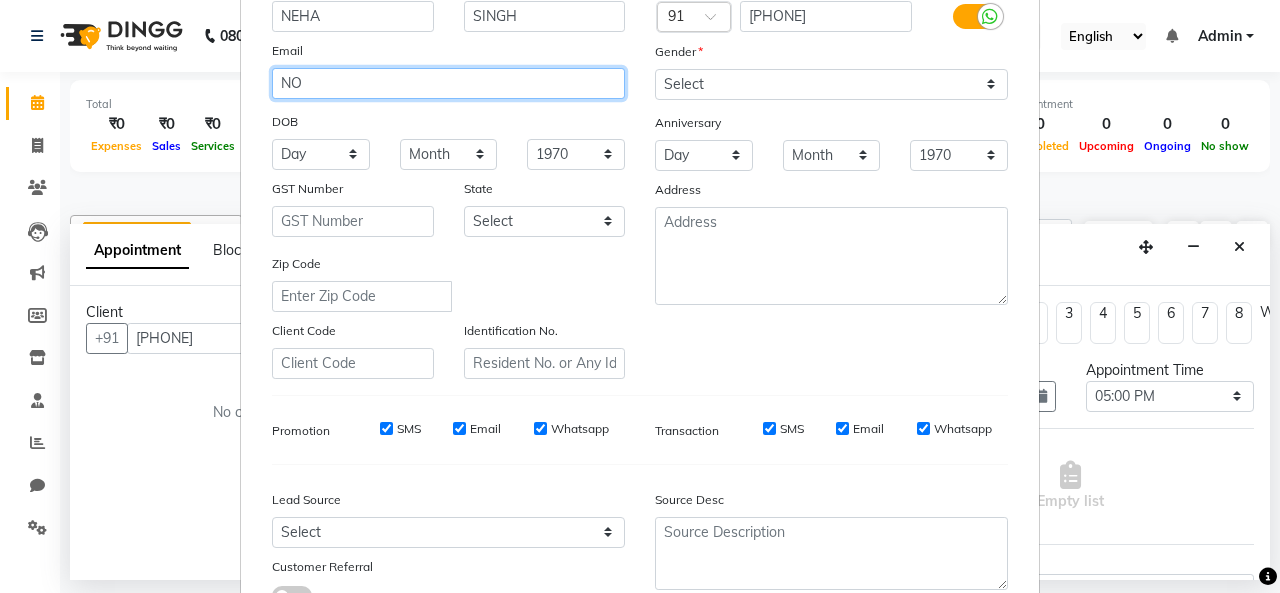 scroll, scrollTop: 300, scrollLeft: 0, axis: vertical 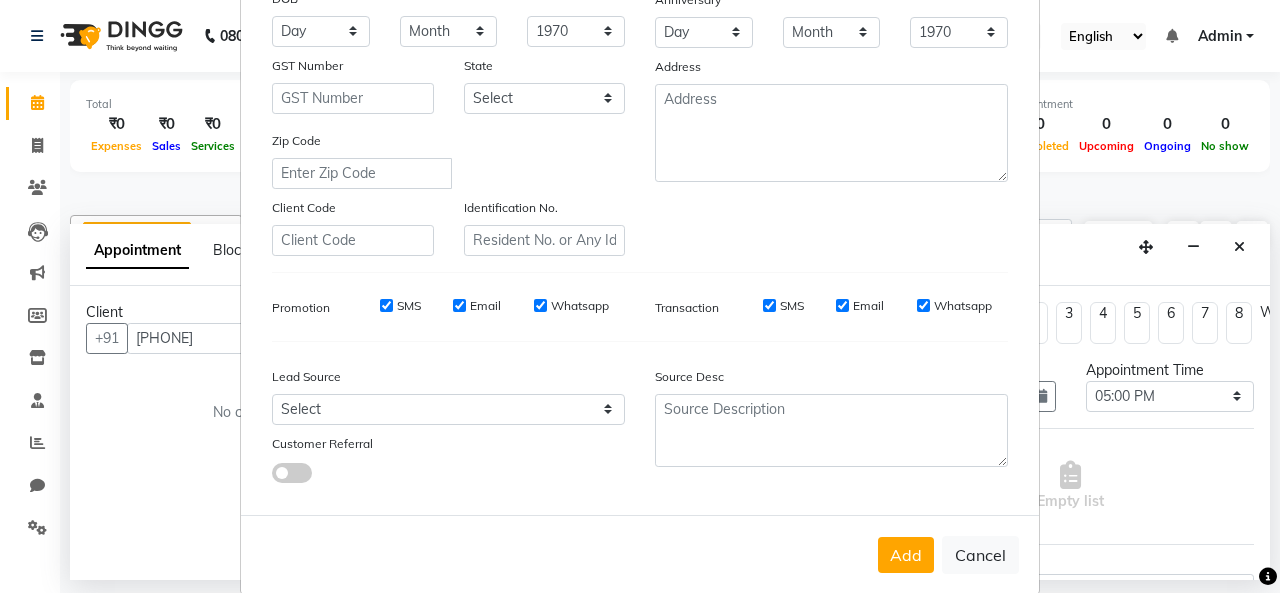 type on "NO" 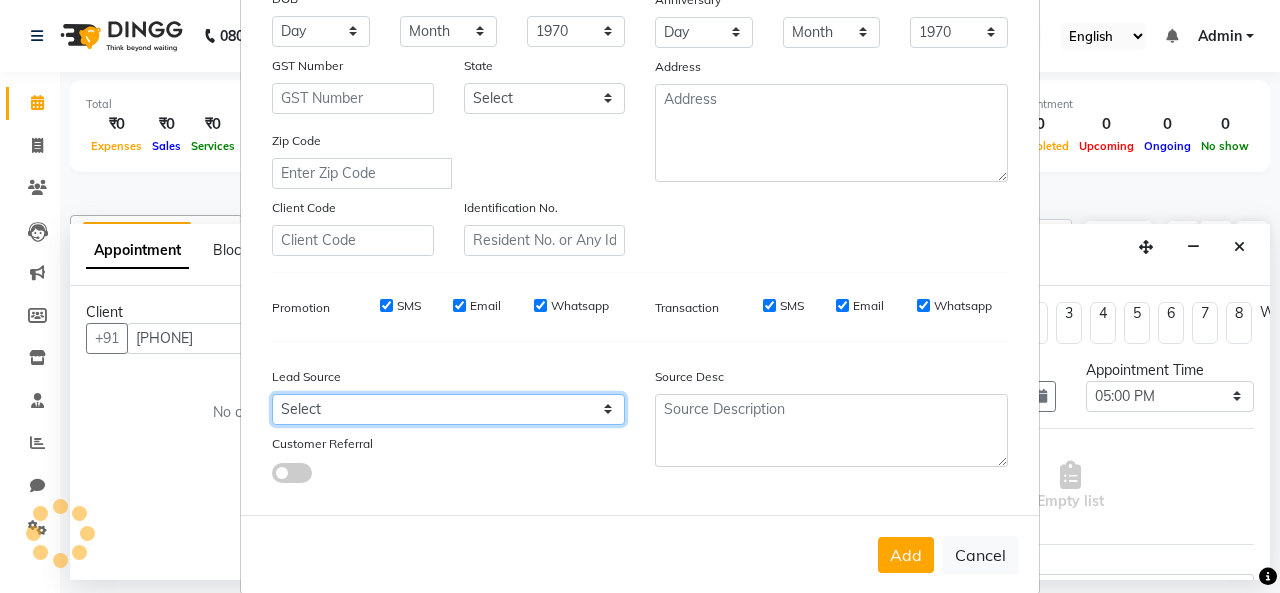 click on "Select Walk-in Referral Internet Friend Word of Mouth Advertisement Facebook JustDial Google Other" at bounding box center [448, 409] 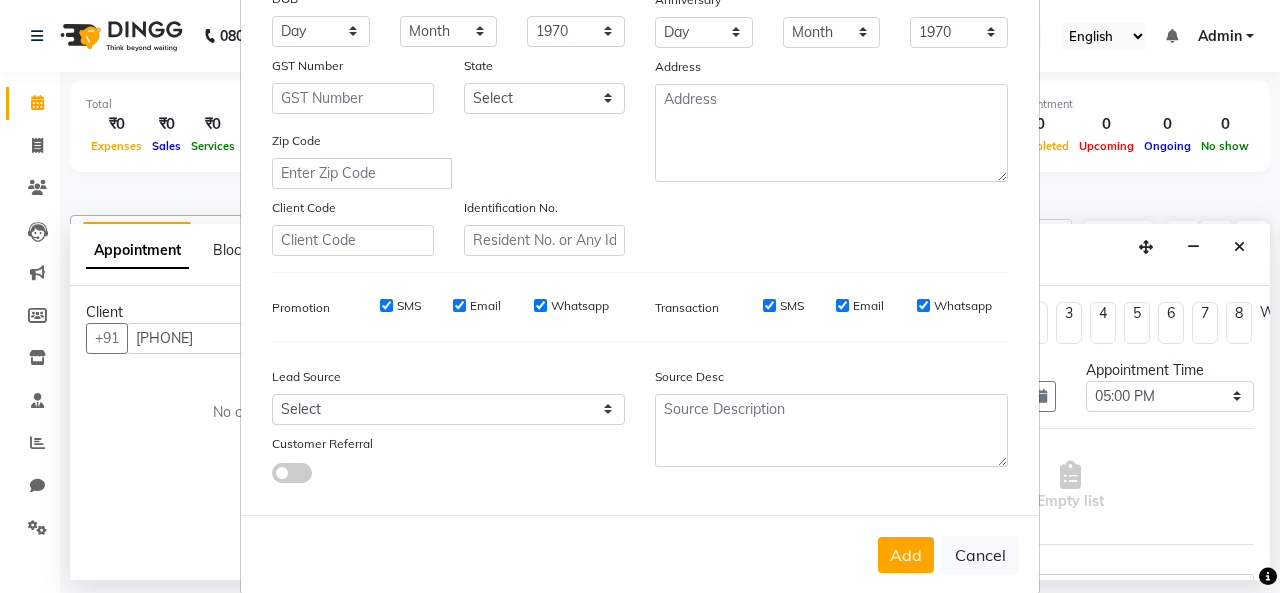 click on "Customer Referral" at bounding box center [448, 447] 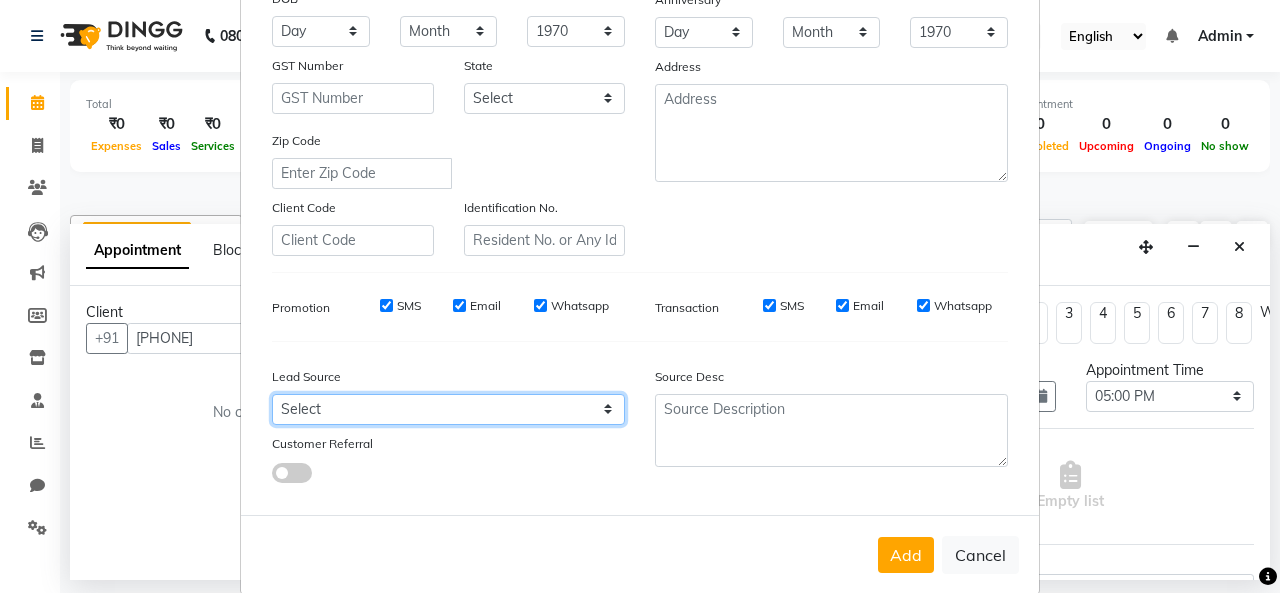 click on "Select Walk-in Referral Internet Friend Word of Mouth Advertisement Facebook JustDial Google Other" at bounding box center (448, 409) 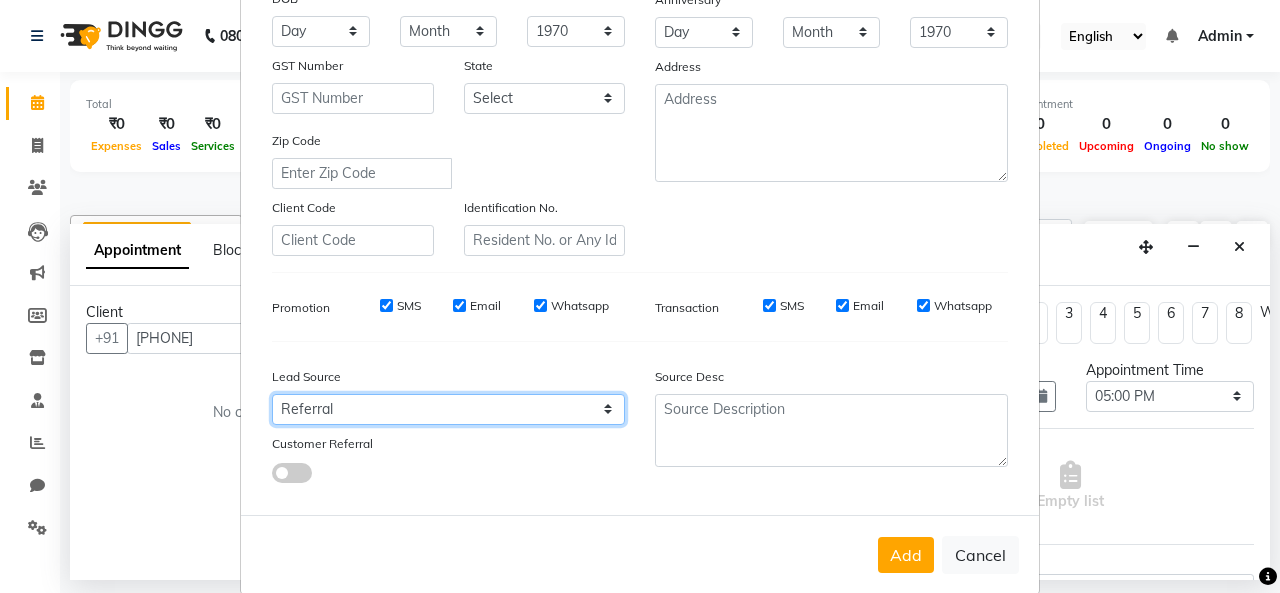 click on "Select Walk-in Referral Internet Friend Word of Mouth Advertisement Facebook JustDial Google Other" at bounding box center [448, 409] 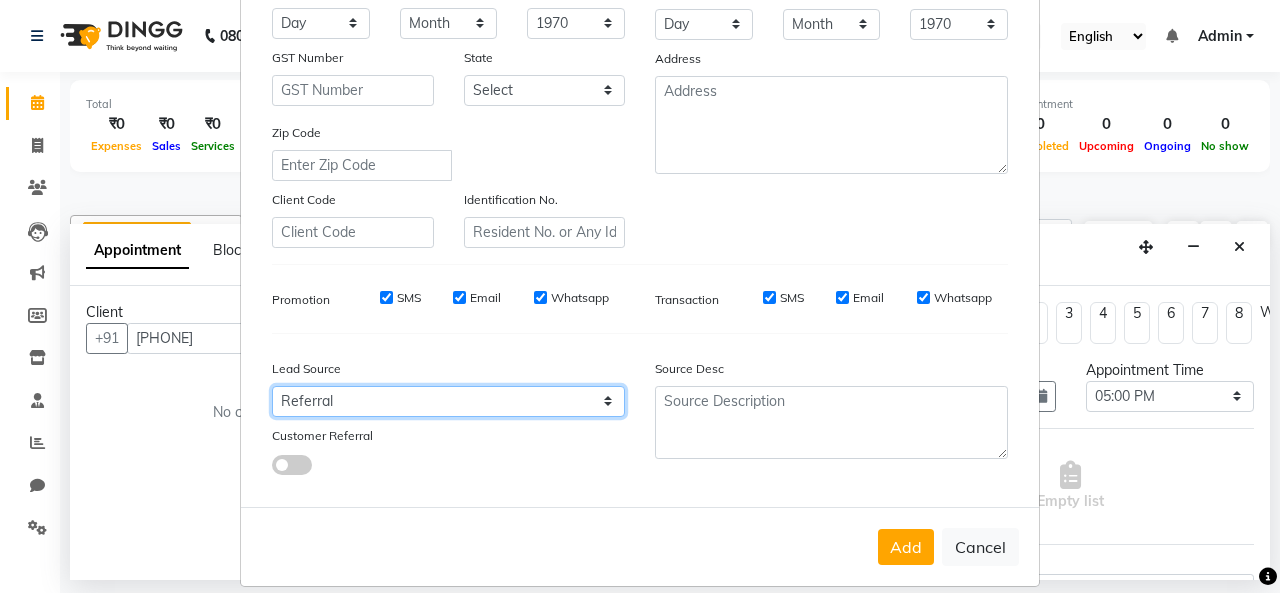 scroll, scrollTop: 326, scrollLeft: 0, axis: vertical 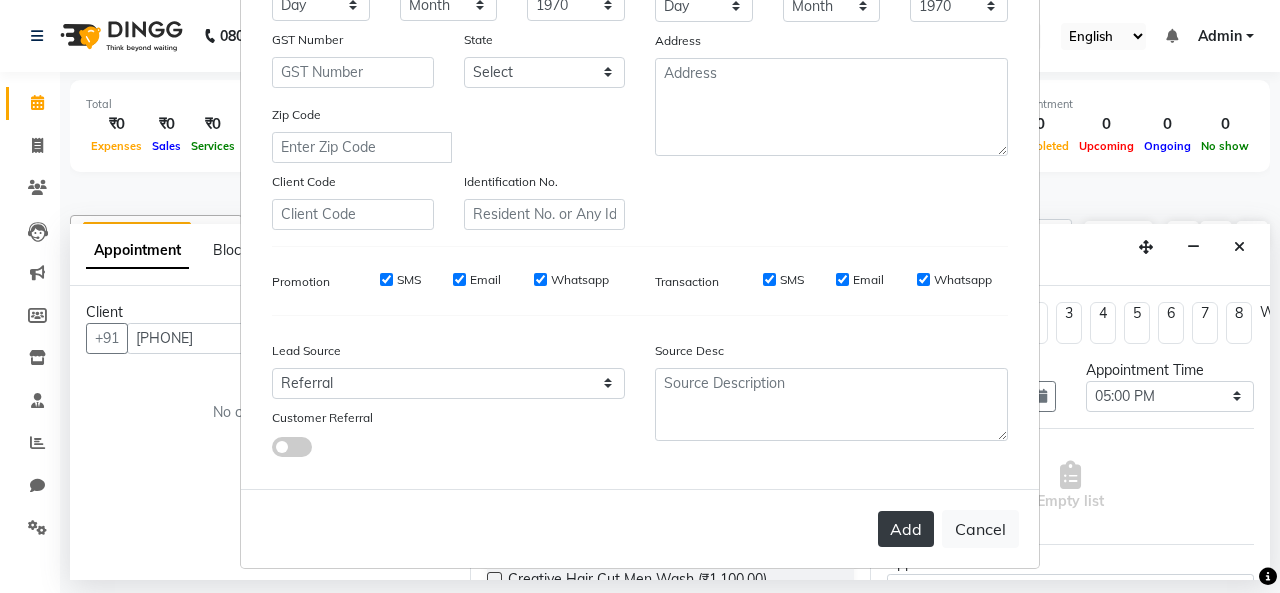click on "Add" at bounding box center (906, 529) 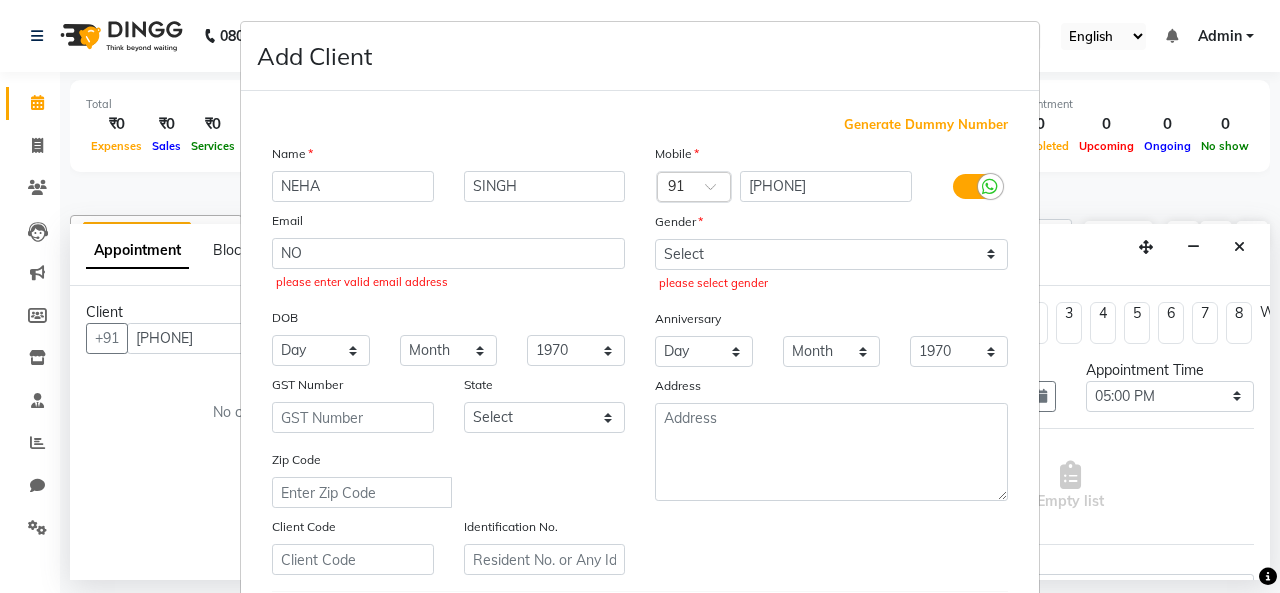 scroll, scrollTop: 0, scrollLeft: 0, axis: both 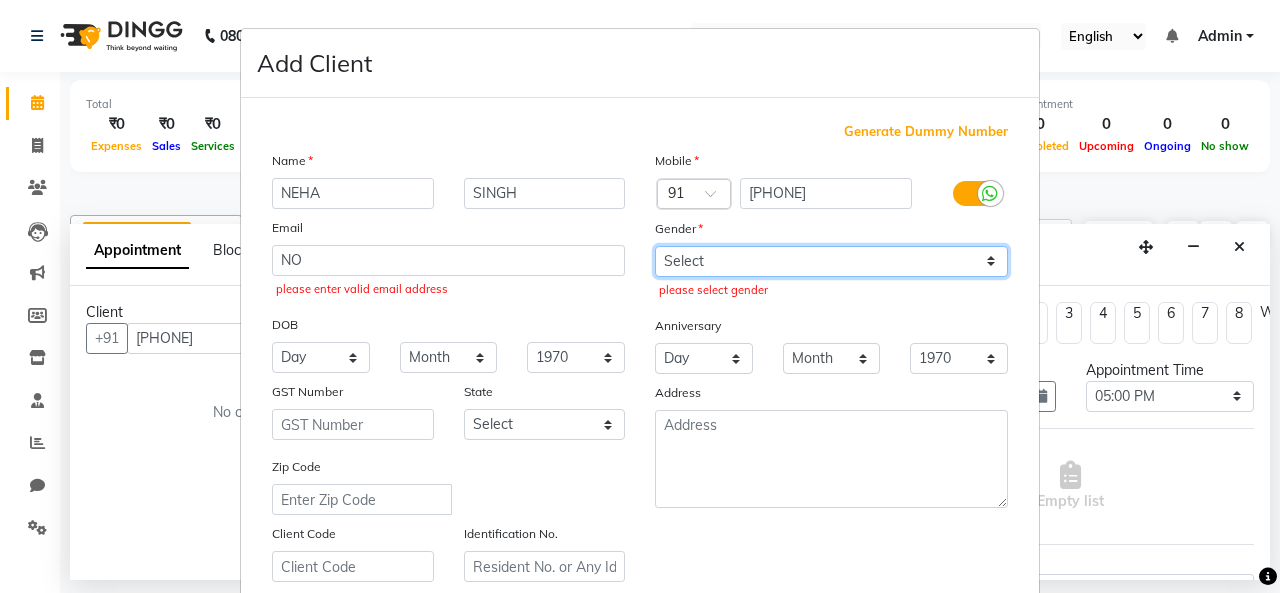 click on "Select Male Female Other Prefer Not To Say" at bounding box center (831, 261) 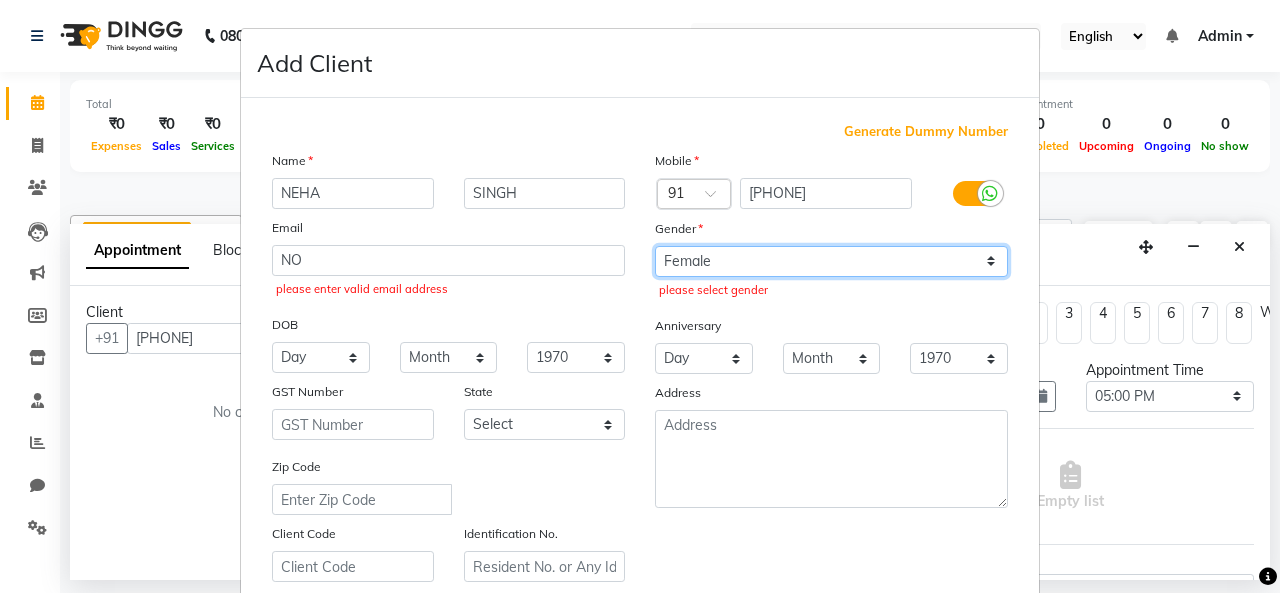 click on "Select Male Female Other Prefer Not To Say" at bounding box center [831, 261] 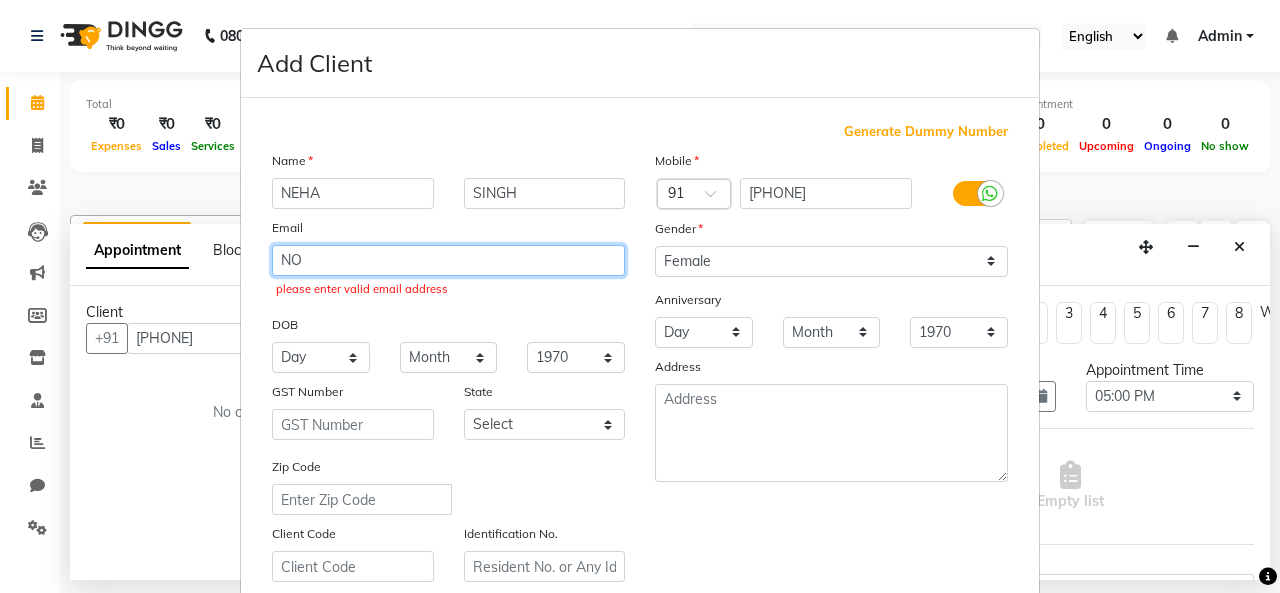 click on "NO" at bounding box center (448, 260) 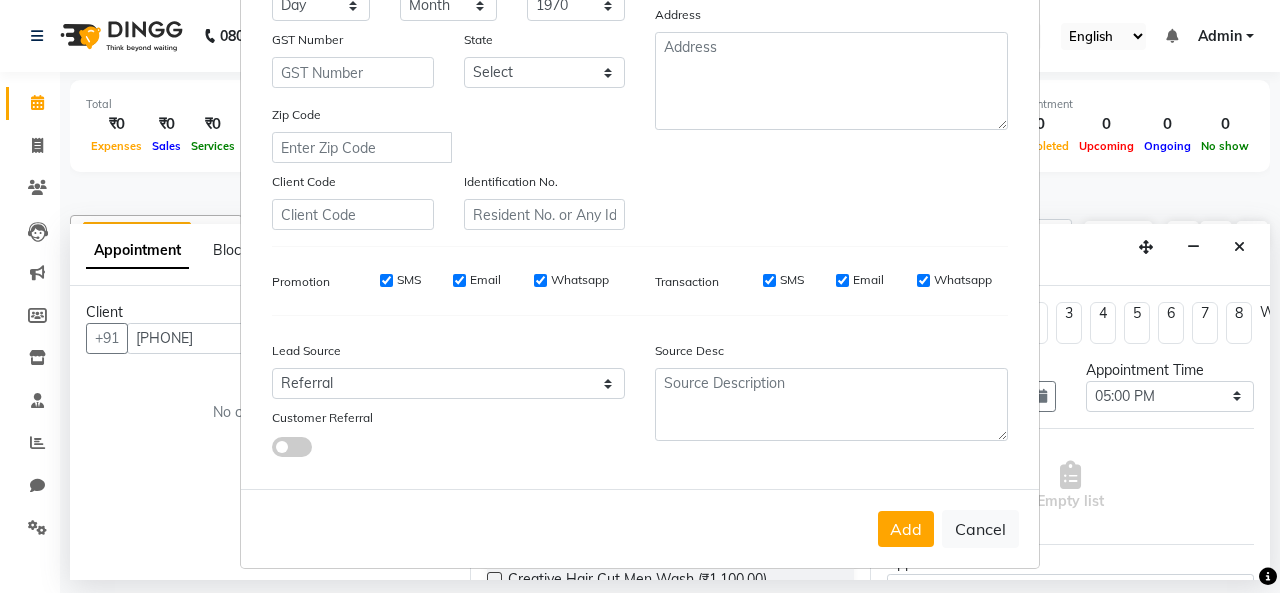 scroll, scrollTop: 353, scrollLeft: 0, axis: vertical 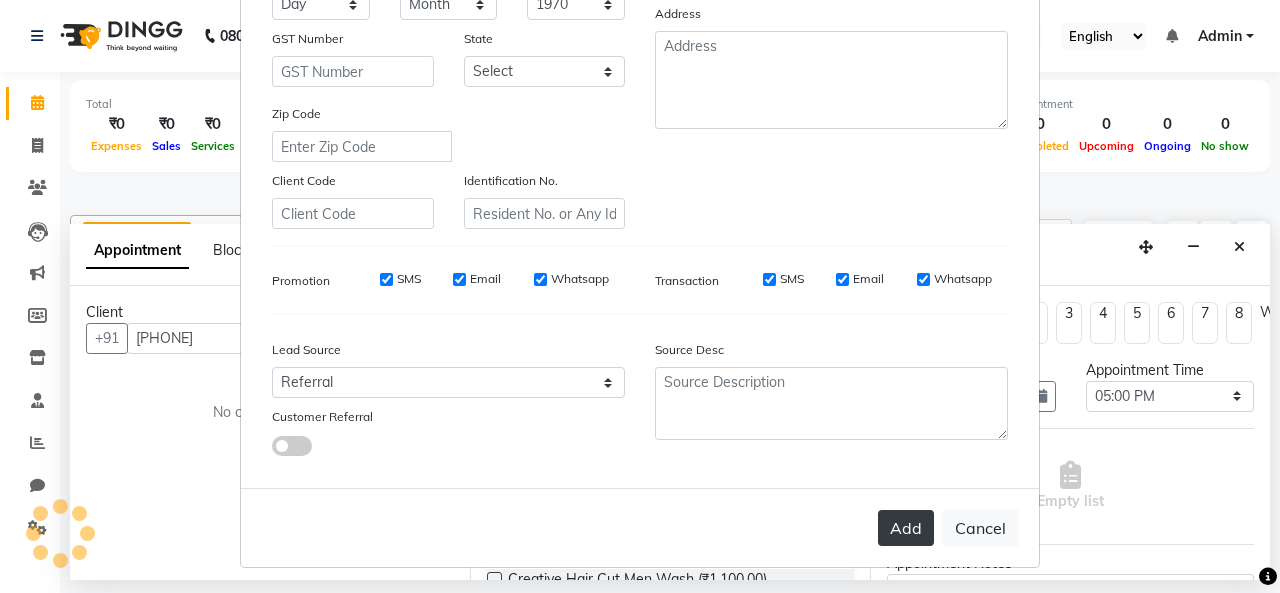 click on "Add" at bounding box center (906, 528) 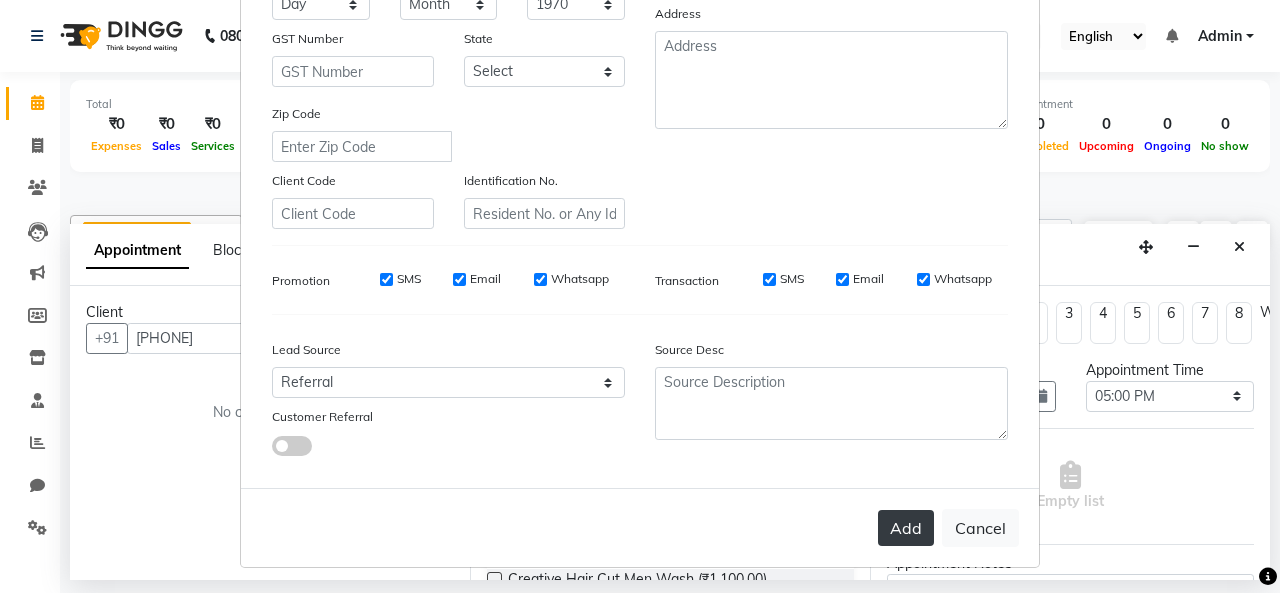 scroll, scrollTop: 0, scrollLeft: 0, axis: both 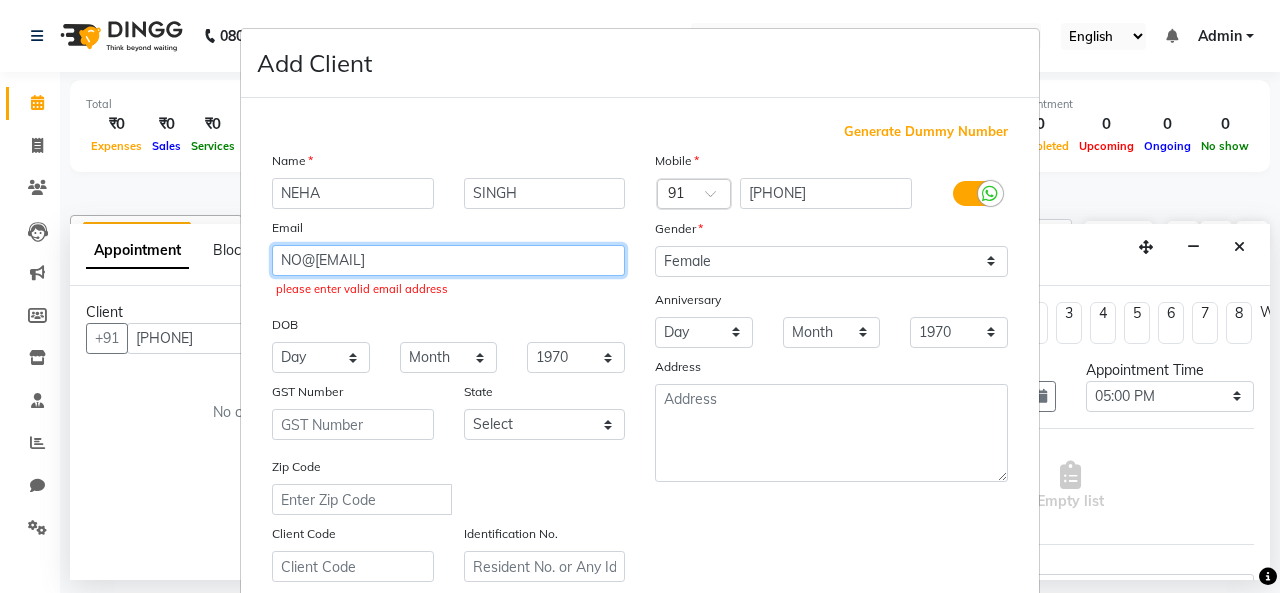 click on "NO@[EMAIL]" at bounding box center (448, 260) 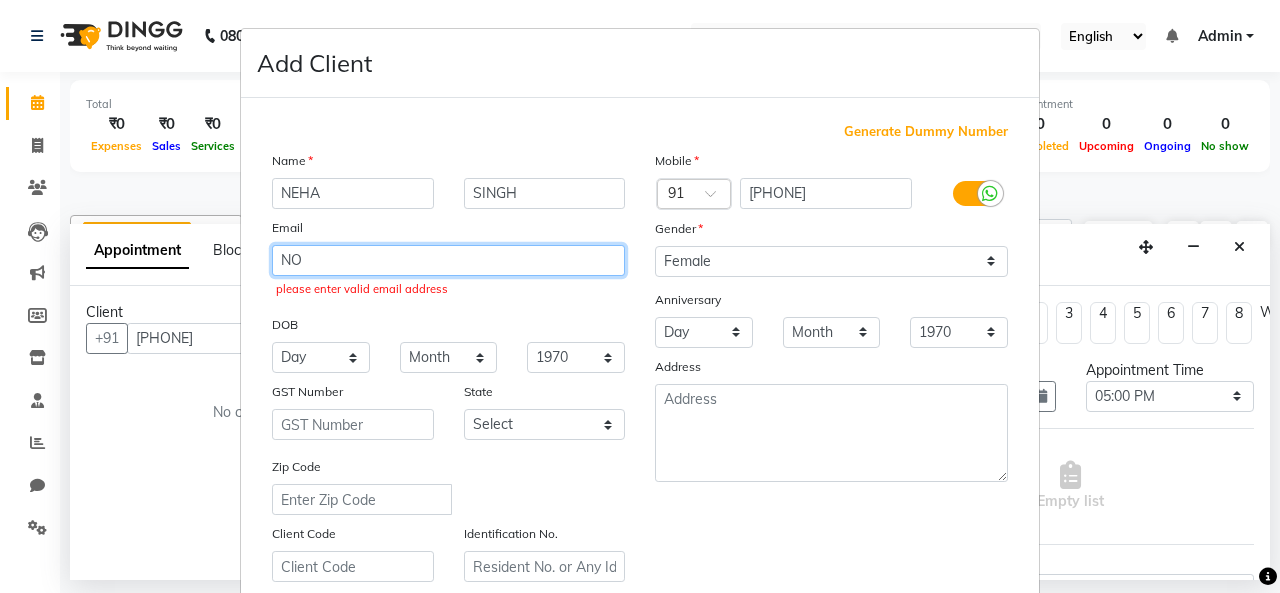 type on "N" 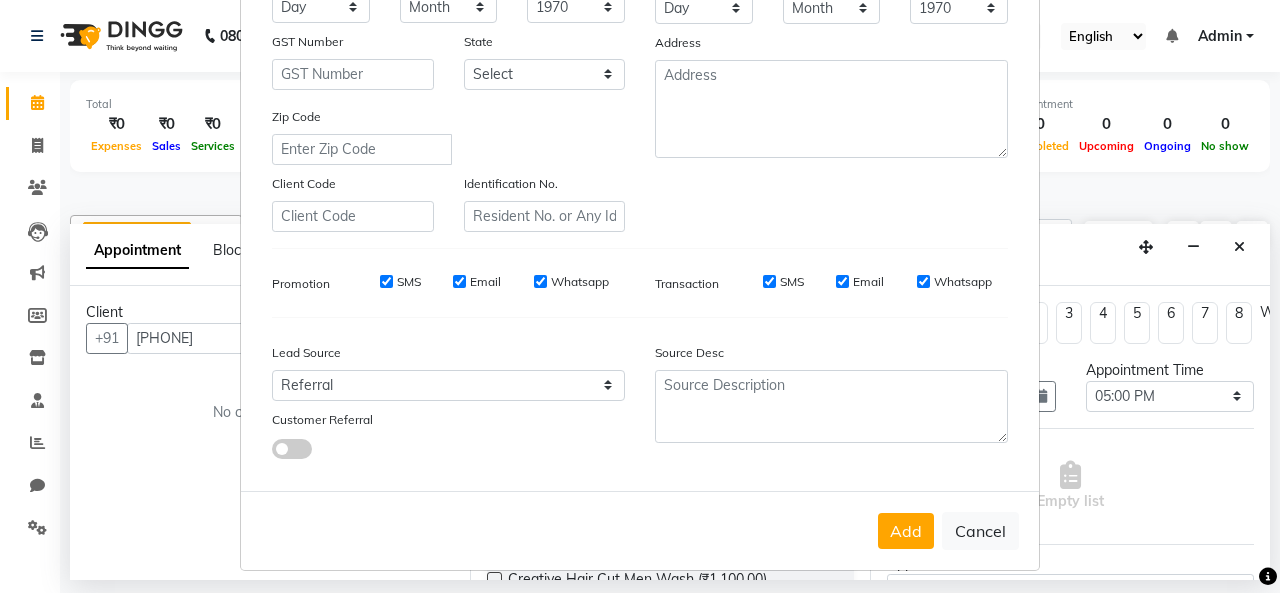scroll, scrollTop: 326, scrollLeft: 0, axis: vertical 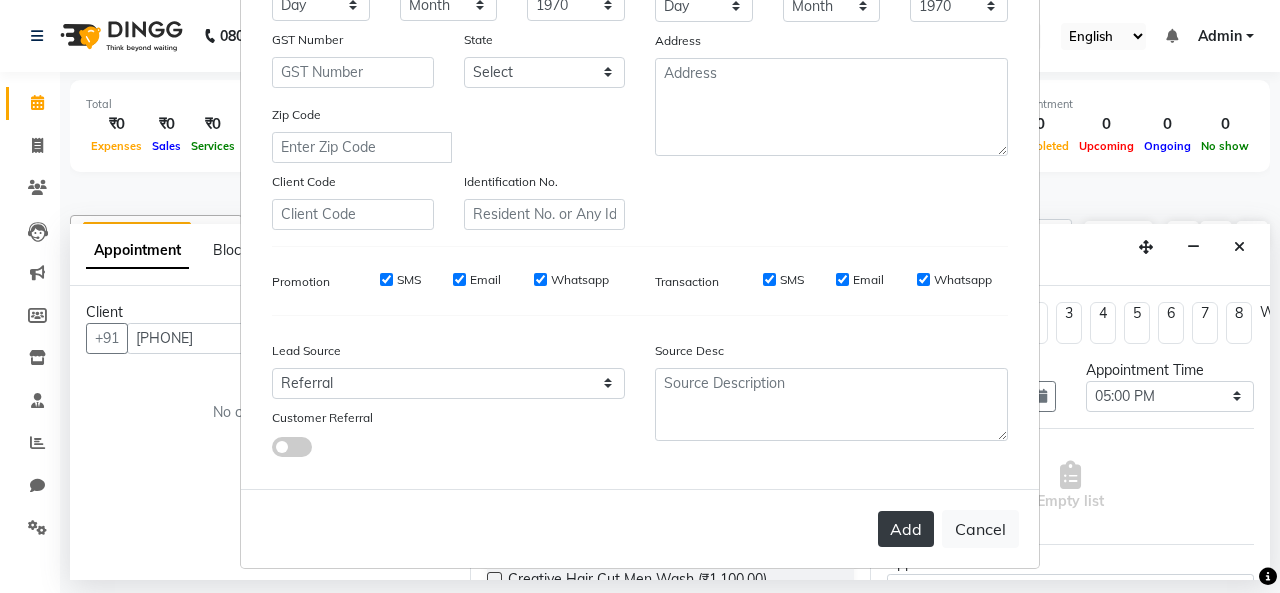 type 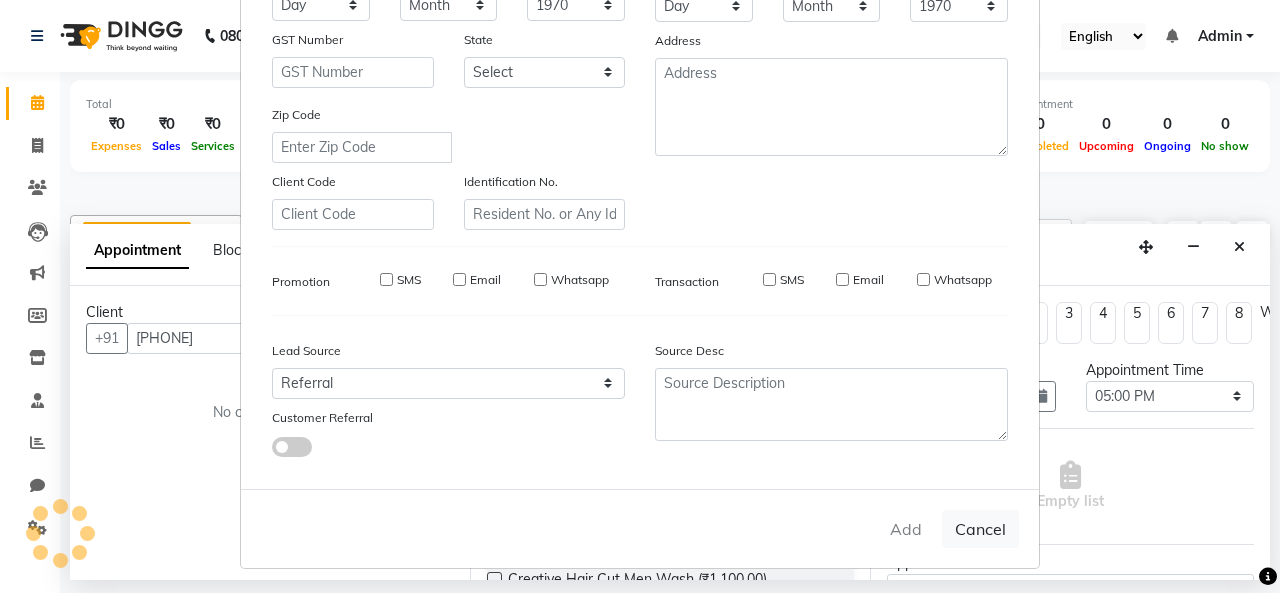 type 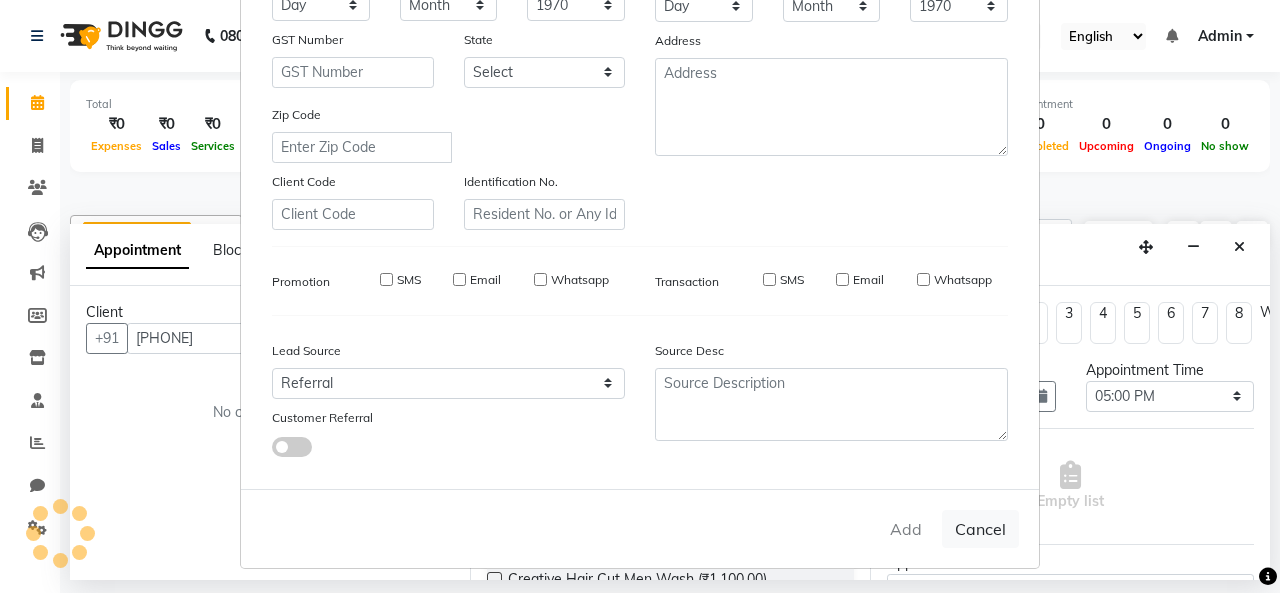 type 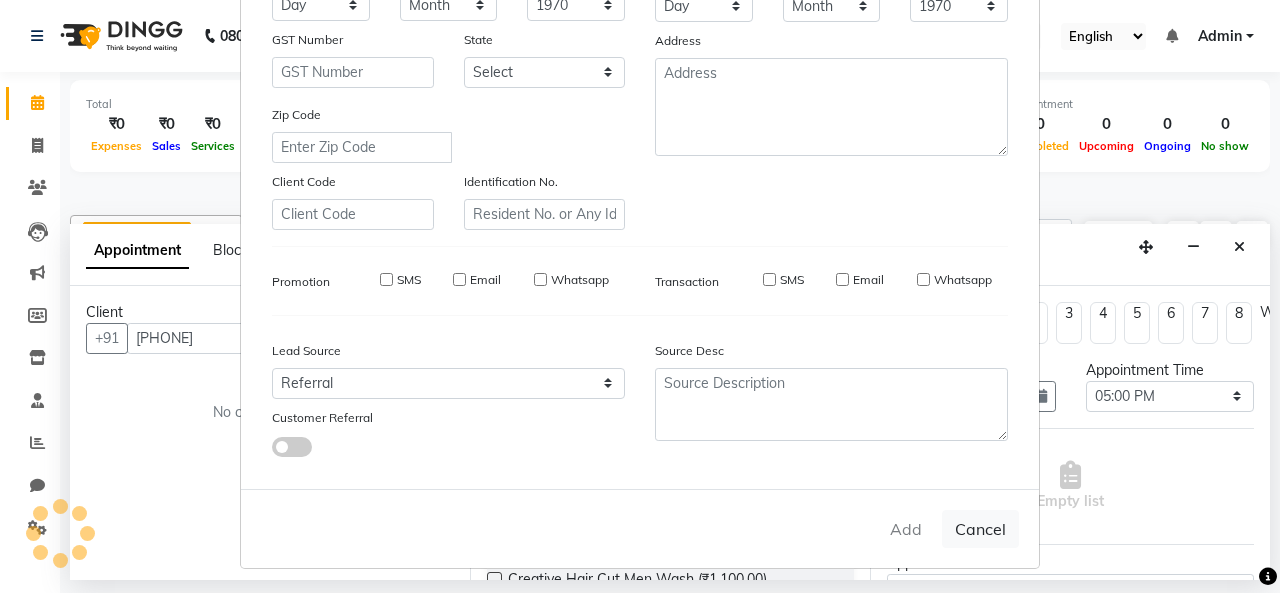 select 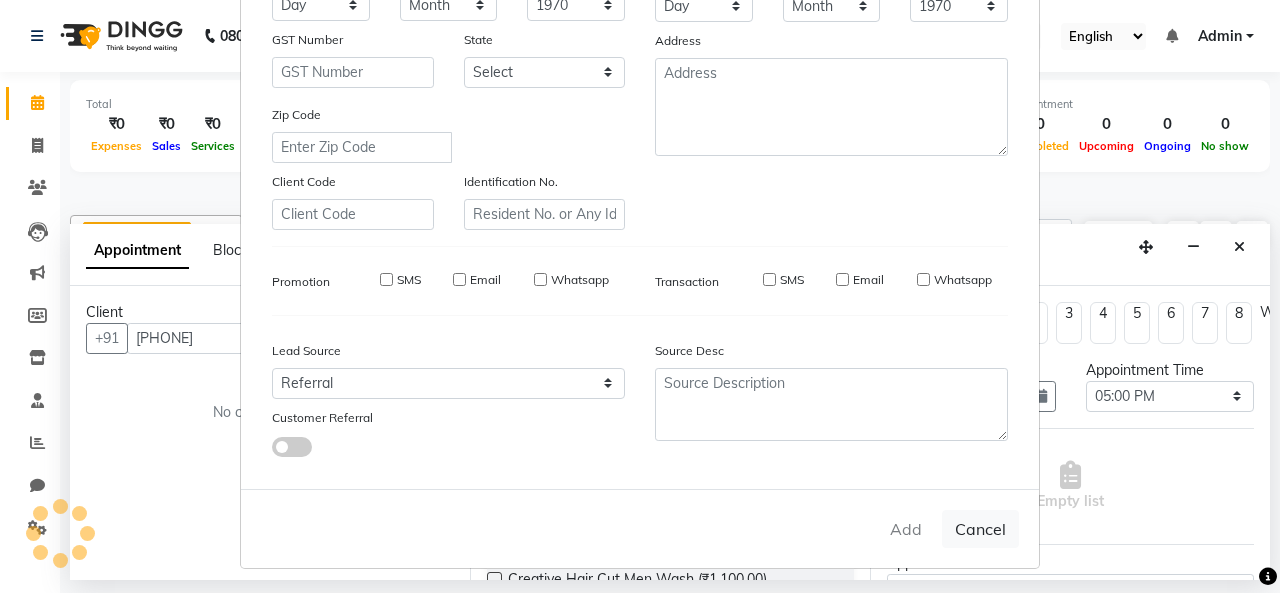 select 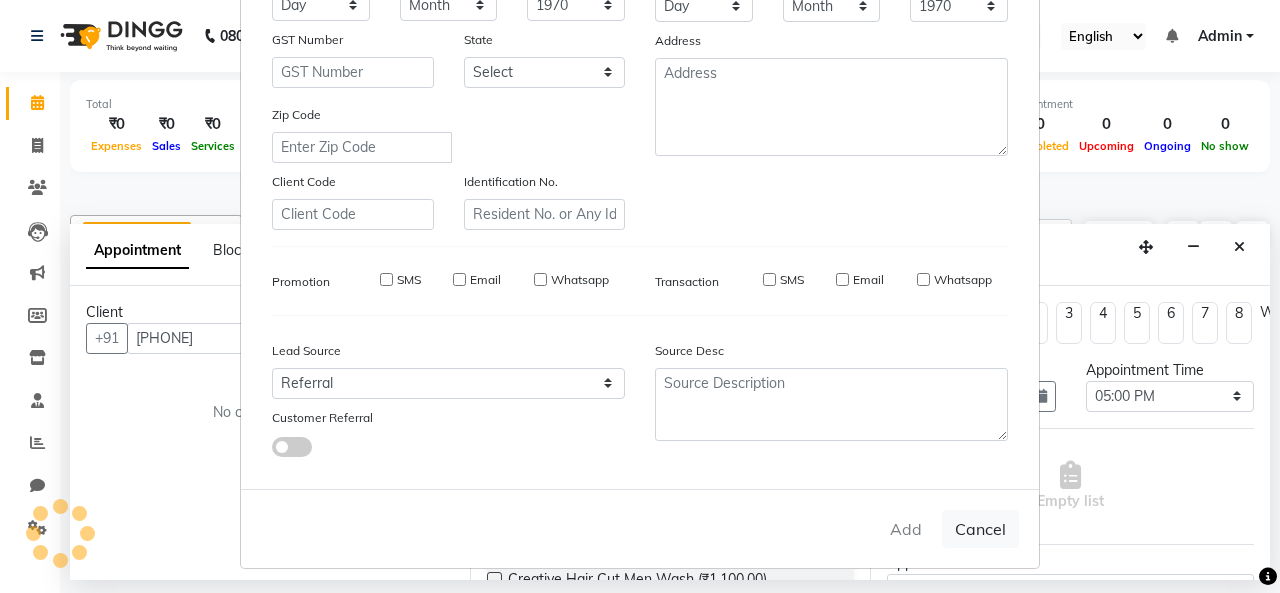 type 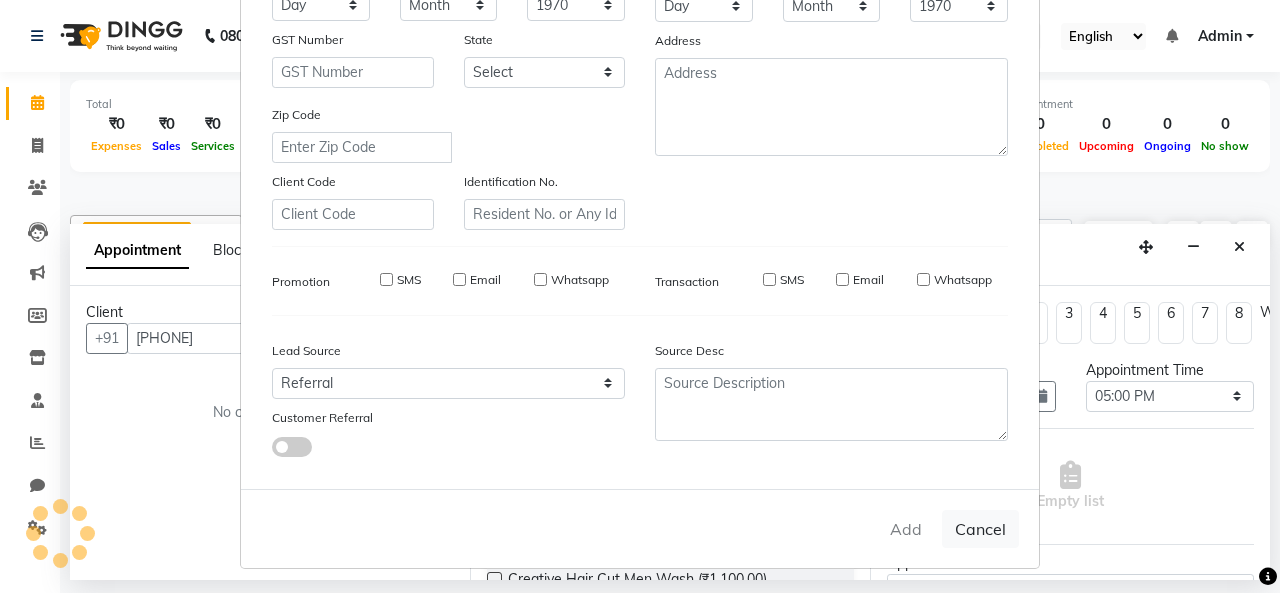 select 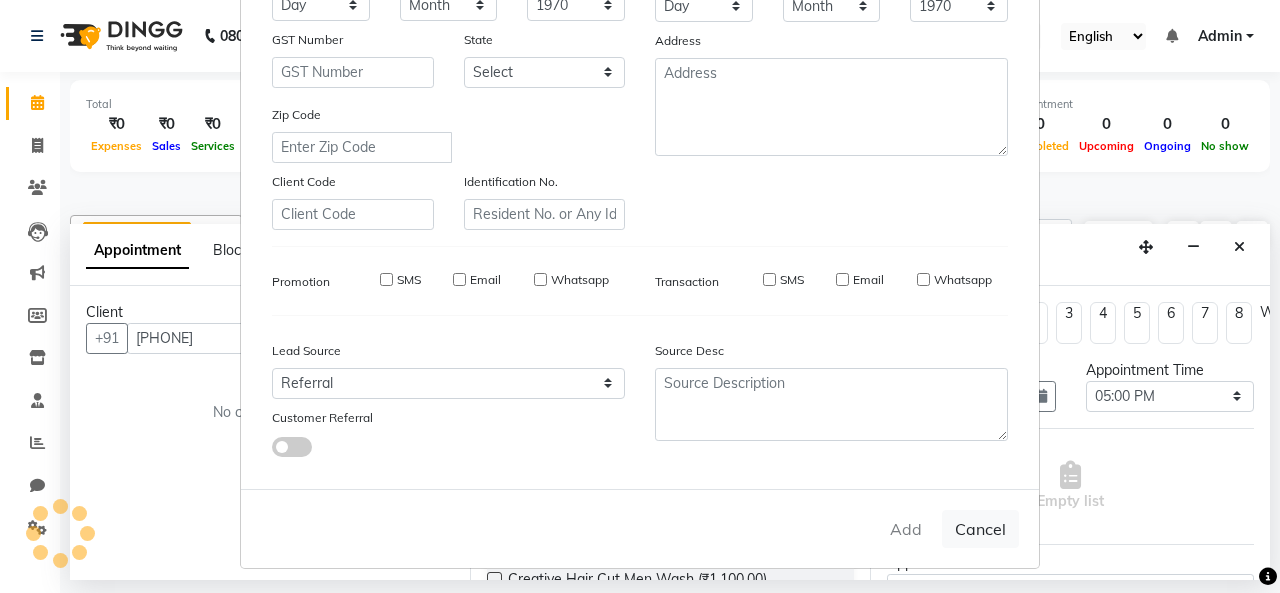 select 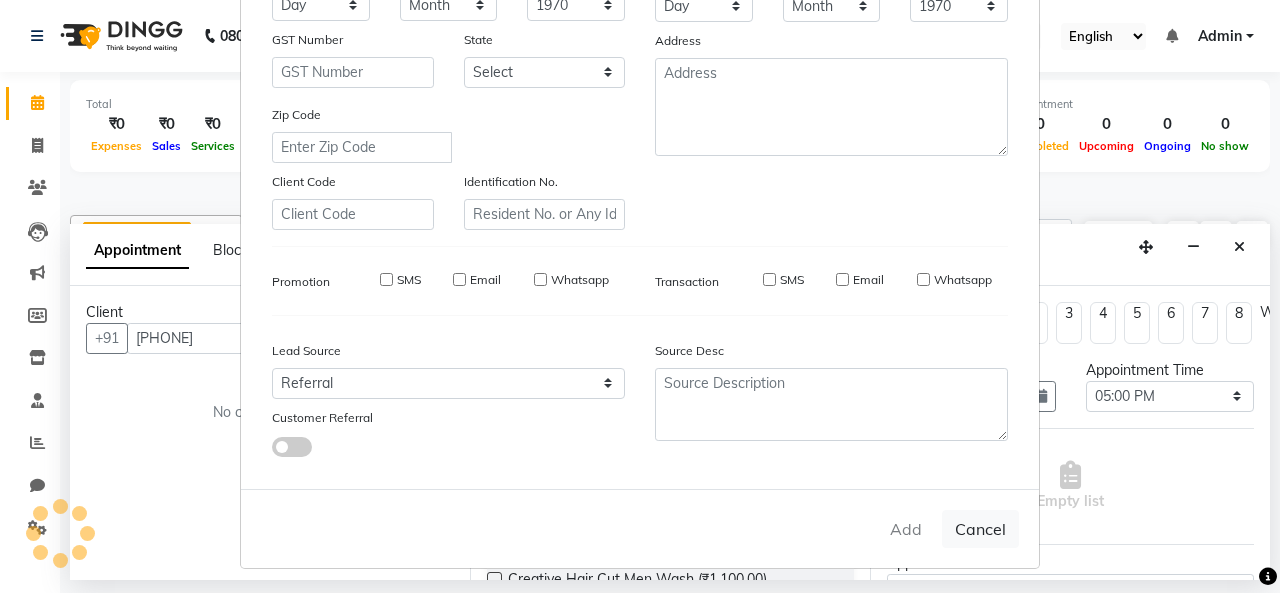 checkbox on "false" 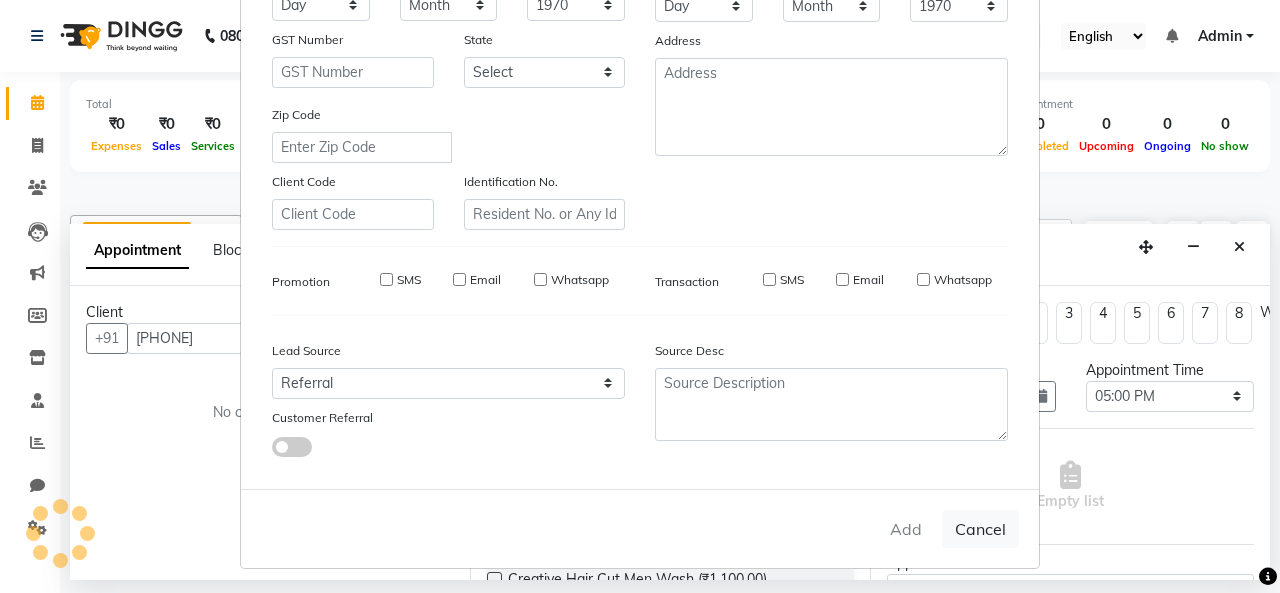 checkbox on "false" 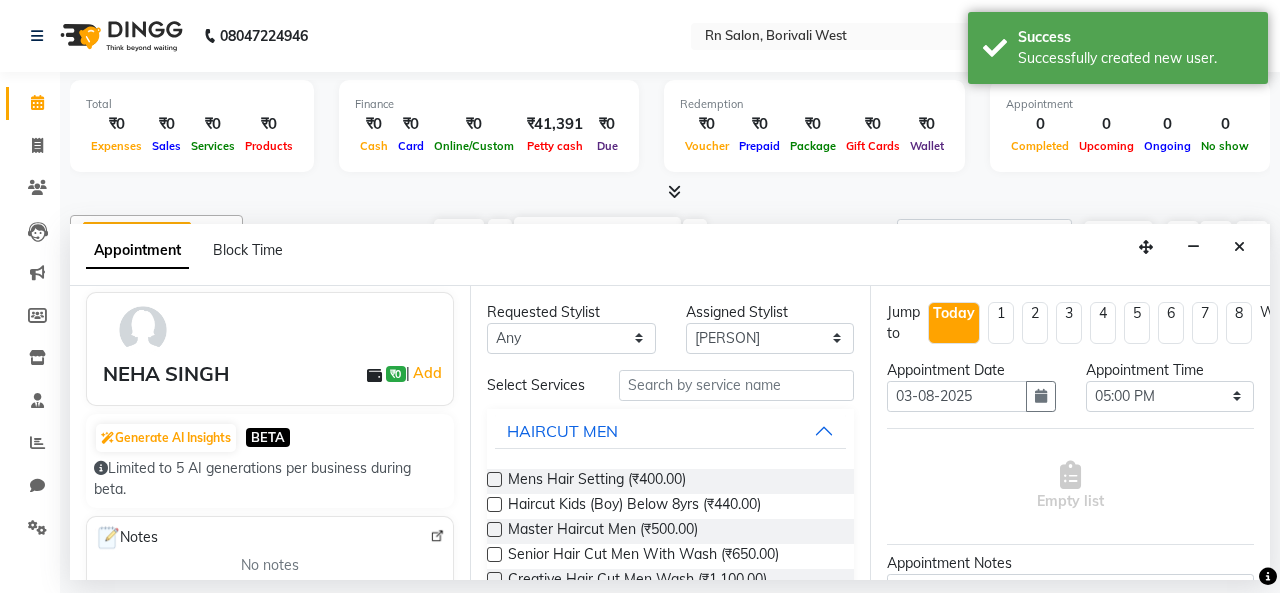 scroll, scrollTop: 46, scrollLeft: 0, axis: vertical 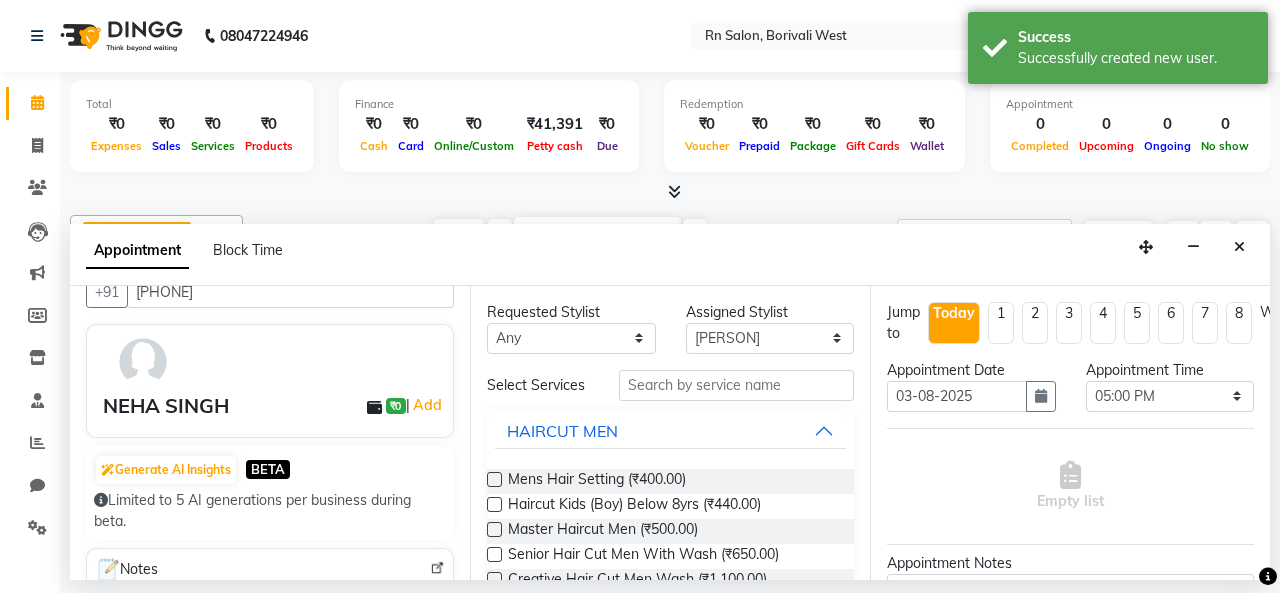 click at bounding box center (670, 192) 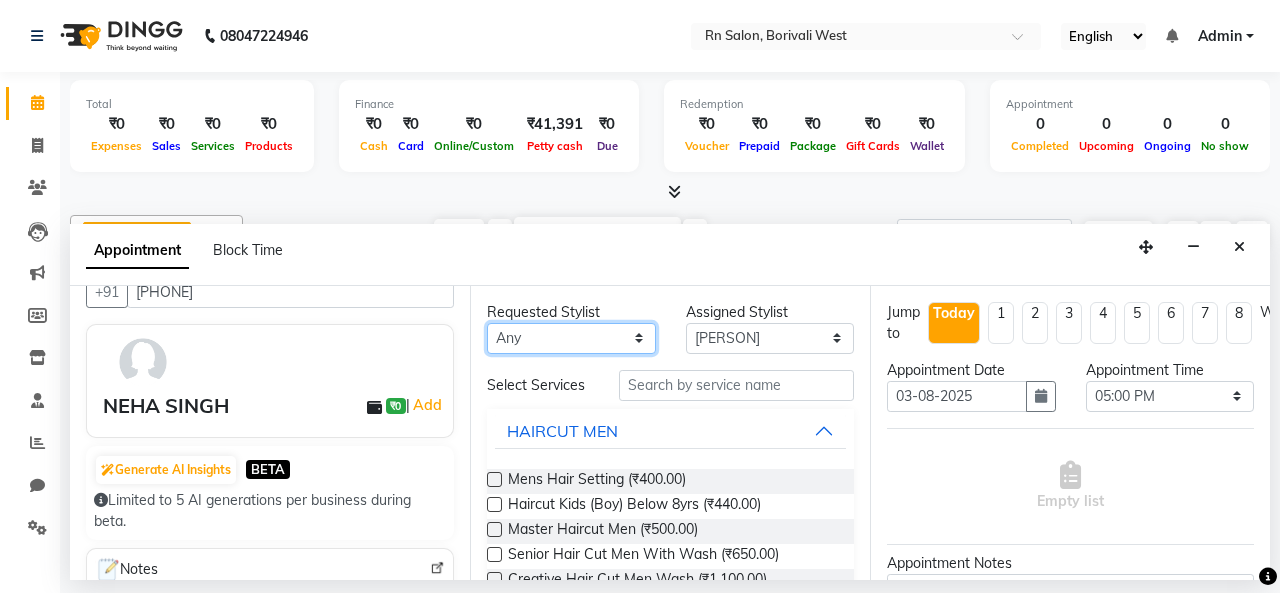 click on "Any [PERSON] [PERSON] [PERSON] [PERSON] [PERSON] [PERSON] [PERSON] [PERSON] [PERSON] [PERSON]" at bounding box center [571, 338] 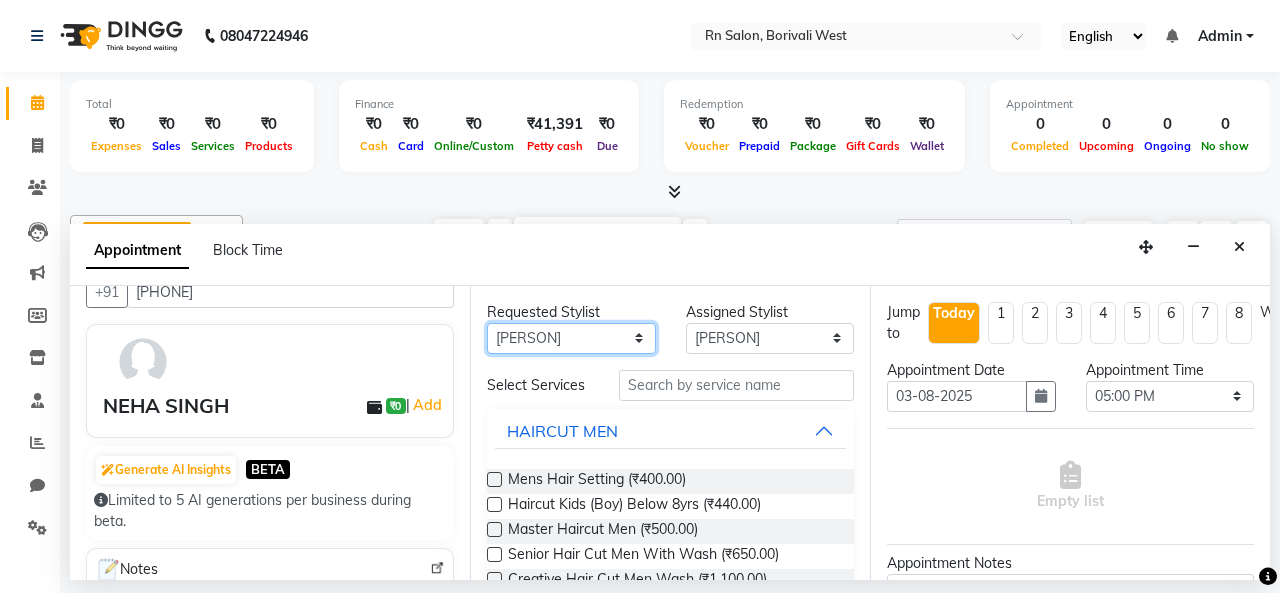 click on "Any [PERSON] [PERSON] [PERSON] [PERSON] [PERSON] [PERSON] [PERSON] [PERSON] [PERSON] [PERSON]" at bounding box center [571, 338] 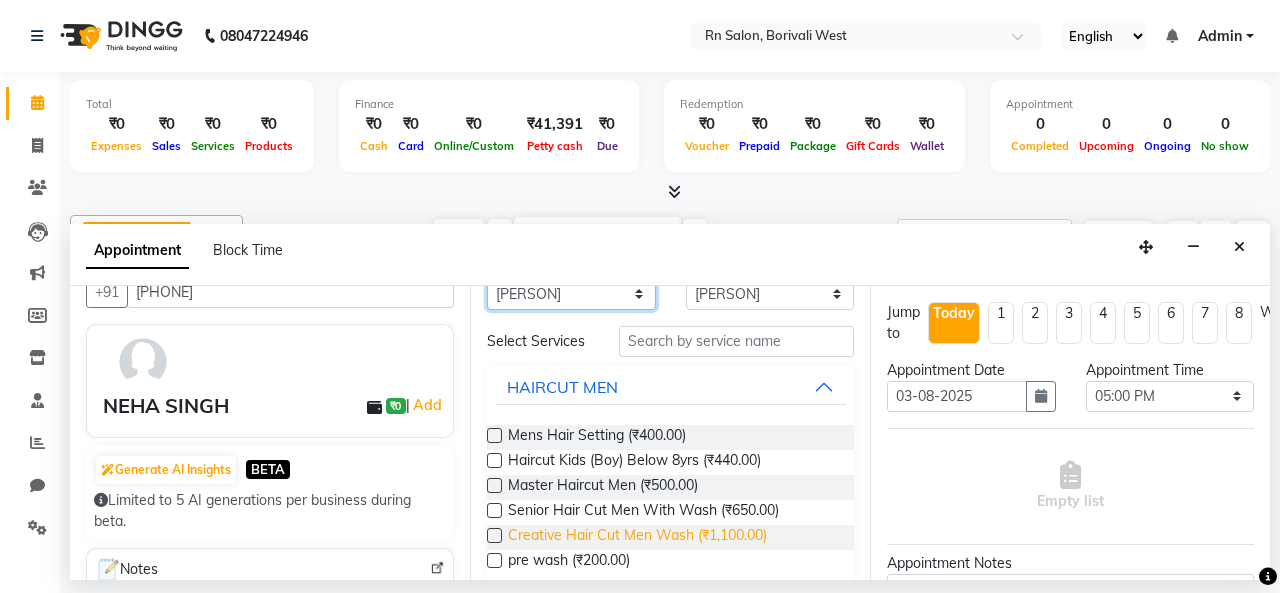 scroll, scrollTop: 0, scrollLeft: 0, axis: both 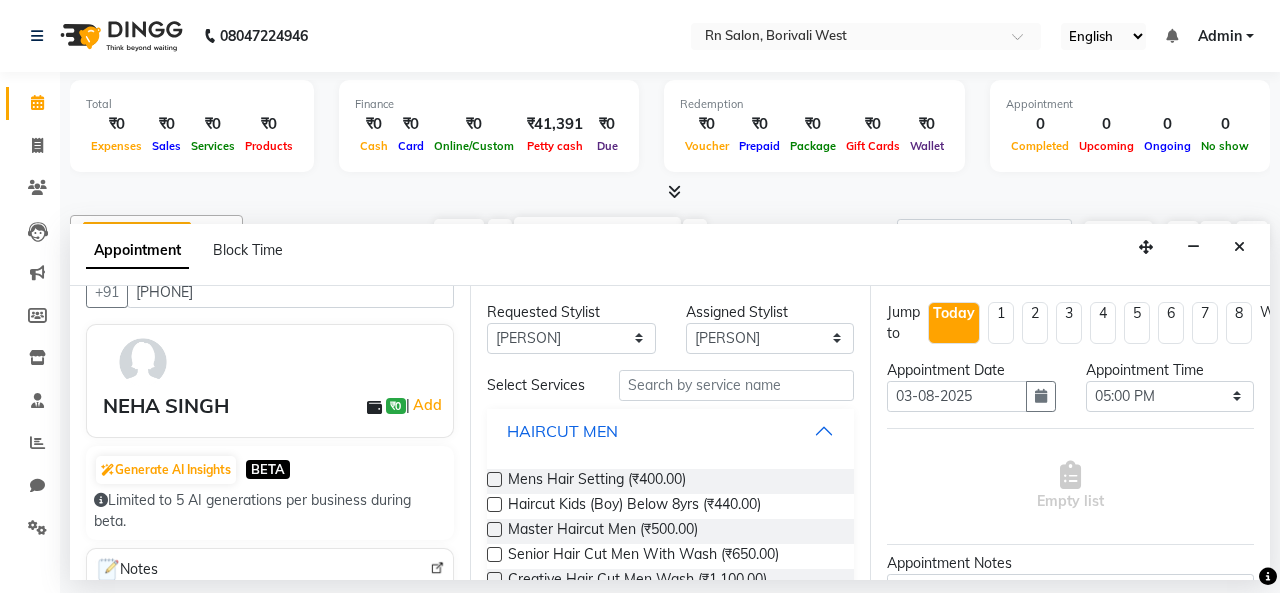 click on "HAIRCUT MEN" at bounding box center (562, 431) 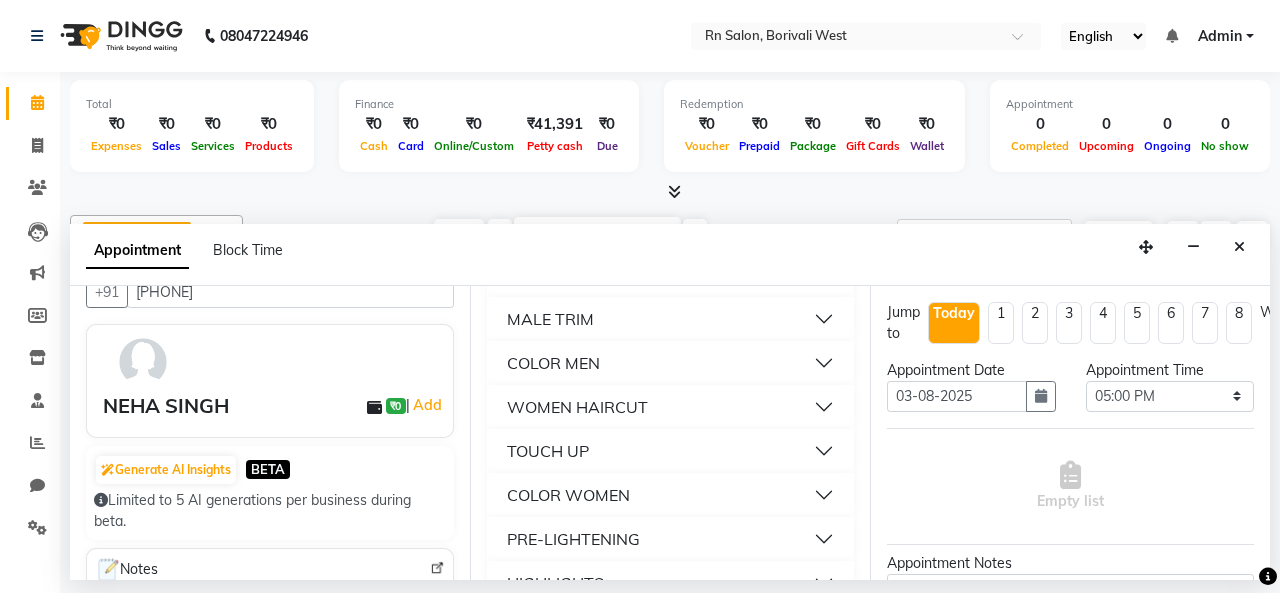 scroll, scrollTop: 0, scrollLeft: 0, axis: both 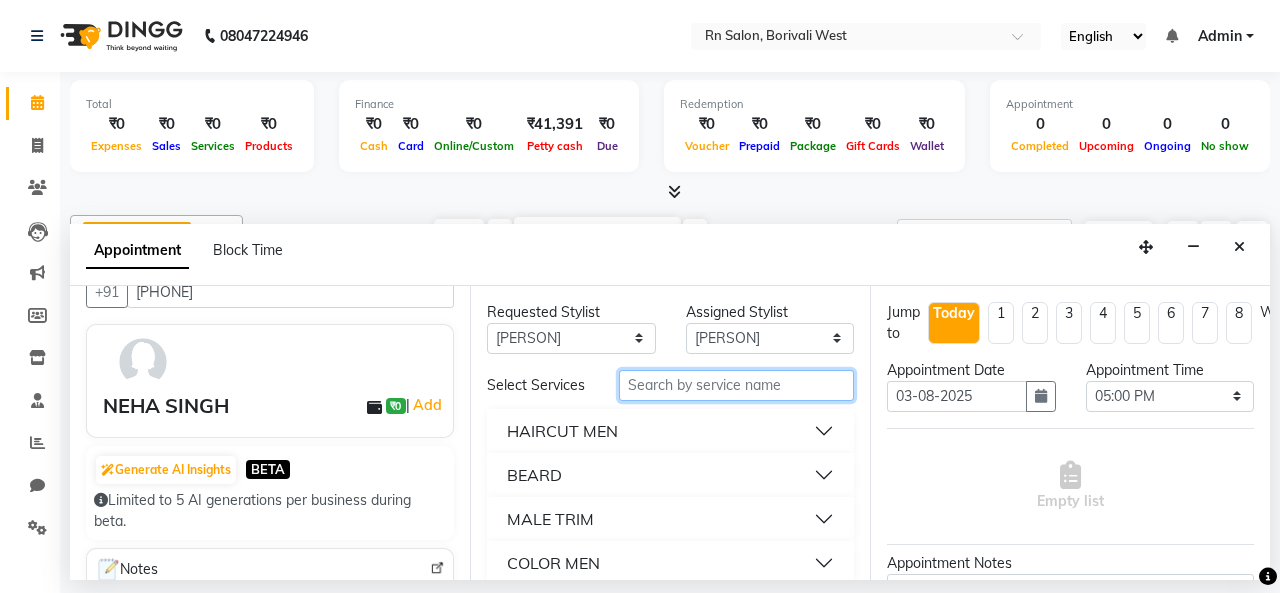 click at bounding box center (736, 385) 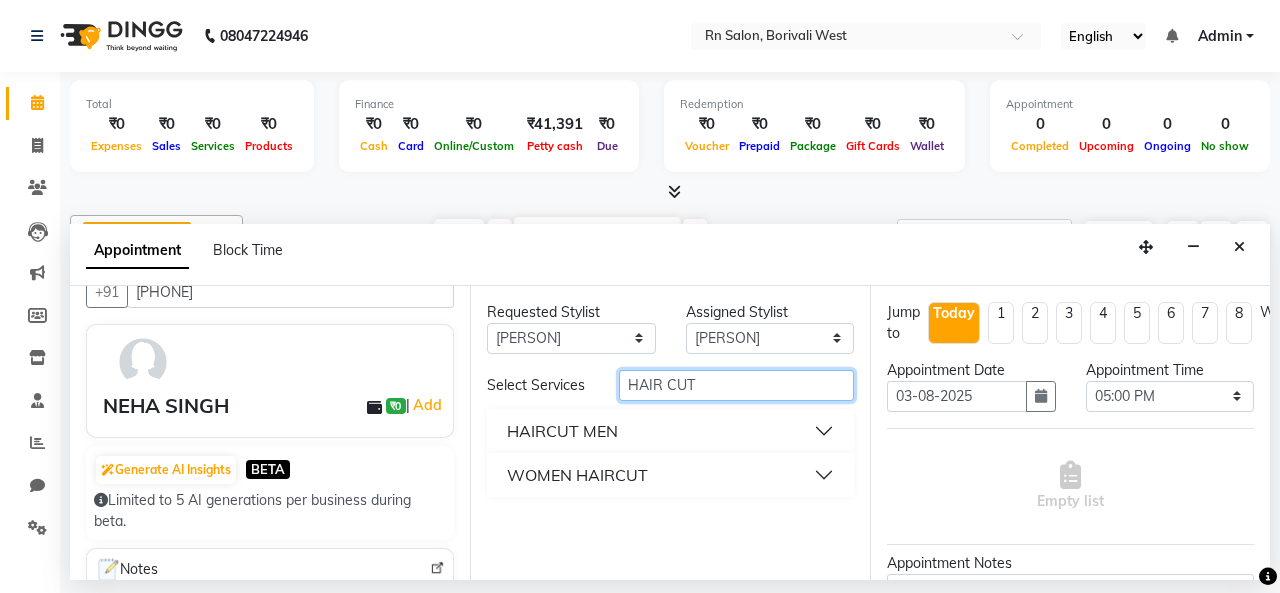 type on "HAIR CUT" 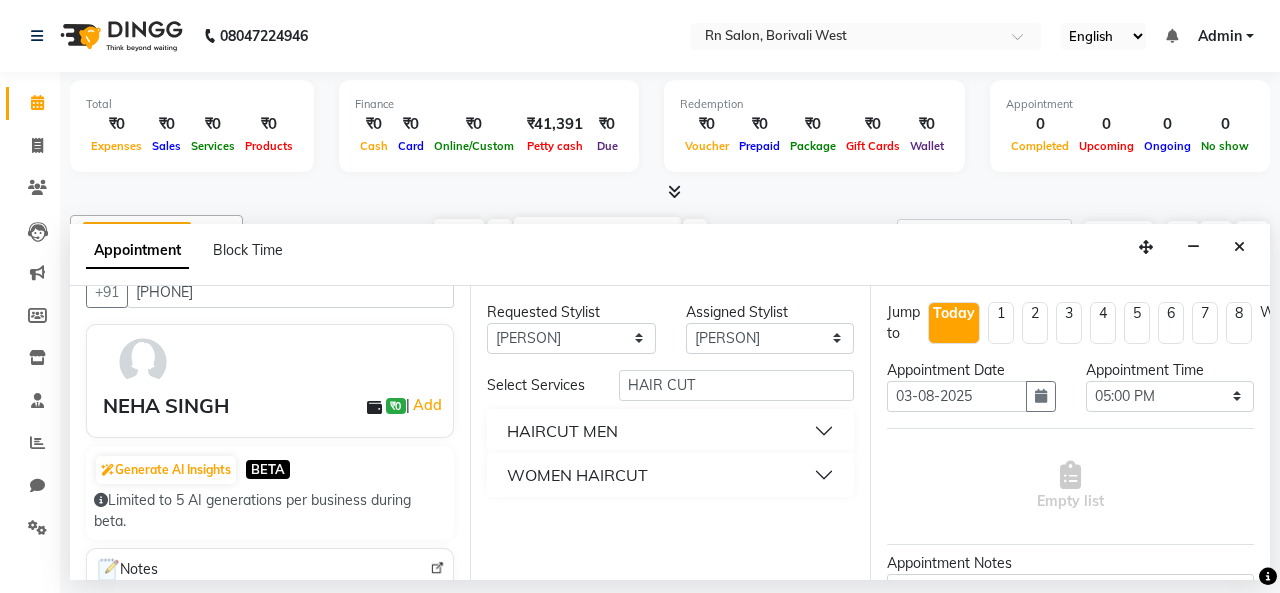 click on "WOMEN HAIRCUT" at bounding box center (670, 475) 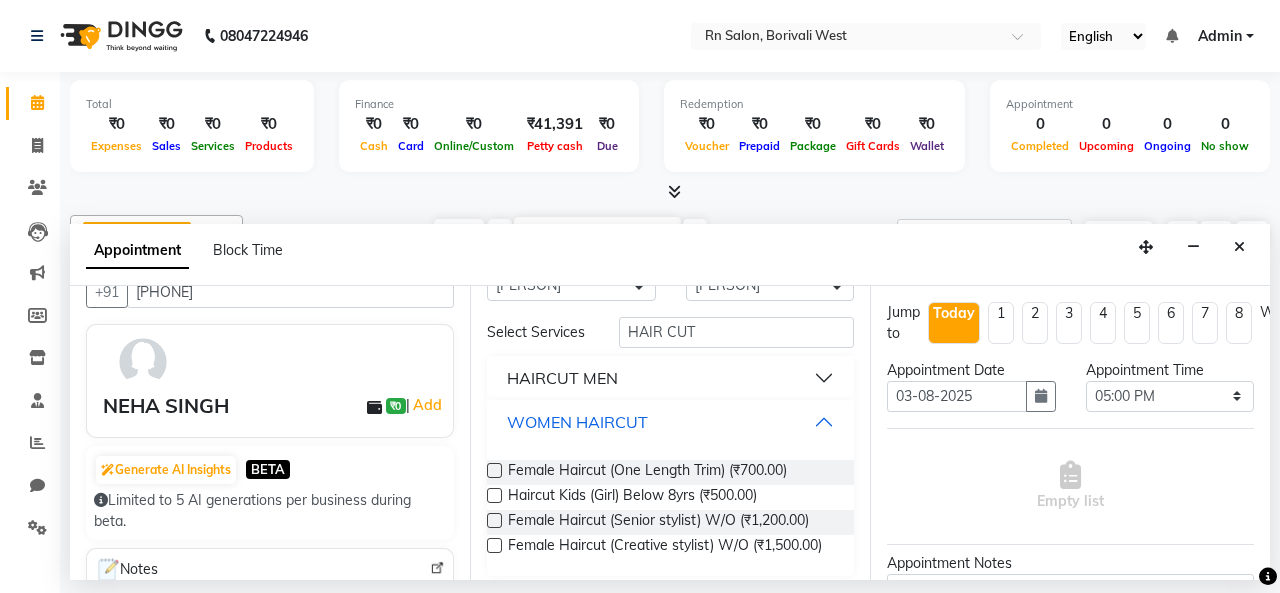 scroll, scrollTop: 81, scrollLeft: 0, axis: vertical 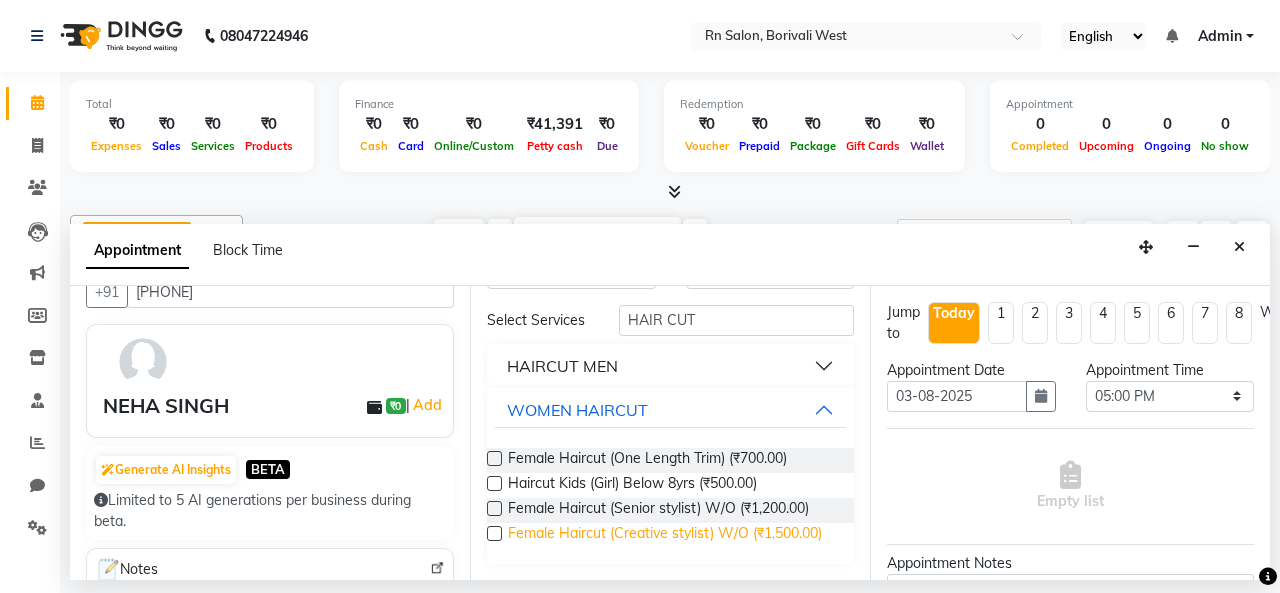click on "Female Haircut (Creative stylist) W/O (₹1,500.00)" at bounding box center (665, 535) 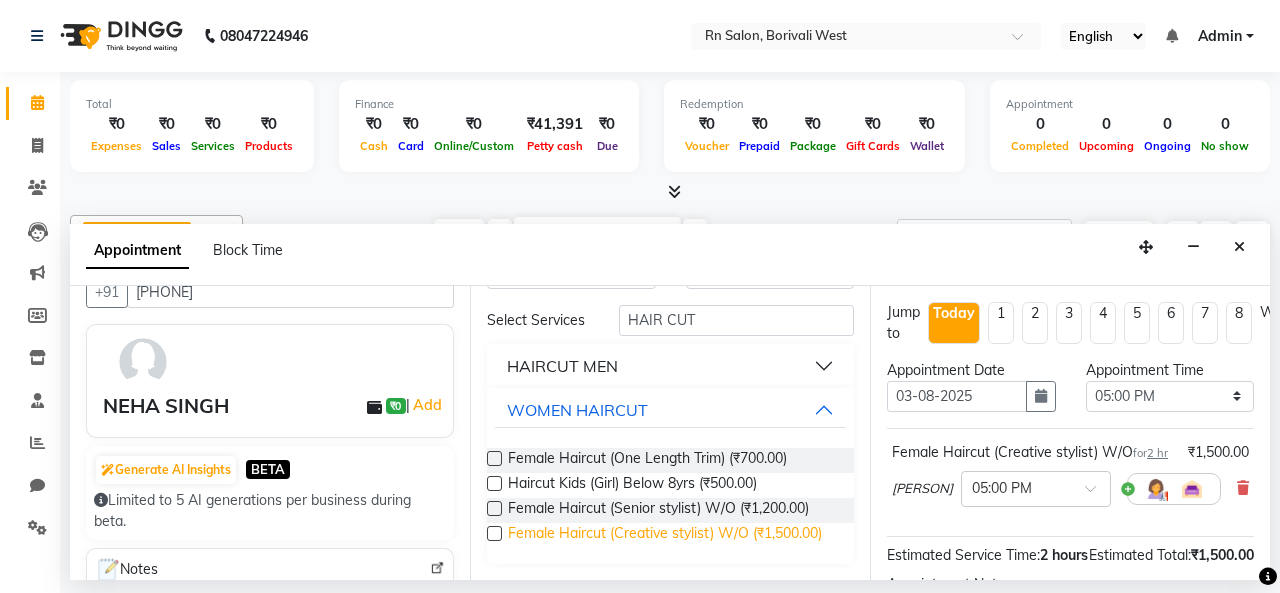 click on "Female Haircut (Creative stylist) W/O (₹1,500.00)" at bounding box center [665, 535] 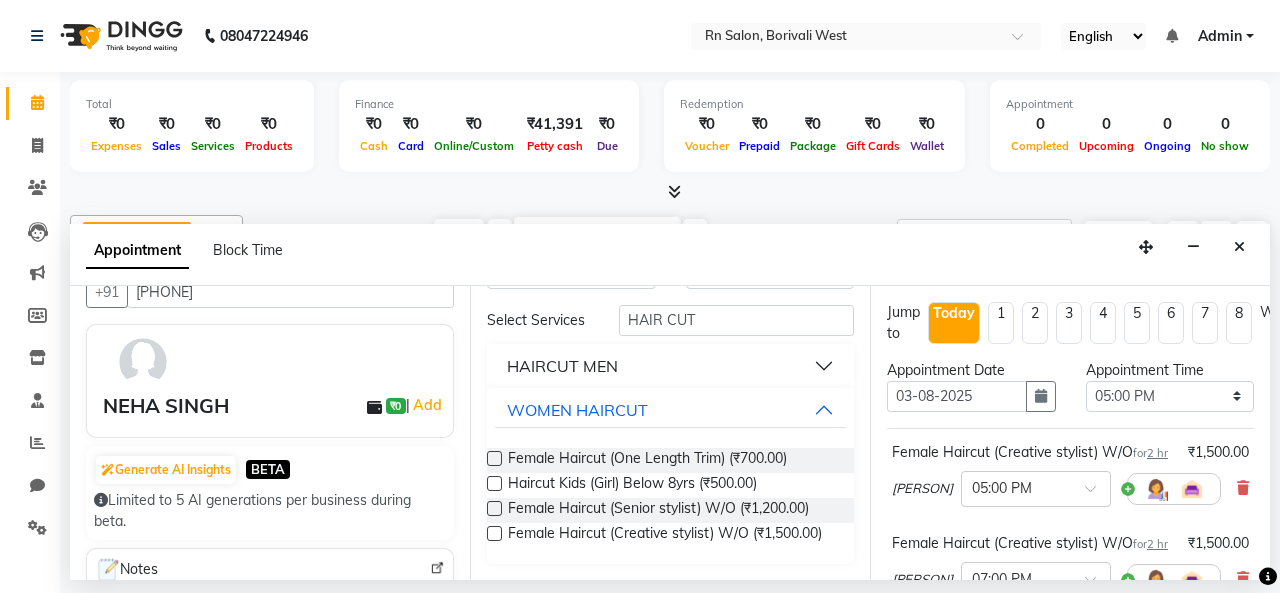 click at bounding box center (494, 533) 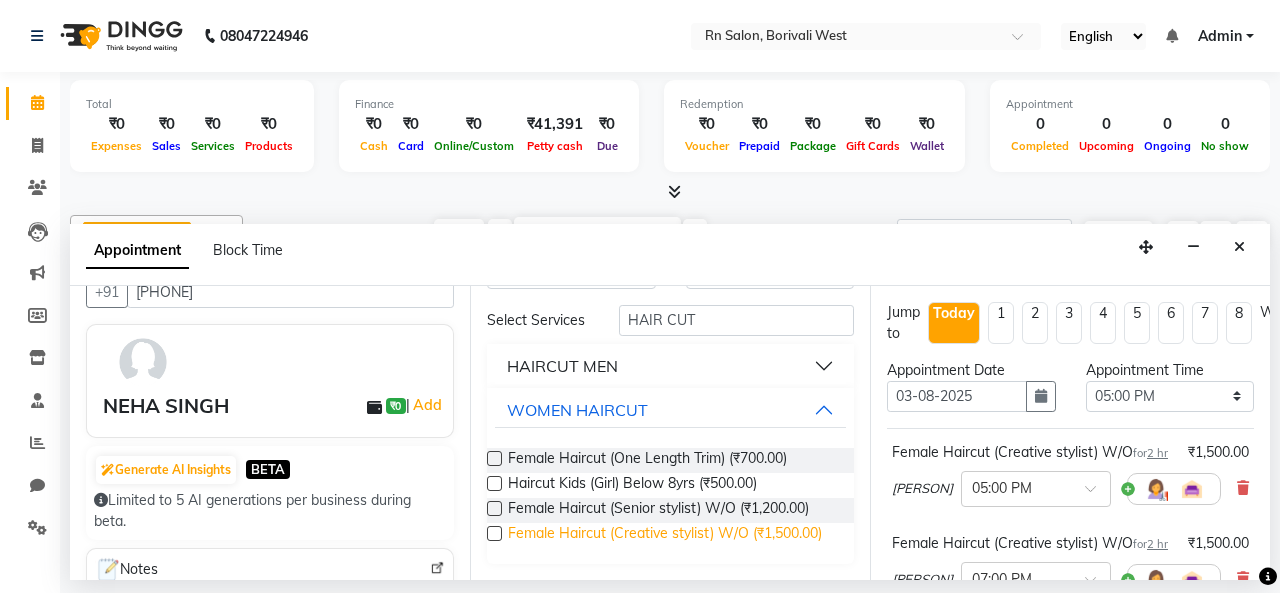 click on "Female Haircut (Creative stylist) W/O (₹1,500.00)" at bounding box center [665, 535] 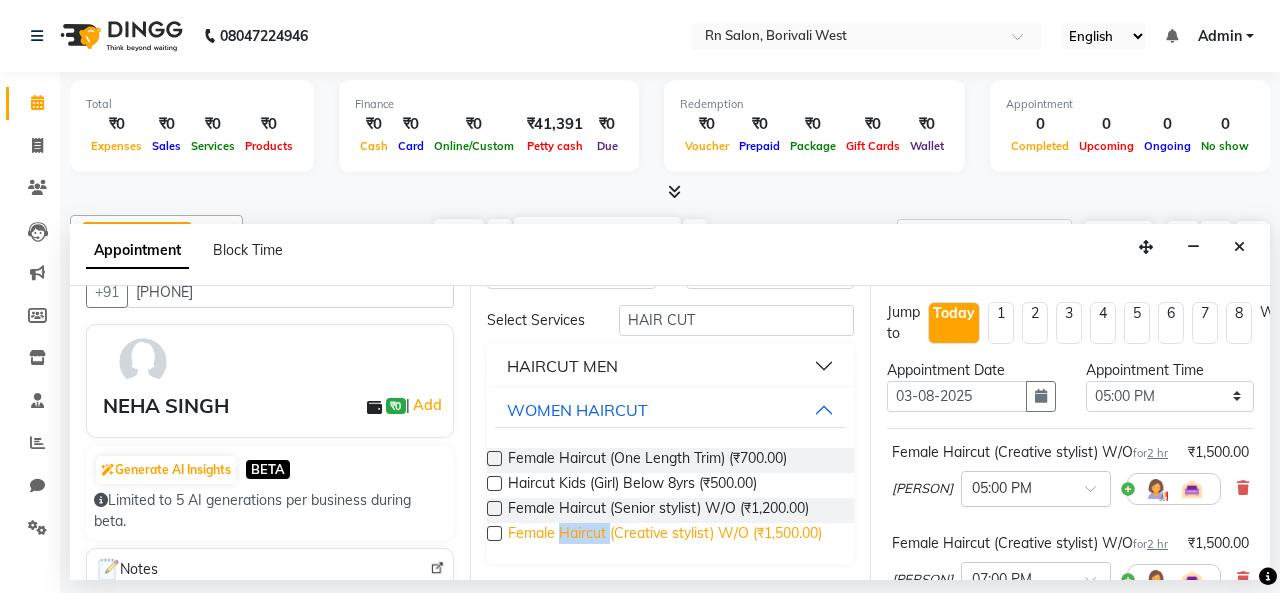 click on "Female Haircut (Creative stylist) W/O (₹1,500.00)" at bounding box center [665, 535] 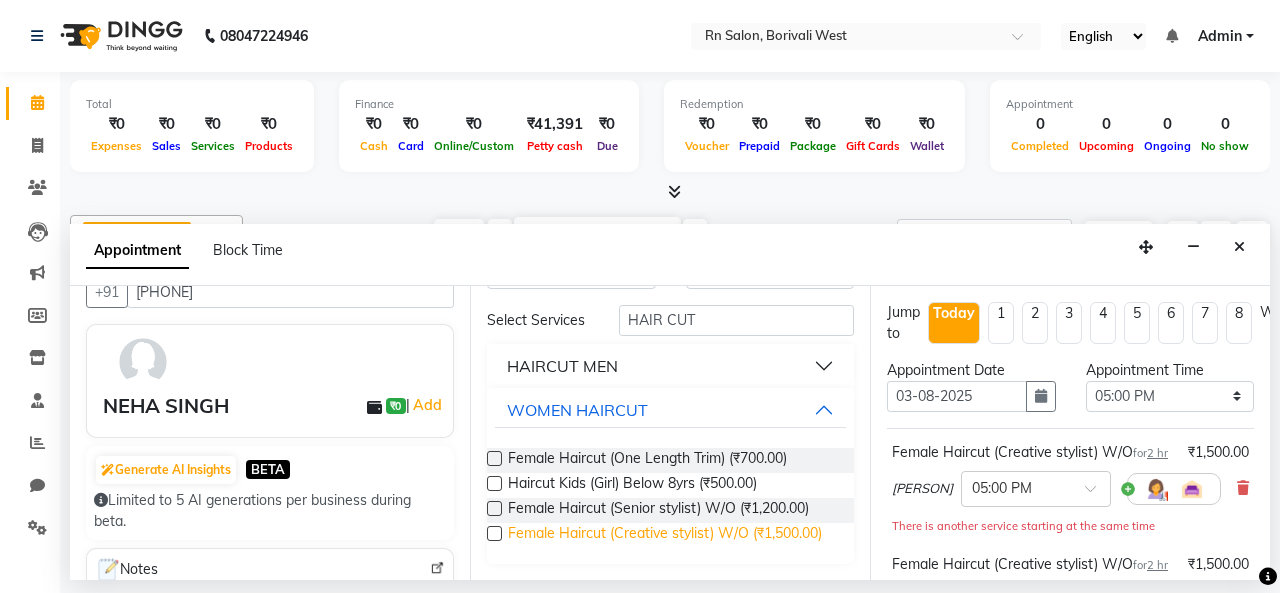 click on "Female Haircut (Creative stylist) W/O (₹1,500.00)" at bounding box center [665, 535] 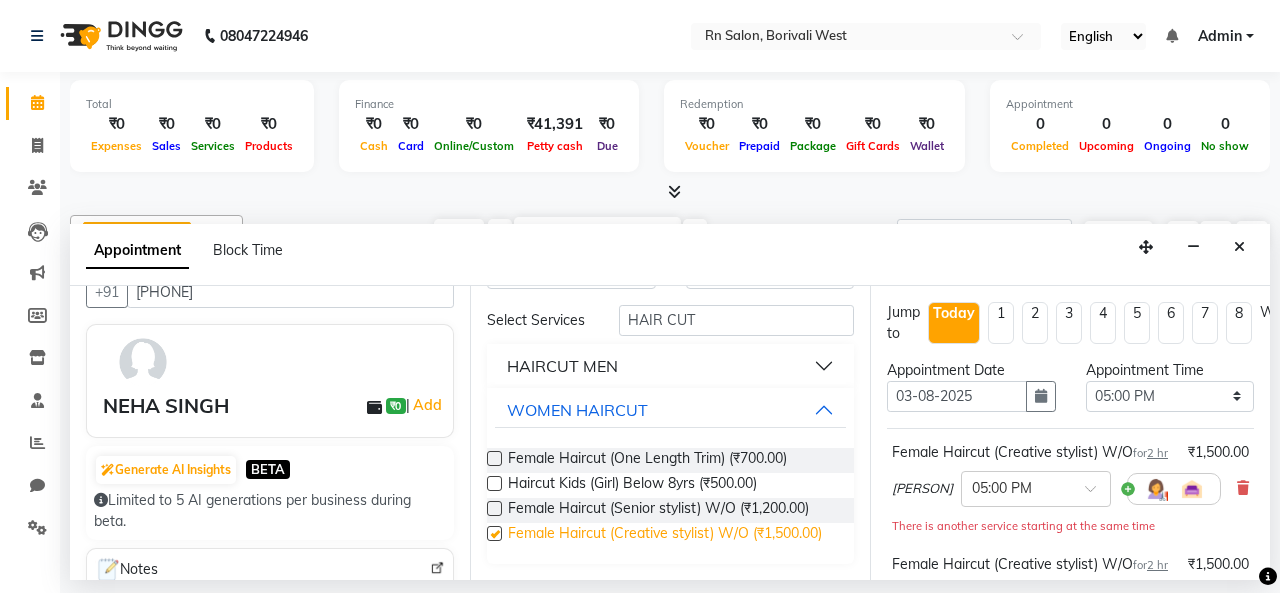 checkbox on "false" 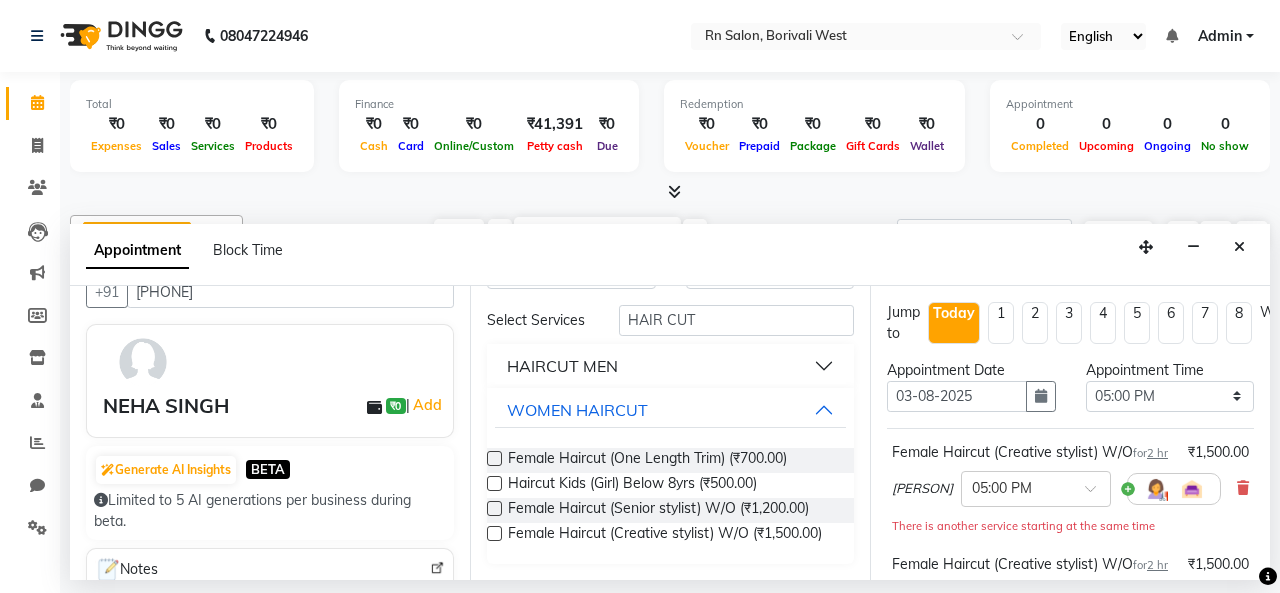 click at bounding box center (494, 508) 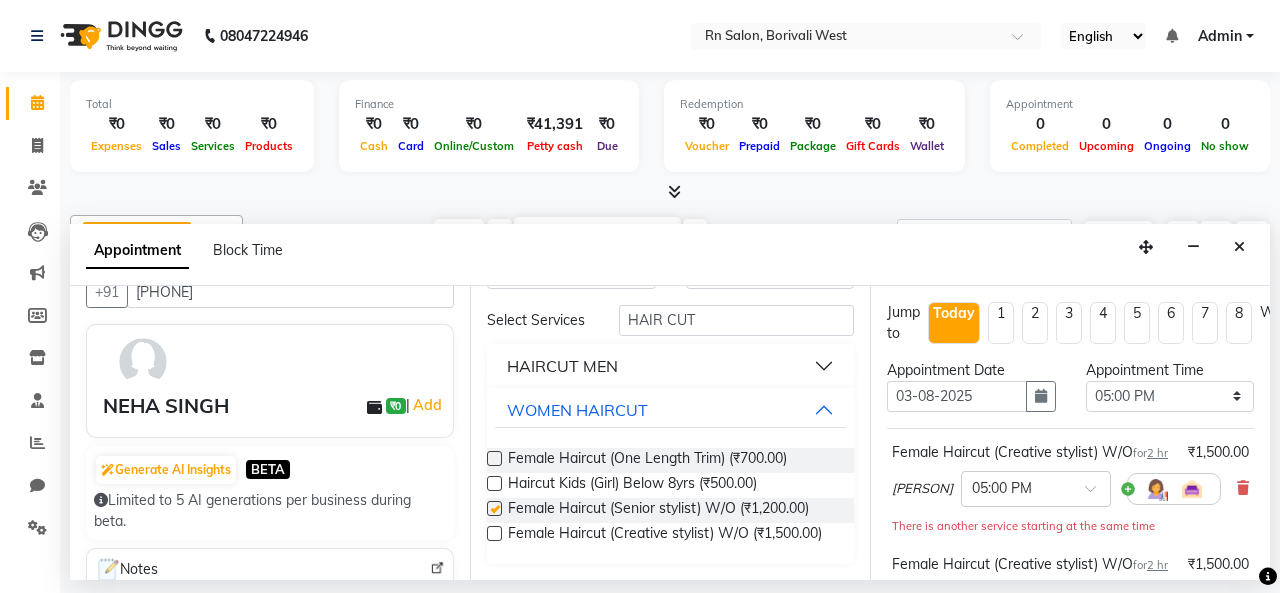 checkbox on "false" 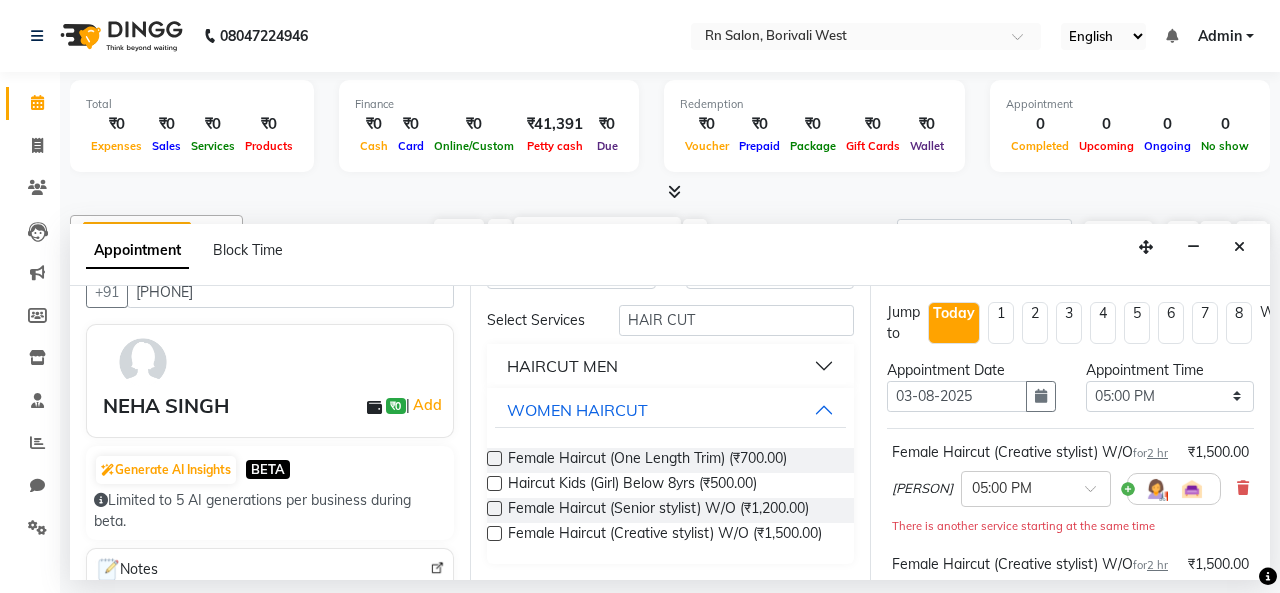 click at bounding box center (494, 533) 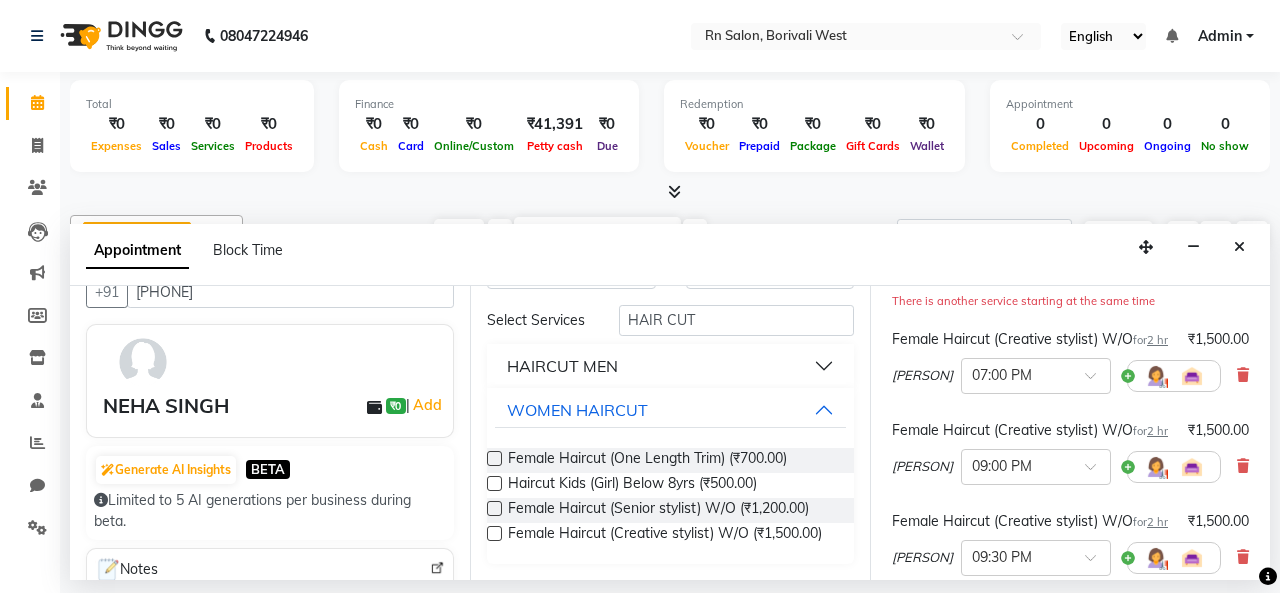 scroll, scrollTop: 200, scrollLeft: 0, axis: vertical 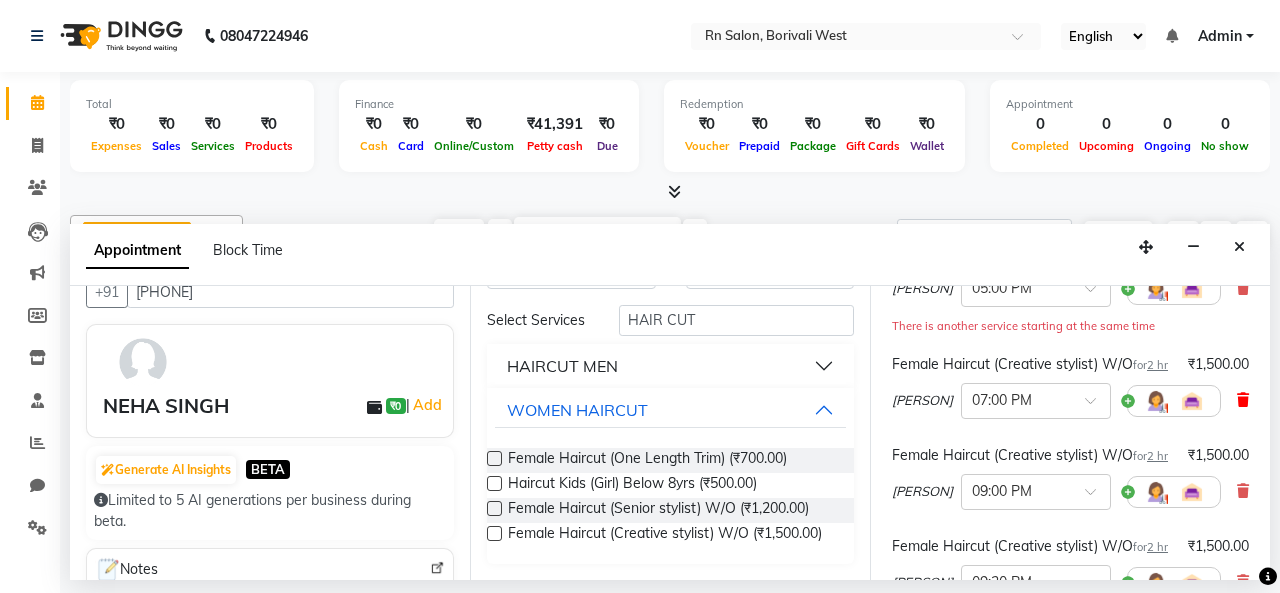 click at bounding box center [1243, 400] 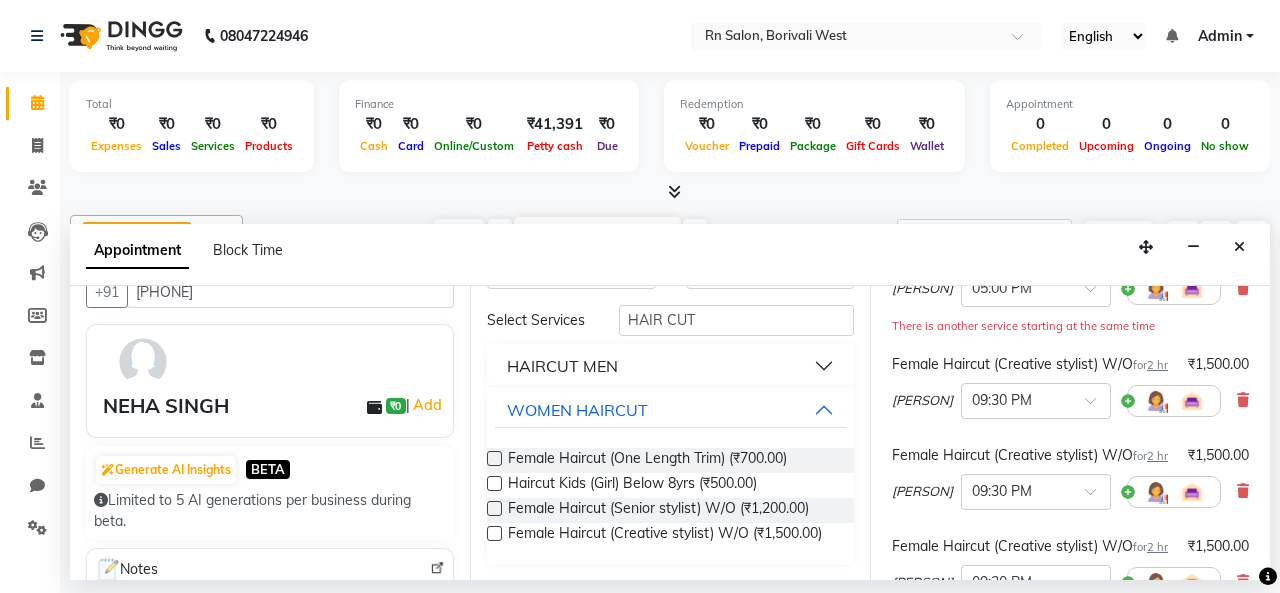 click at bounding box center [1243, 400] 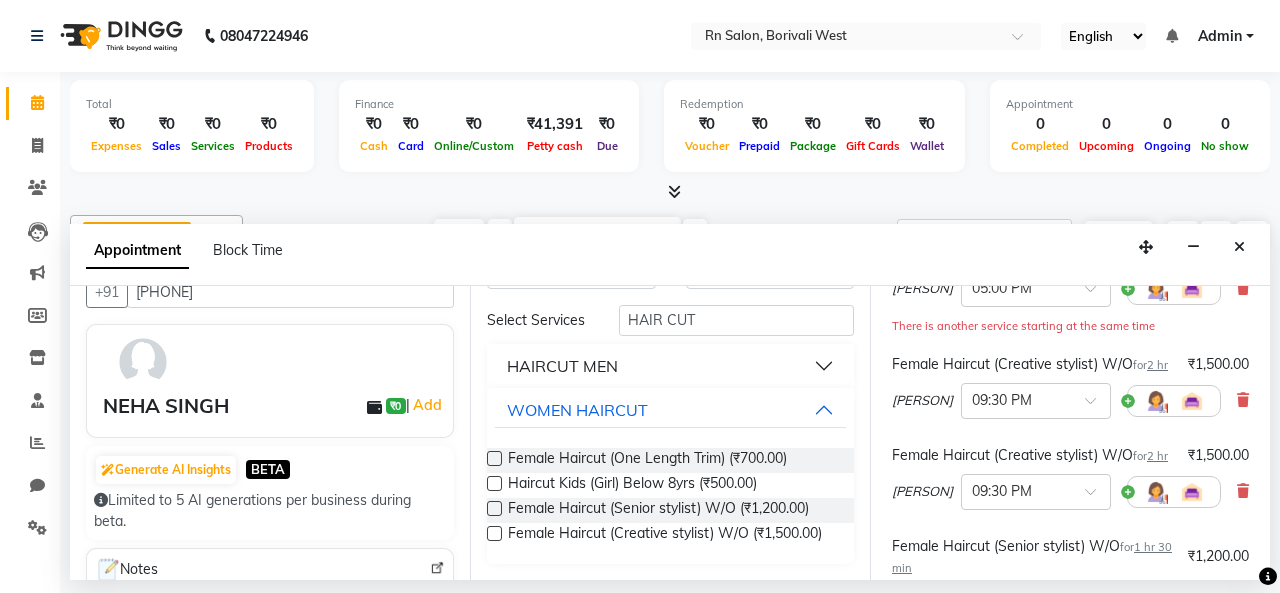 click at bounding box center (1243, 400) 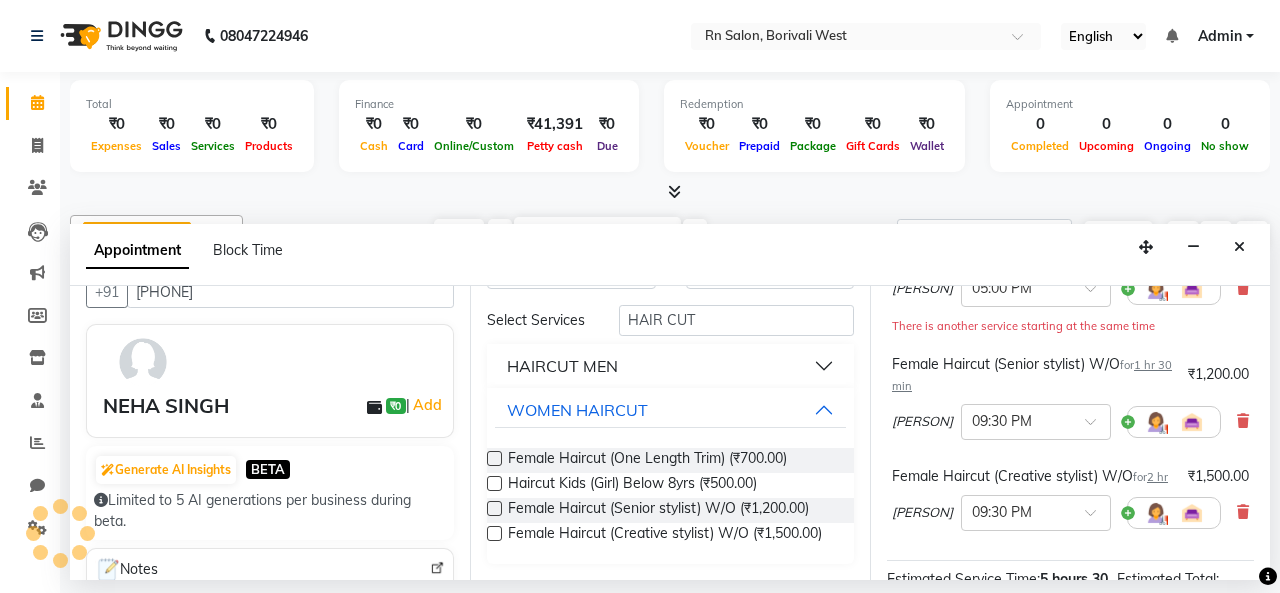 click at bounding box center [1243, 421] 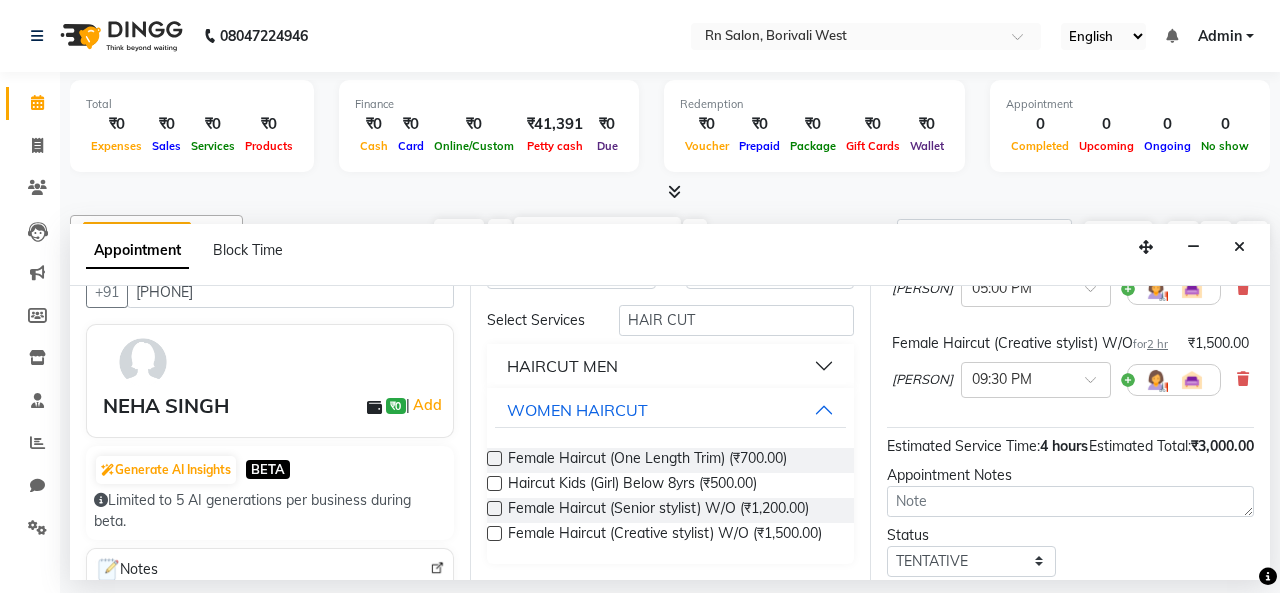 click on "[PERSON] × 09:30 PM" at bounding box center (1070, 380) 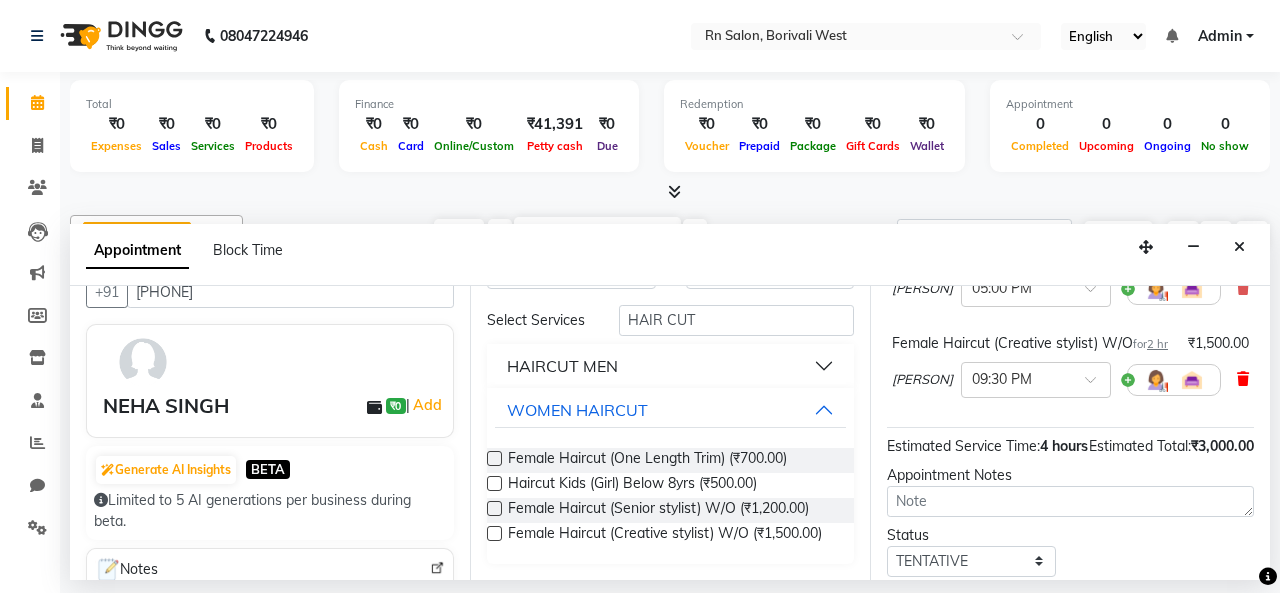 click at bounding box center [1243, 379] 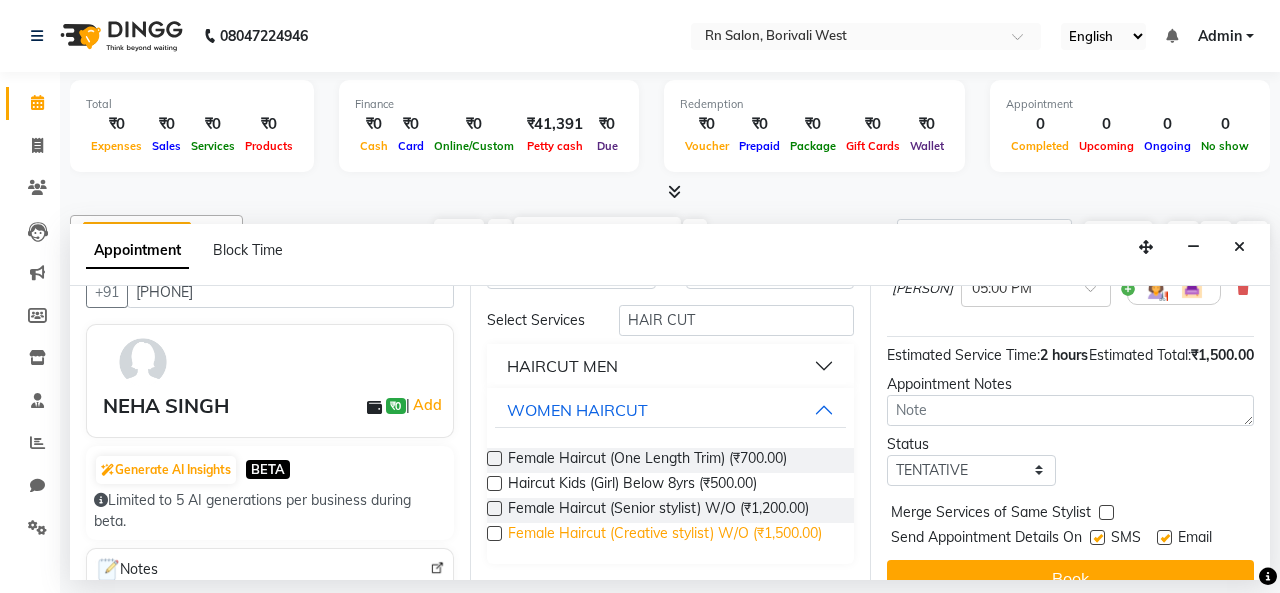click on "Female Haircut (Creative stylist) W/O (₹1,500.00)" at bounding box center (665, 535) 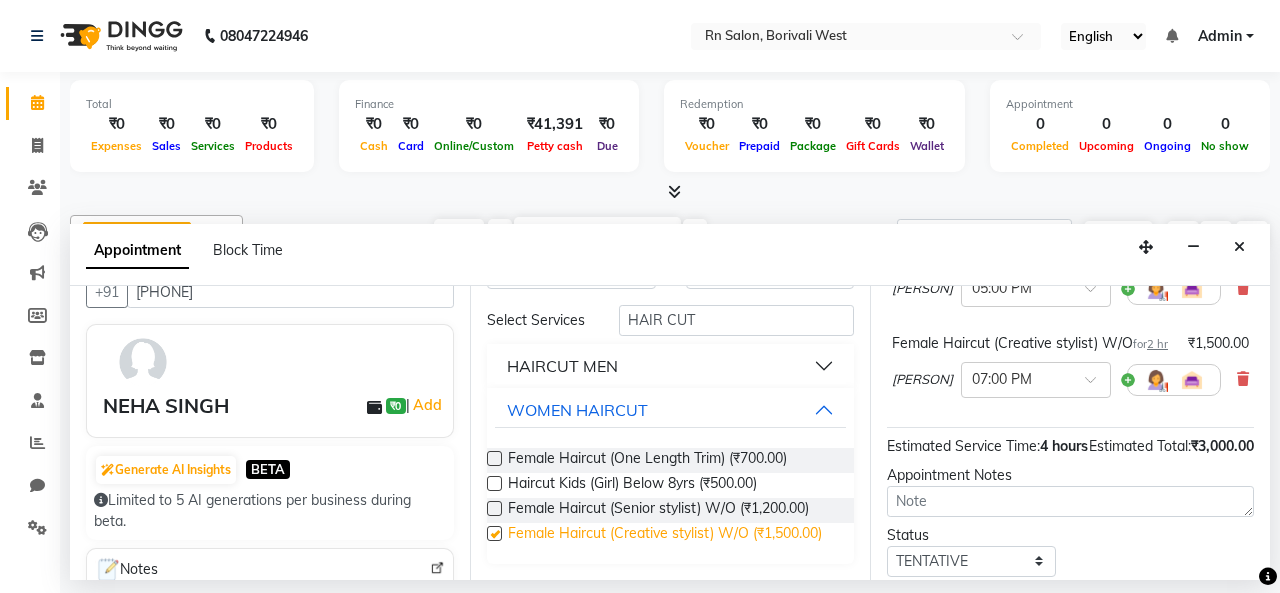 checkbox on "false" 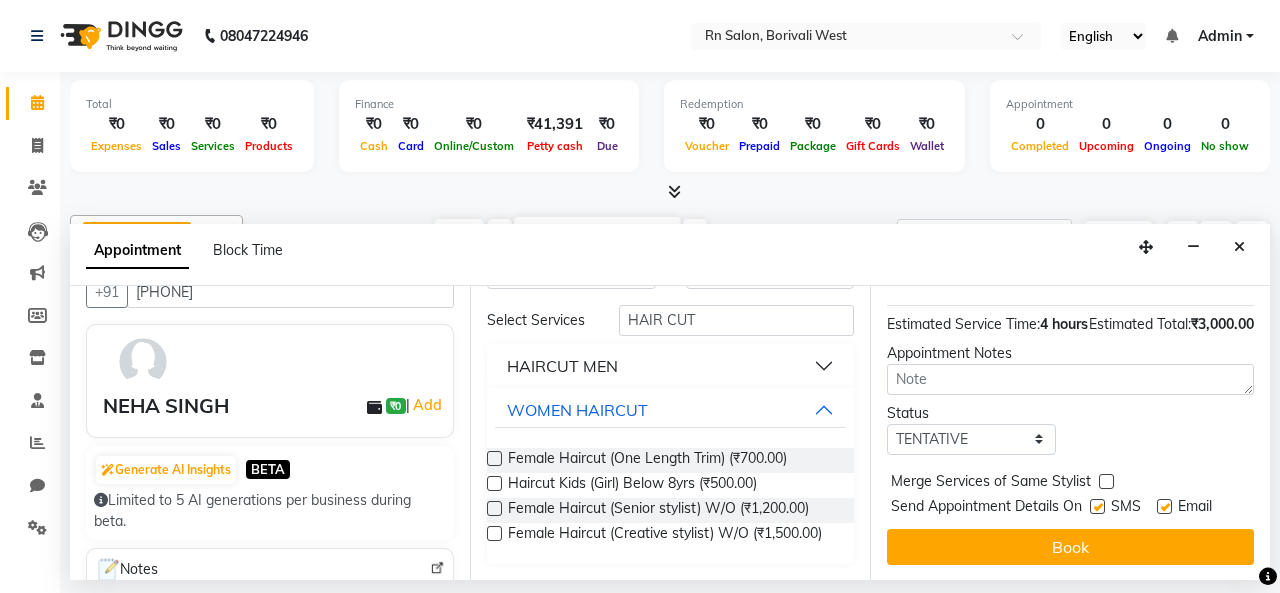 scroll, scrollTop: 406, scrollLeft: 0, axis: vertical 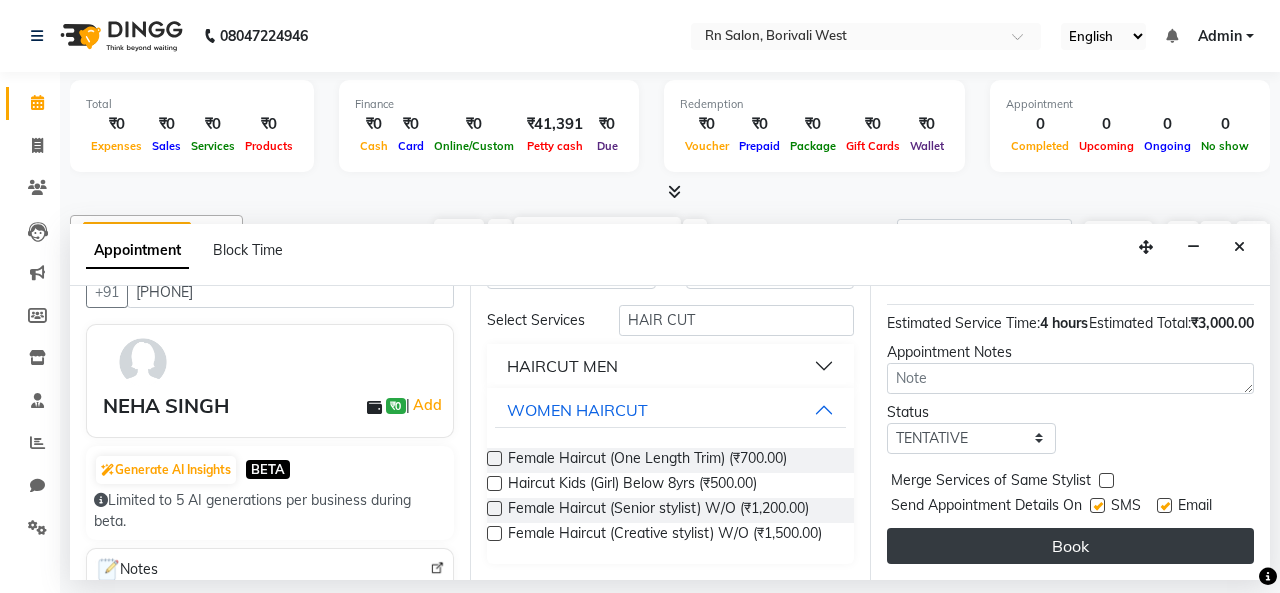 click on "Book" at bounding box center [1070, 546] 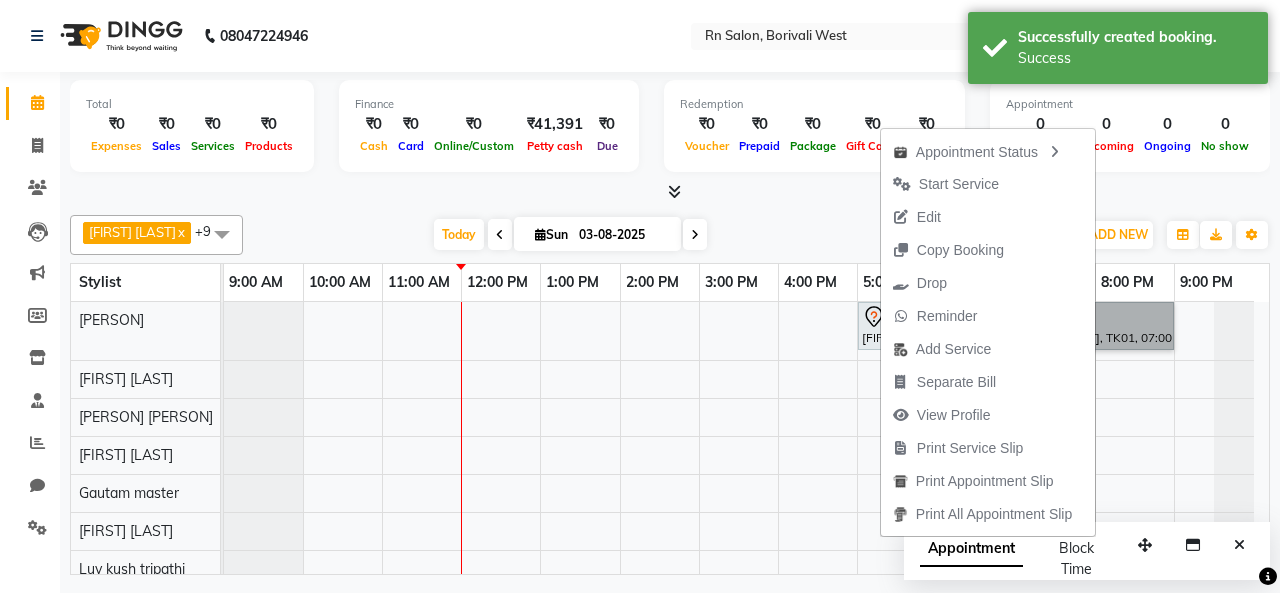 click on "[FIRST] [LAST], TK01, 05:00 PM-07:00 PM, Female Haircut (Creative stylist) W/O             [FIRST] [LAST], TK01, 07:00 PM-09:00 PM, Female Haircut (Creative stylist) W/O" at bounding box center [746, 502] 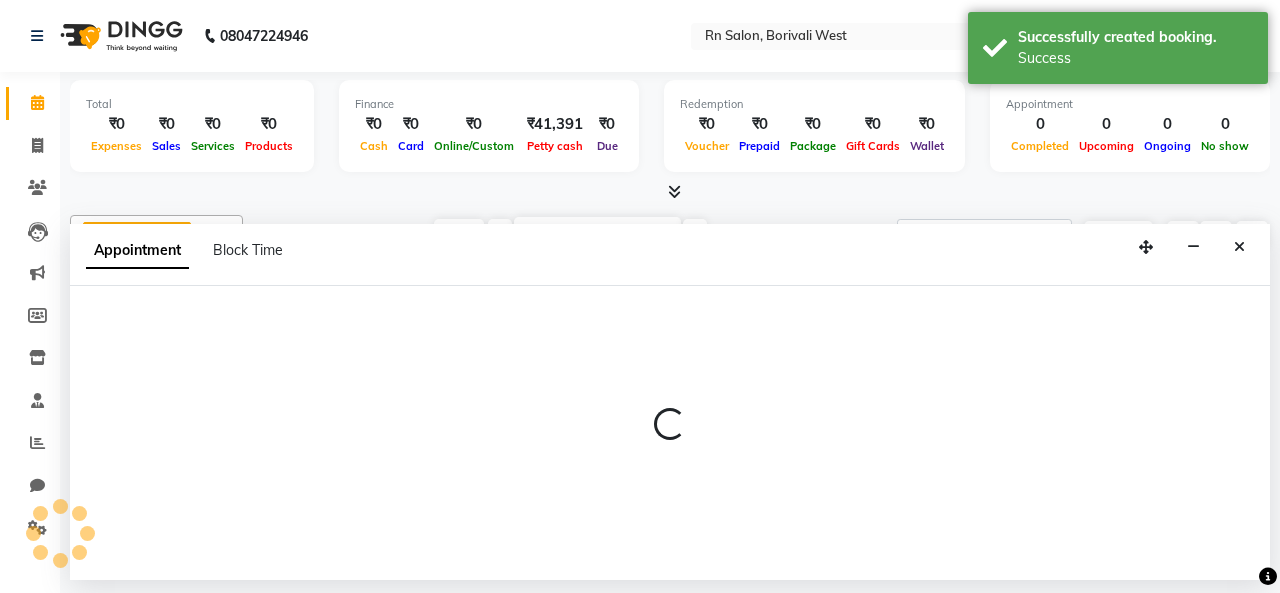 select on "83941" 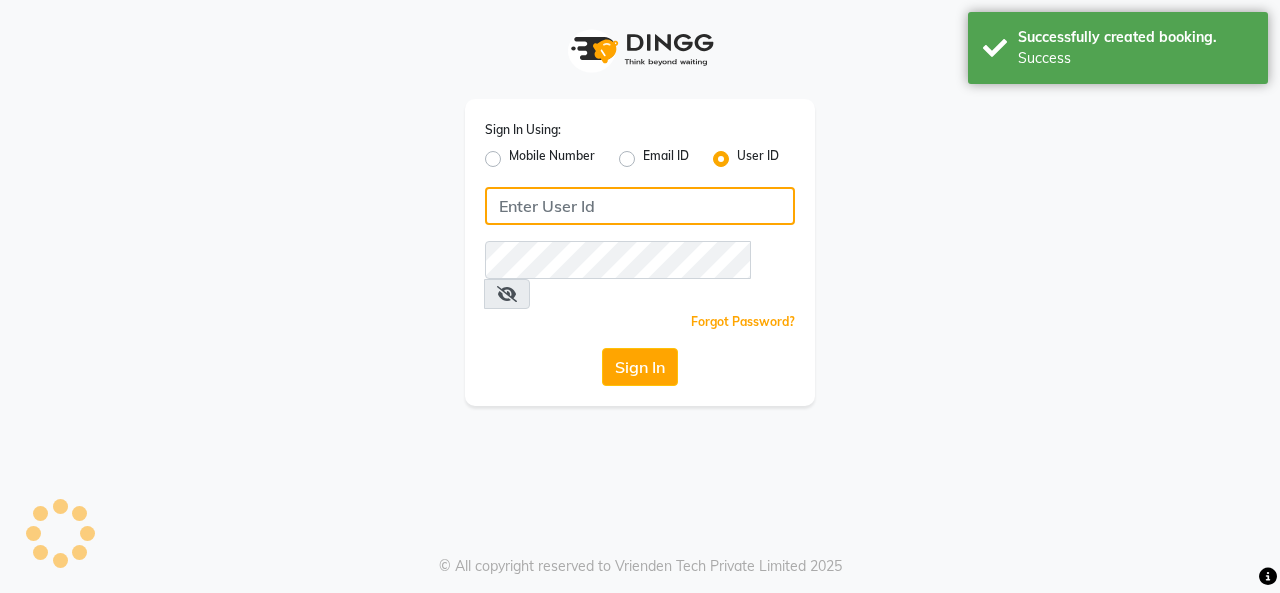 type on "rnsalon" 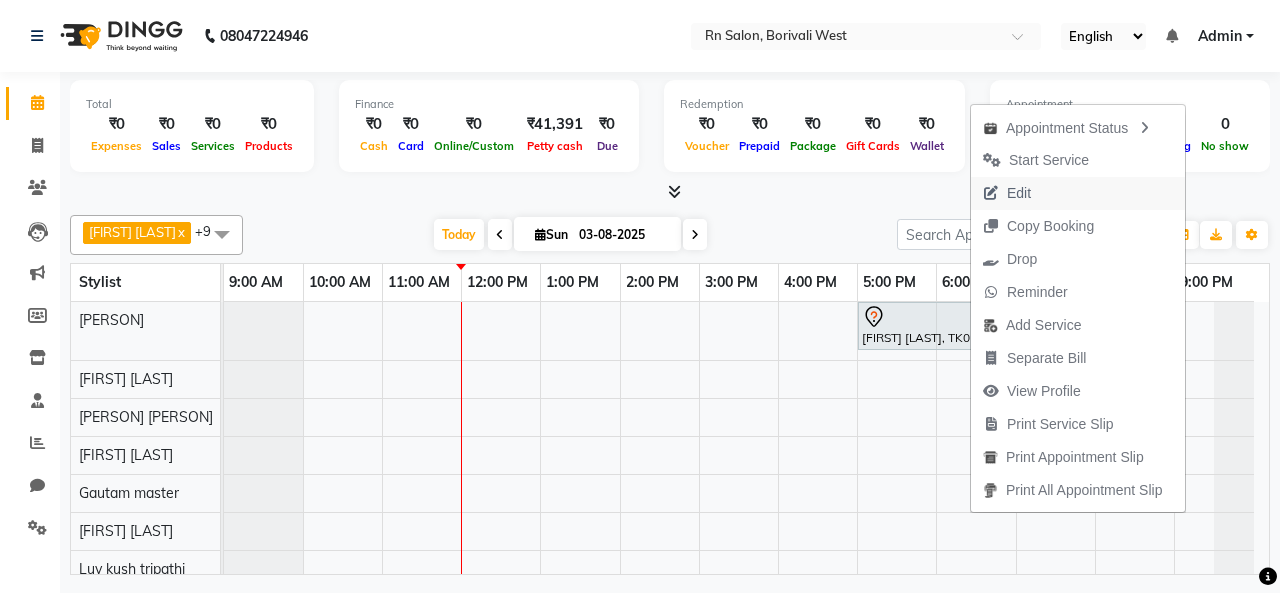 click on "Edit" at bounding box center [1019, 193] 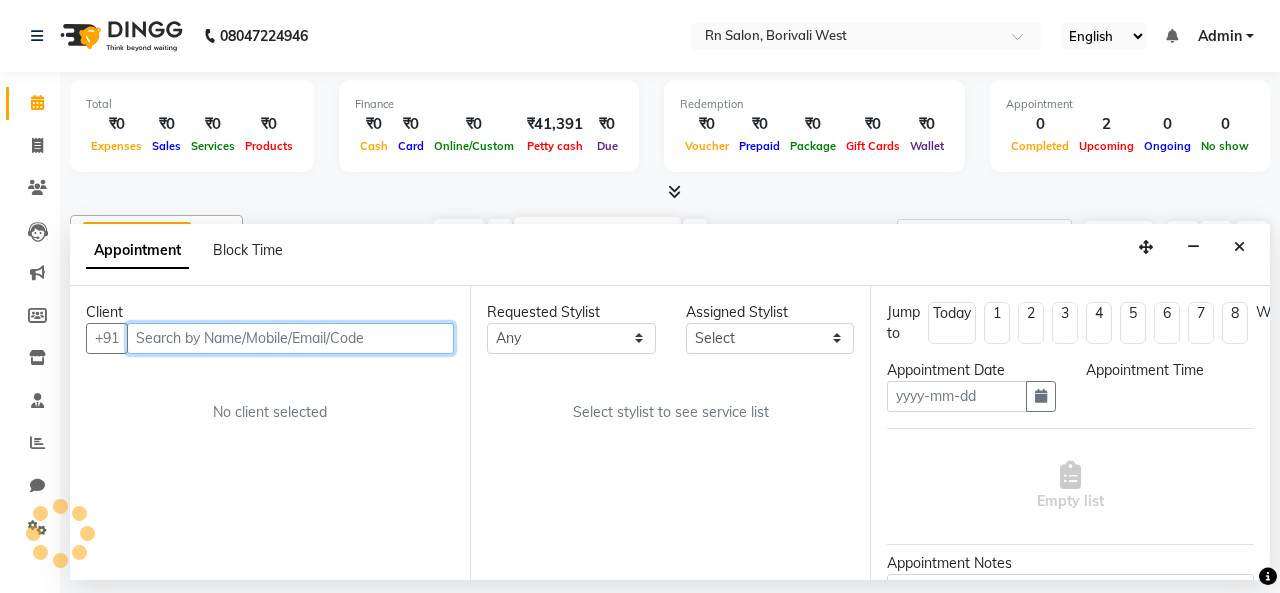 type on "03-08-2025" 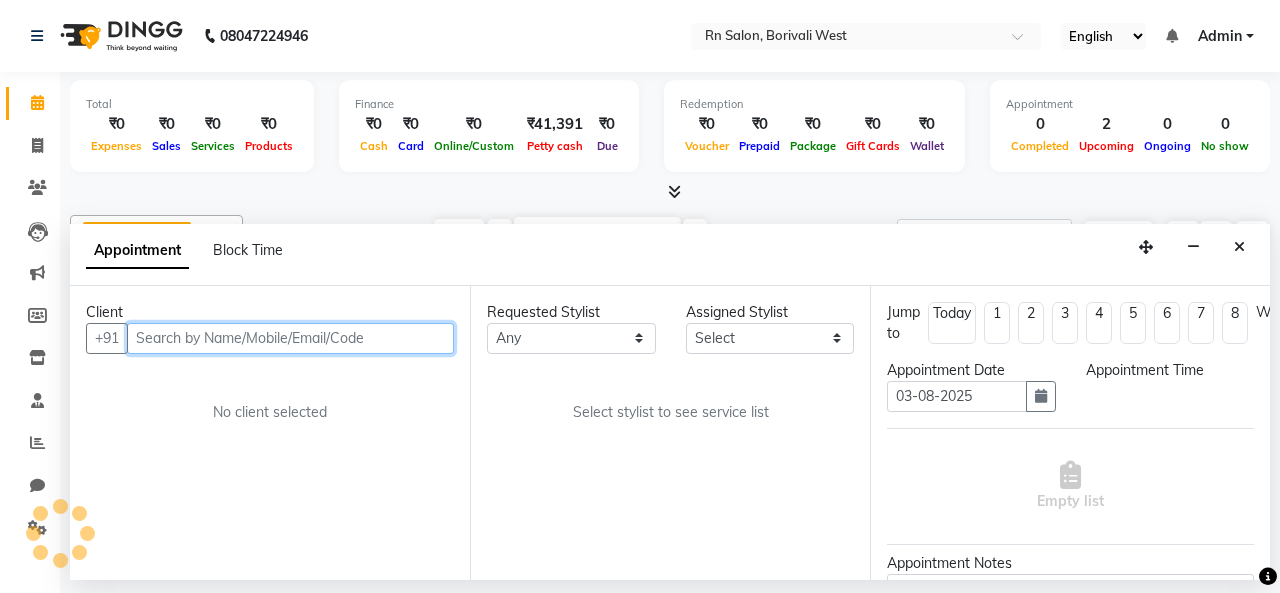 select on "1020" 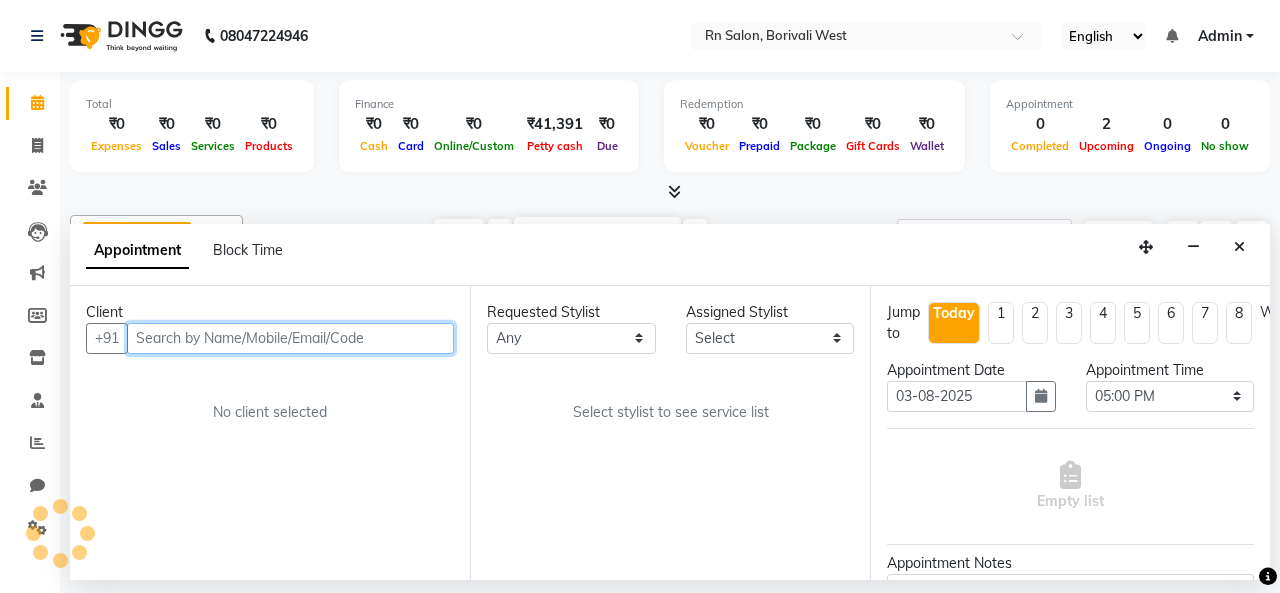 select on "83940" 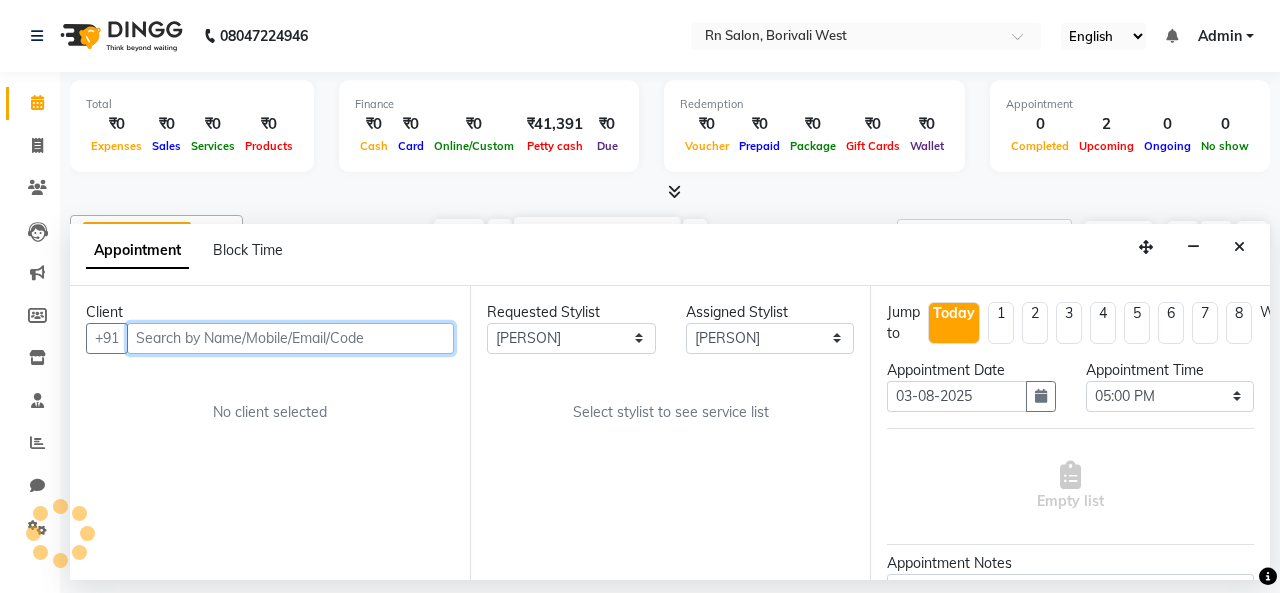select on "4293" 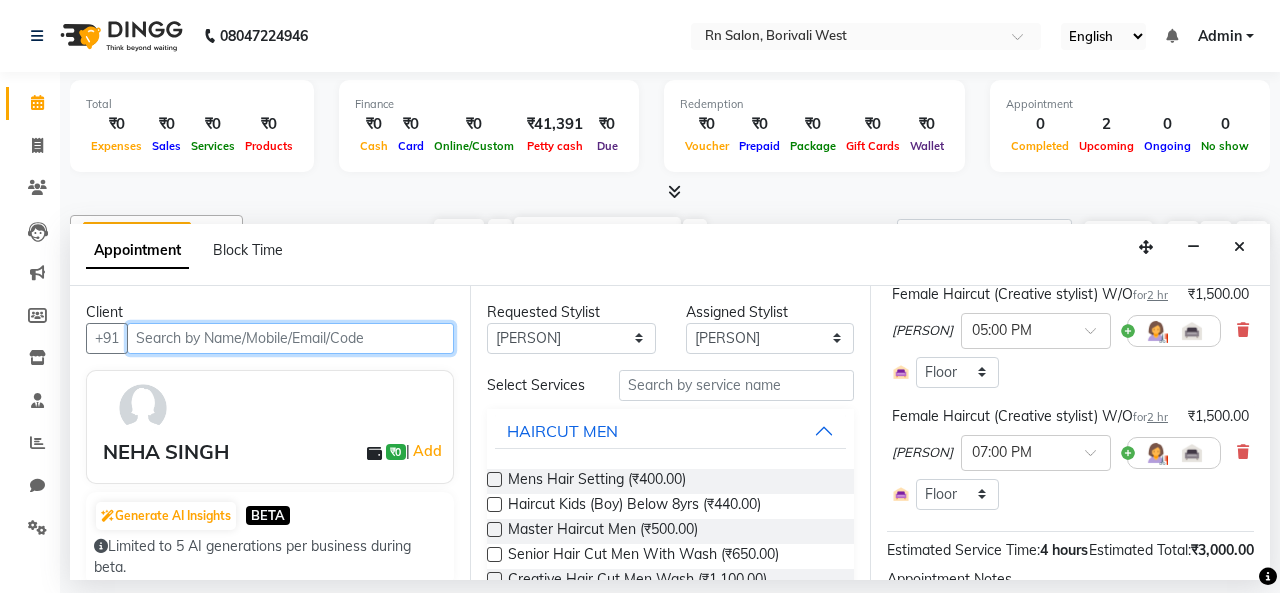 scroll, scrollTop: 200, scrollLeft: 0, axis: vertical 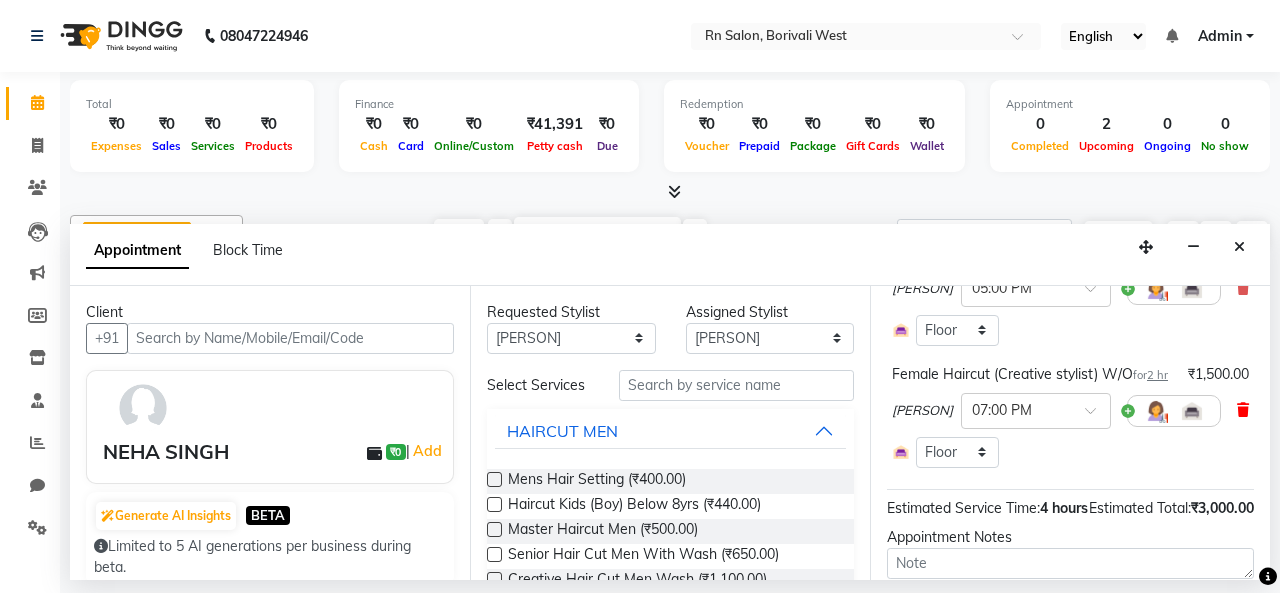 click at bounding box center (1243, 410) 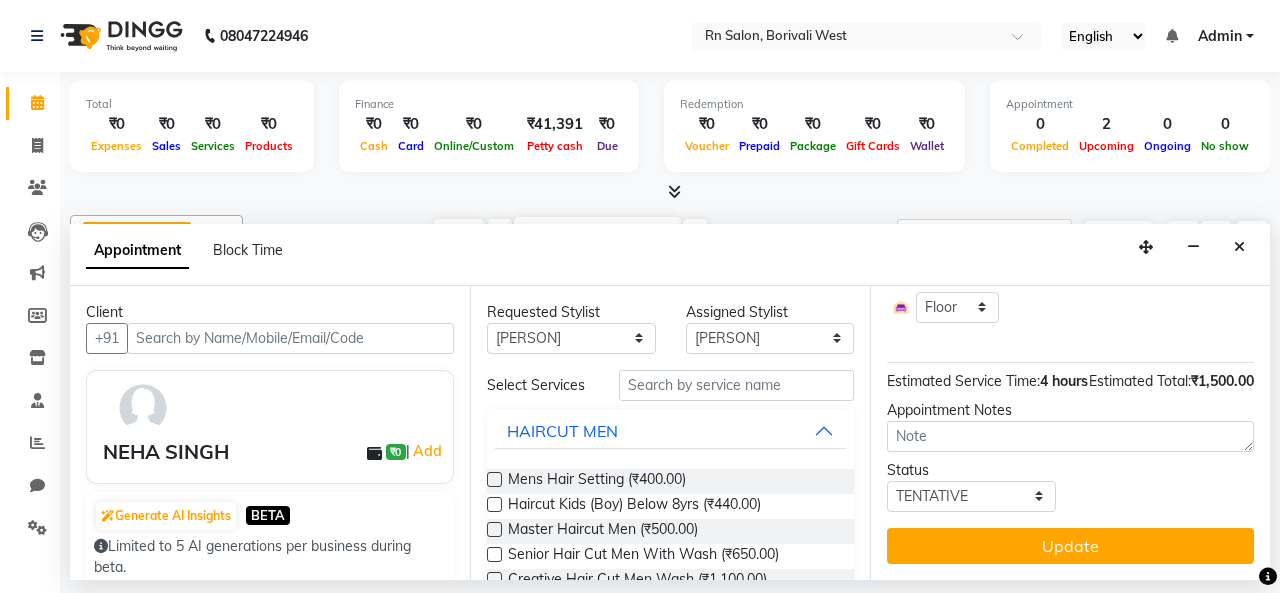 scroll, scrollTop: 0, scrollLeft: 0, axis: both 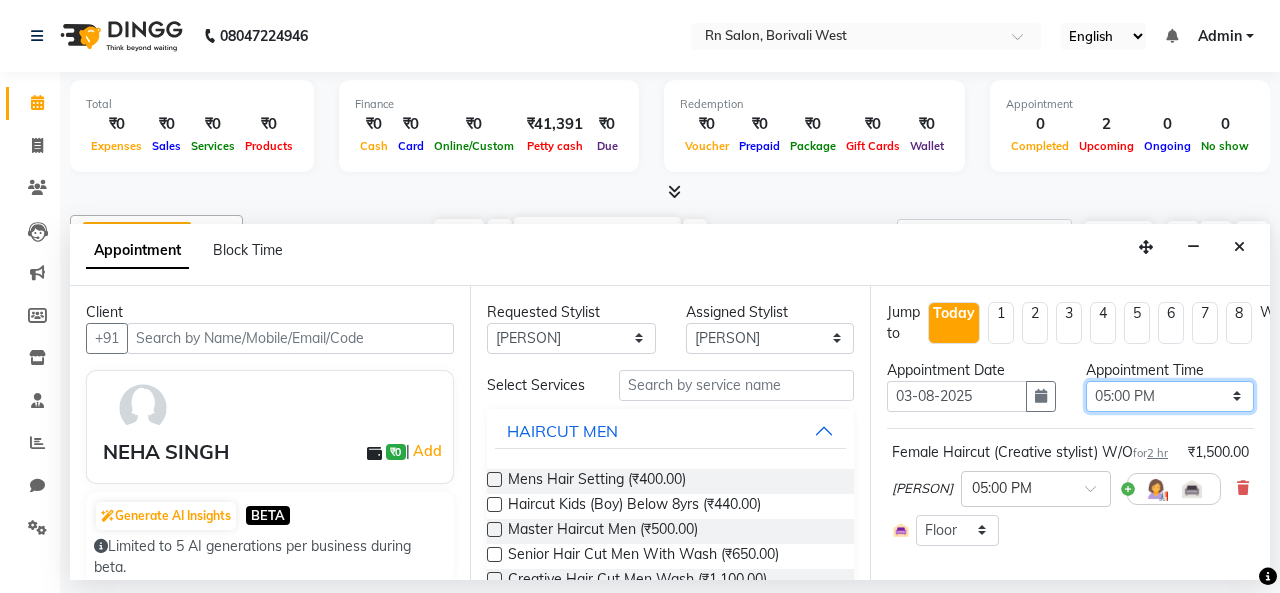 click on "Select 10:00 AM 10:15 AM 10:30 AM 10:45 AM 11:00 AM 11:15 AM 11:30 AM 11:45 AM 12:00 PM 12:15 PM 12:30 PM 12:45 PM 01:00 PM 01:15 PM 01:30 PM 01:45 PM 02:00 PM 02:15 PM 02:30 PM 02:45 PM 03:00 PM 03:15 PM 03:30 PM 03:45 PM 04:00 PM 04:15 PM 04:30 PM 04:45 PM 05:00 PM 05:15 PM 05:30 PM 05:45 PM 06:00 PM 06:15 PM 06:30 PM 06:45 PM 07:00 PM 07:15 PM 07:30 PM 07:45 PM 08:00 PM 08:15 PM 08:30 PM 08:45 PM 09:00 PM 09:15 PM 09:30 PM" at bounding box center [1170, 396] 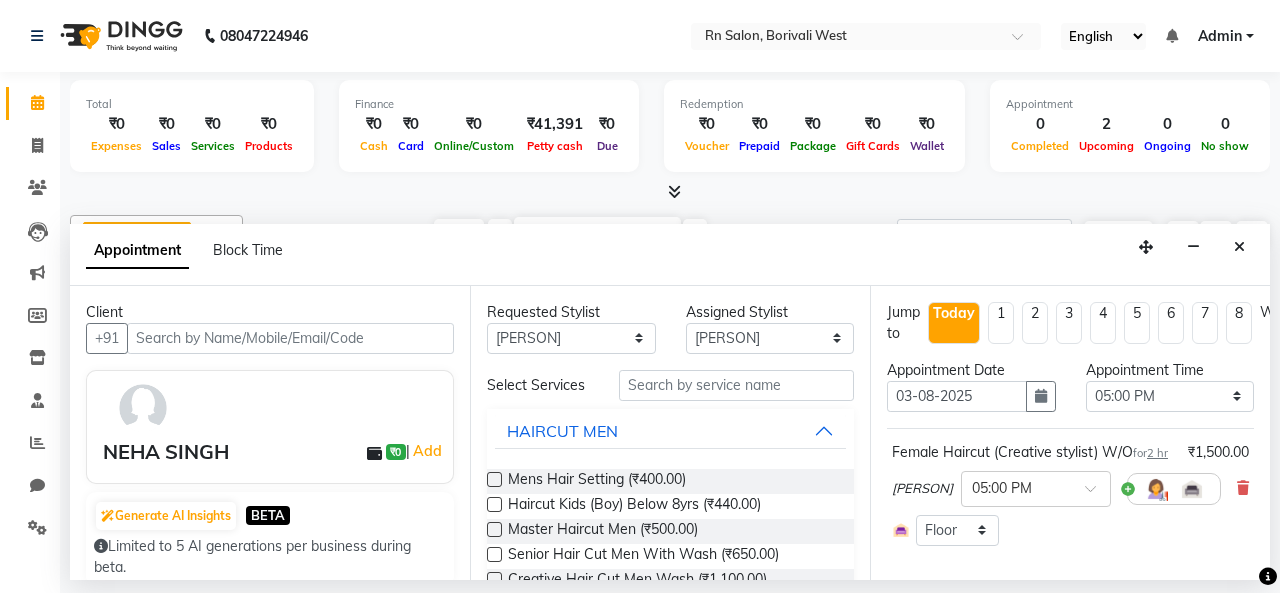 click on "Female Haircut (Creative stylist) W/O   for  2 hr" at bounding box center (1030, 452) 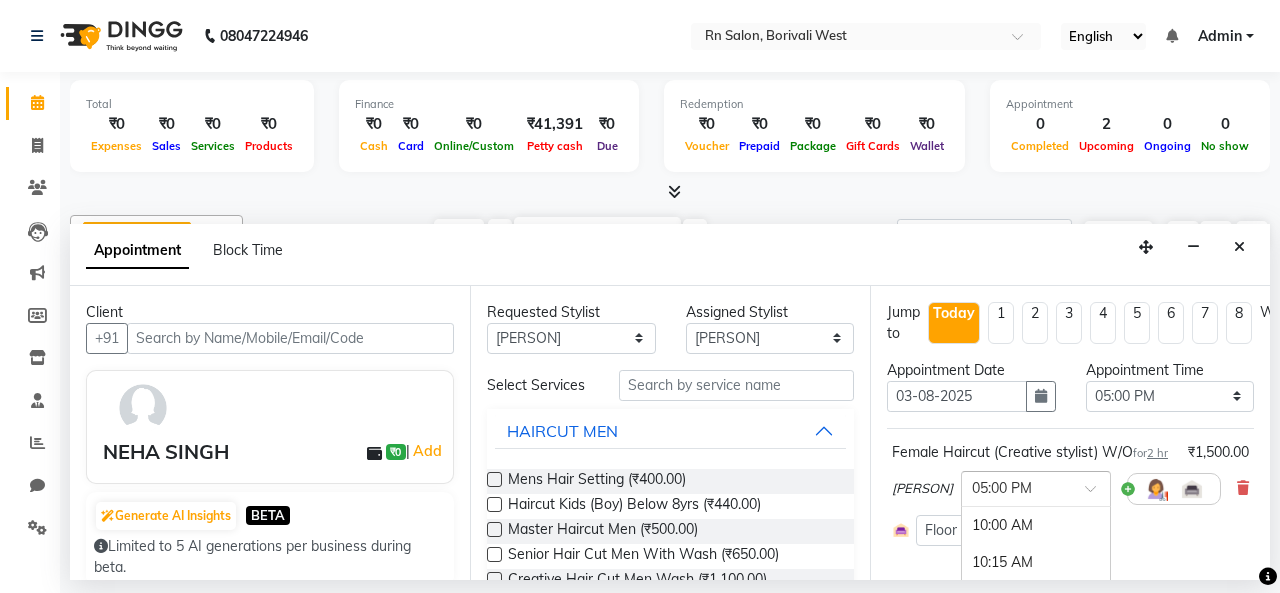 click at bounding box center [1016, 487] 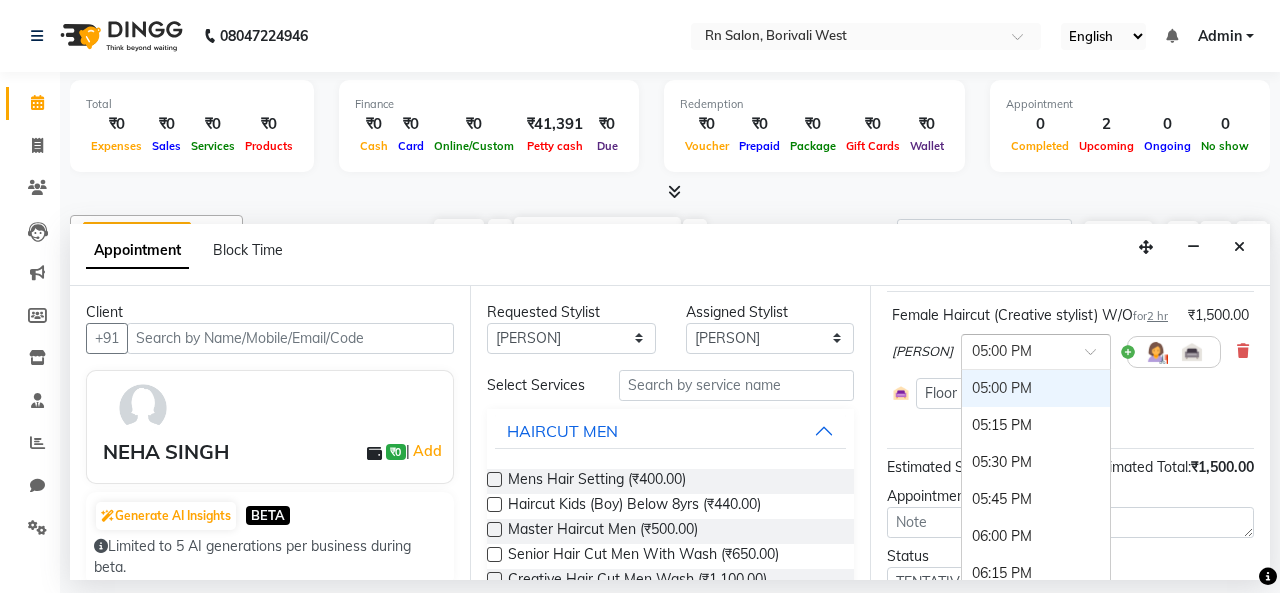 scroll, scrollTop: 200, scrollLeft: 0, axis: vertical 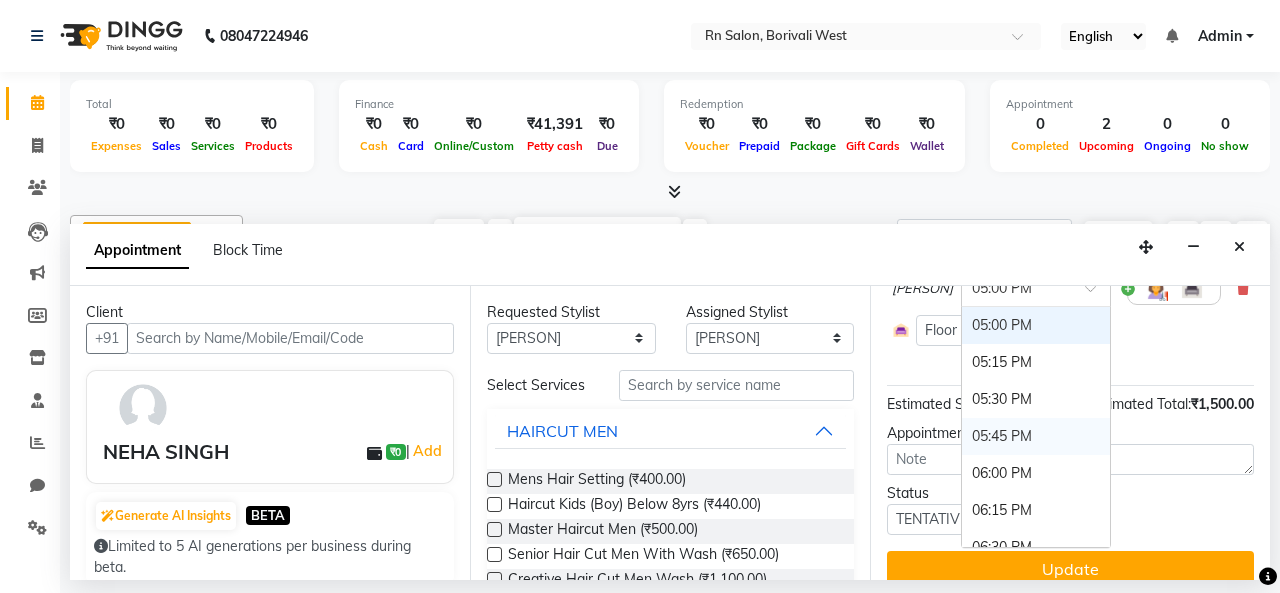 click on "Female Haircut (Creative stylist) W/O   for  2 hr ₹1,500.00 [PERSON] × 05:00 PM  10:00 AM   10:15 AM   10:30 AM   10:45 AM   11:00 AM   11:15 AM   11:30 AM   11:45 AM   12:00 PM   12:15 PM   12:30 PM   12:45 PM   01:00 PM   01:15 PM   01:30 PM   01:45 PM   02:00 PM   02:15 PM   02:30 PM   02:45 PM   03:00 PM   03:15 PM   03:30 PM   03:45 PM   04:00 PM   04:15 PM   04:30 PM   04:45 PM   05:00 PM   05:15 PM   05:30 PM   05:45 PM   06:00 PM   06:15 PM   06:30 PM   06:45 PM   07:00 PM   07:15 PM   07:30 PM   07:45 PM   08:00 PM   08:15 PM   08:30 PM   08:45 PM   09:00 PM   09:15 PM   09:30 PM   (No Shift) Select Room Floor" at bounding box center (1070, 307) 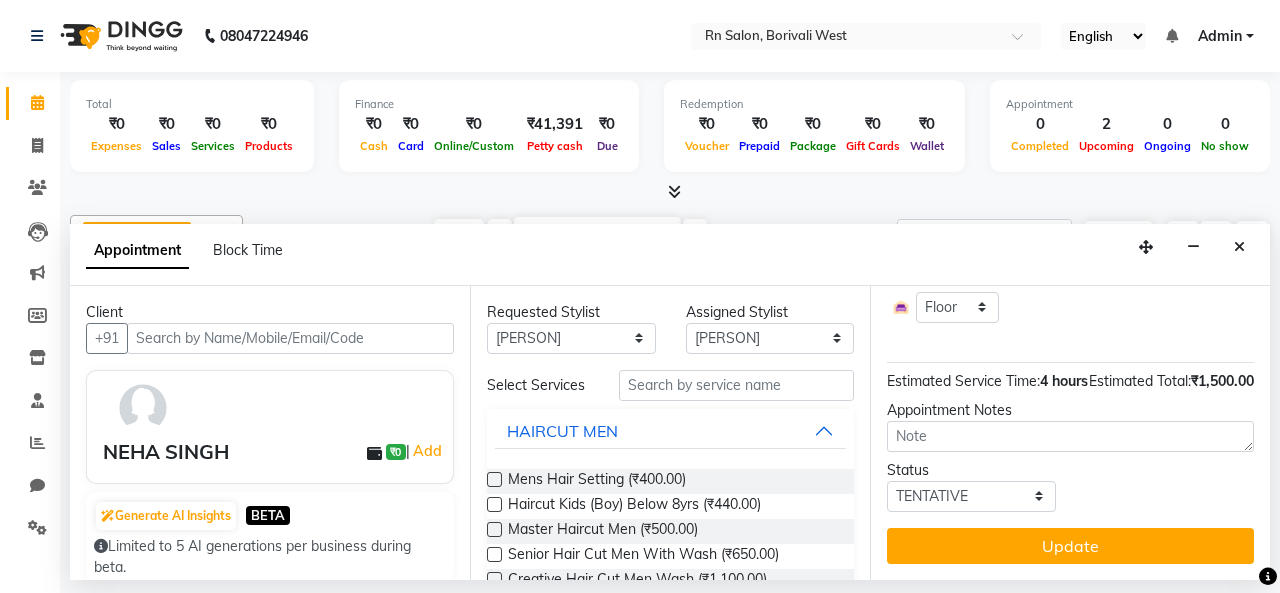 scroll, scrollTop: 282, scrollLeft: 0, axis: vertical 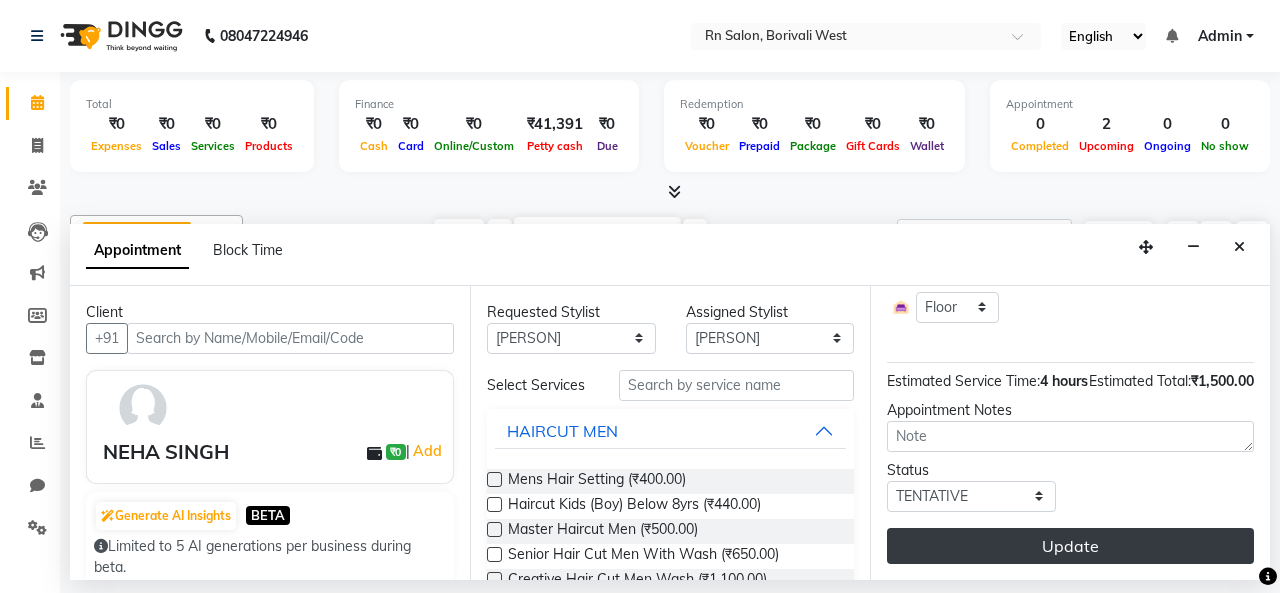 click on "Update" at bounding box center (1070, 546) 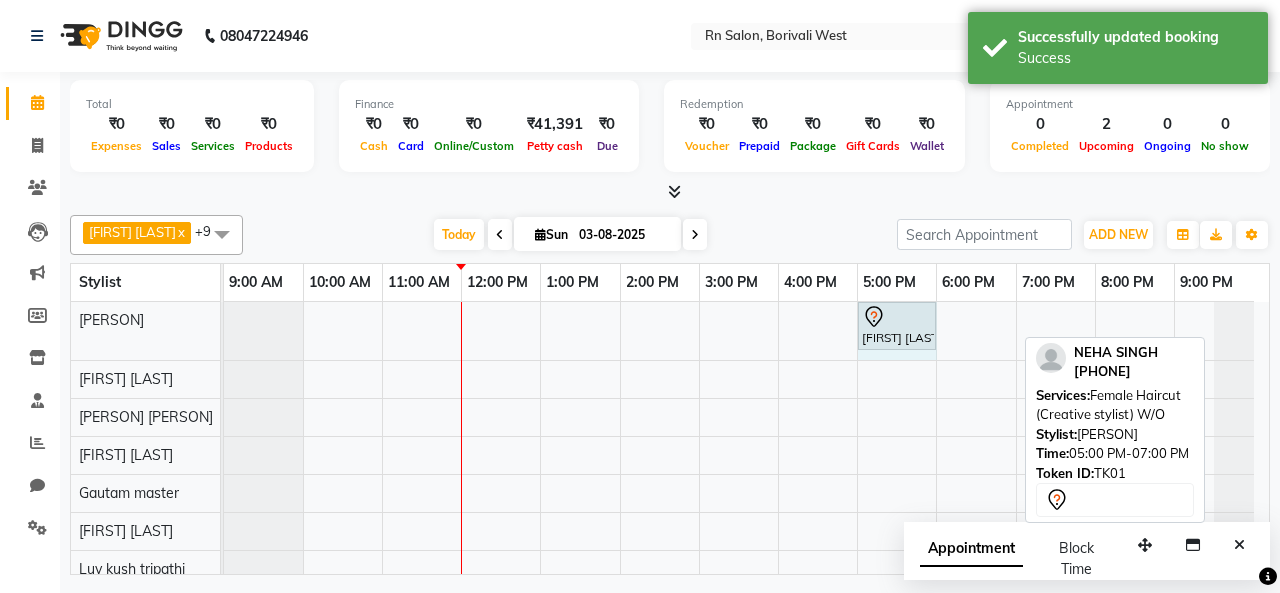 drag, startPoint x: 1012, startPoint y: 311, endPoint x: 929, endPoint y: 309, distance: 83.02409 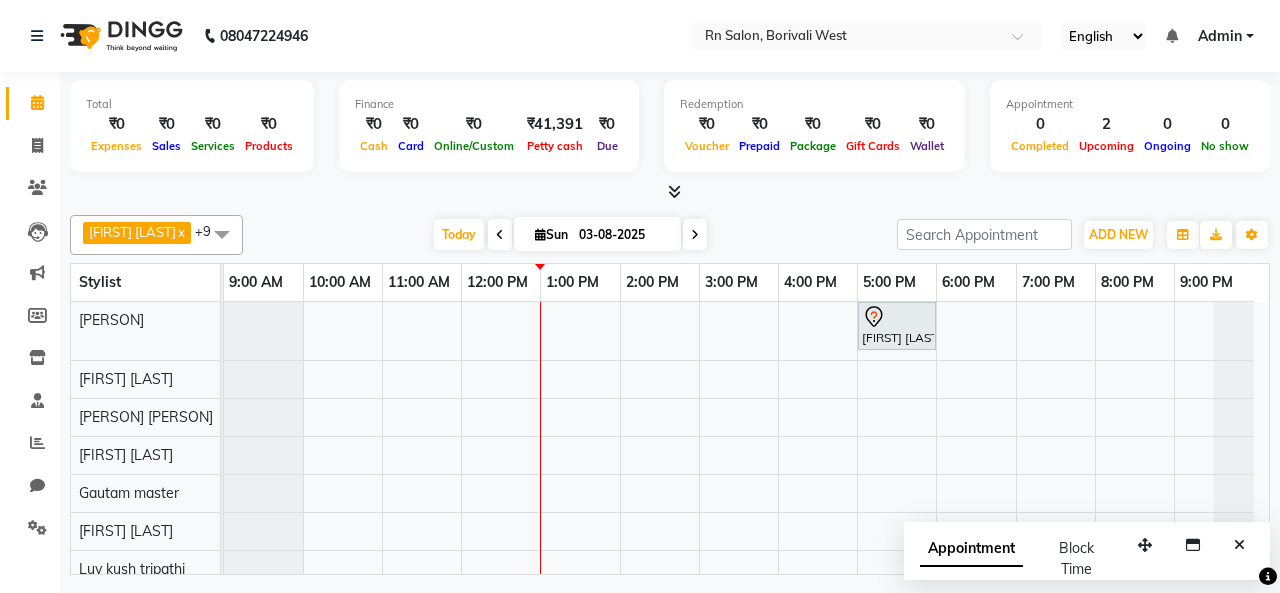 scroll, scrollTop: 100, scrollLeft: 0, axis: vertical 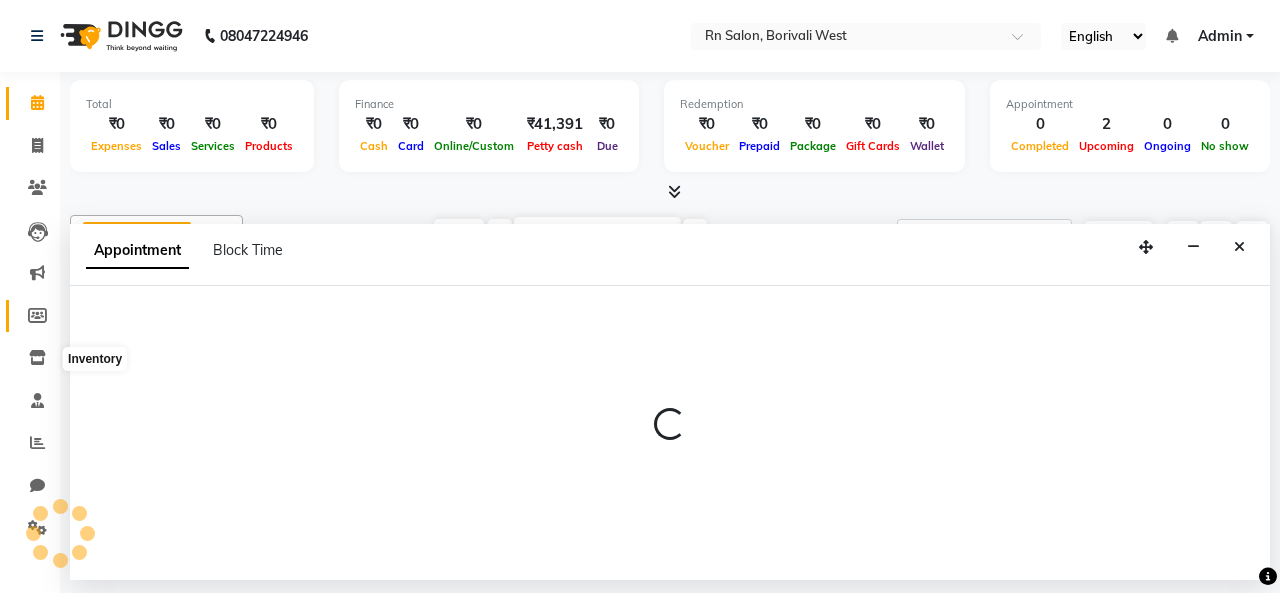 select on "83942" 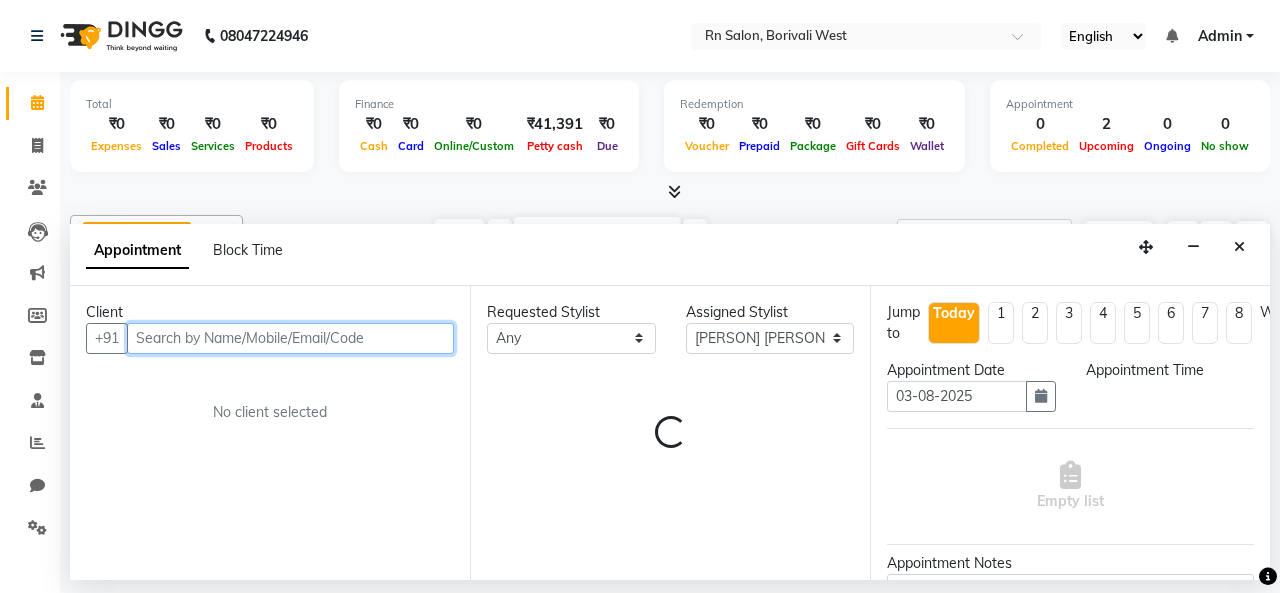select on "660" 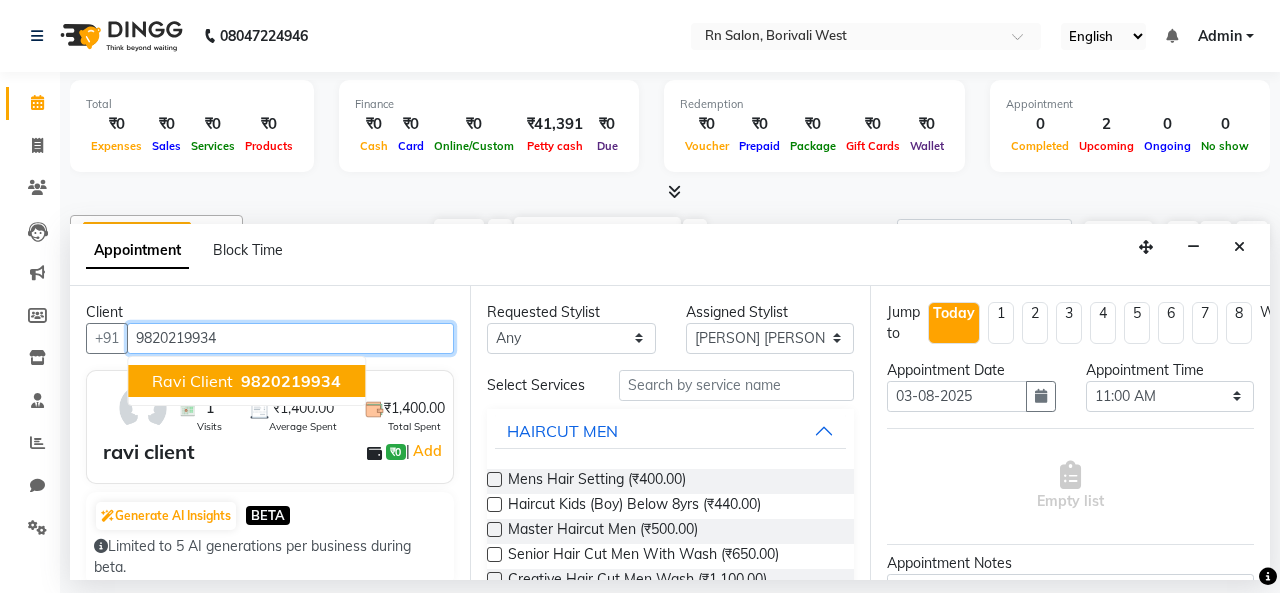click on "[FIRST] client   [PHONE]" at bounding box center (246, 381) 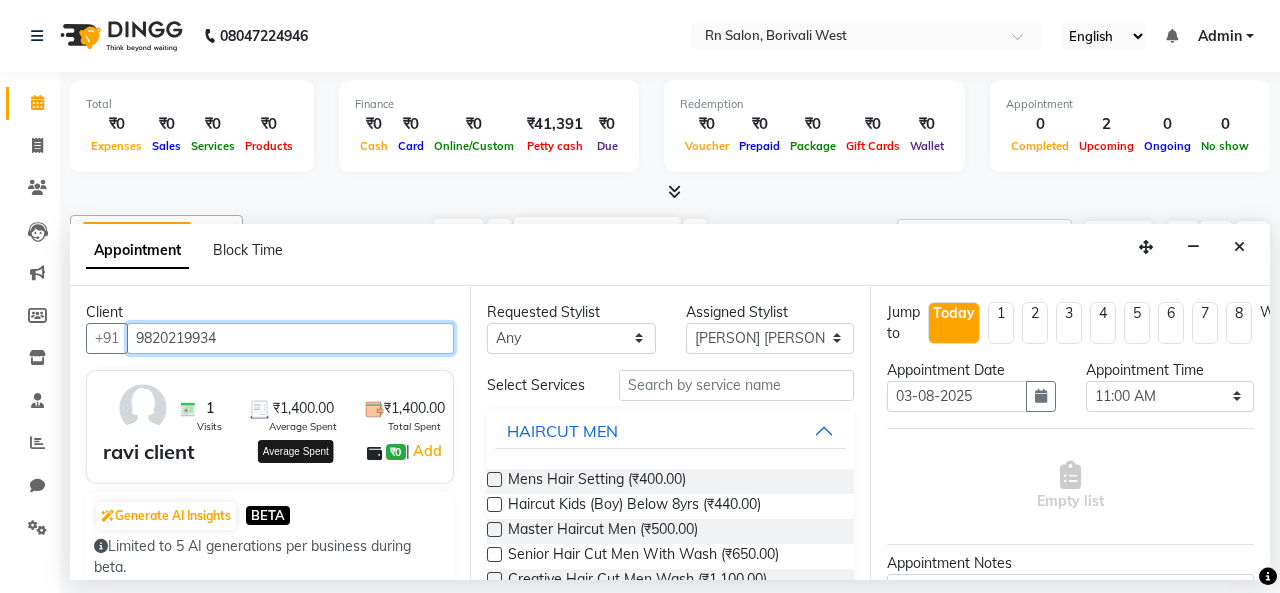scroll, scrollTop: 200, scrollLeft: 0, axis: vertical 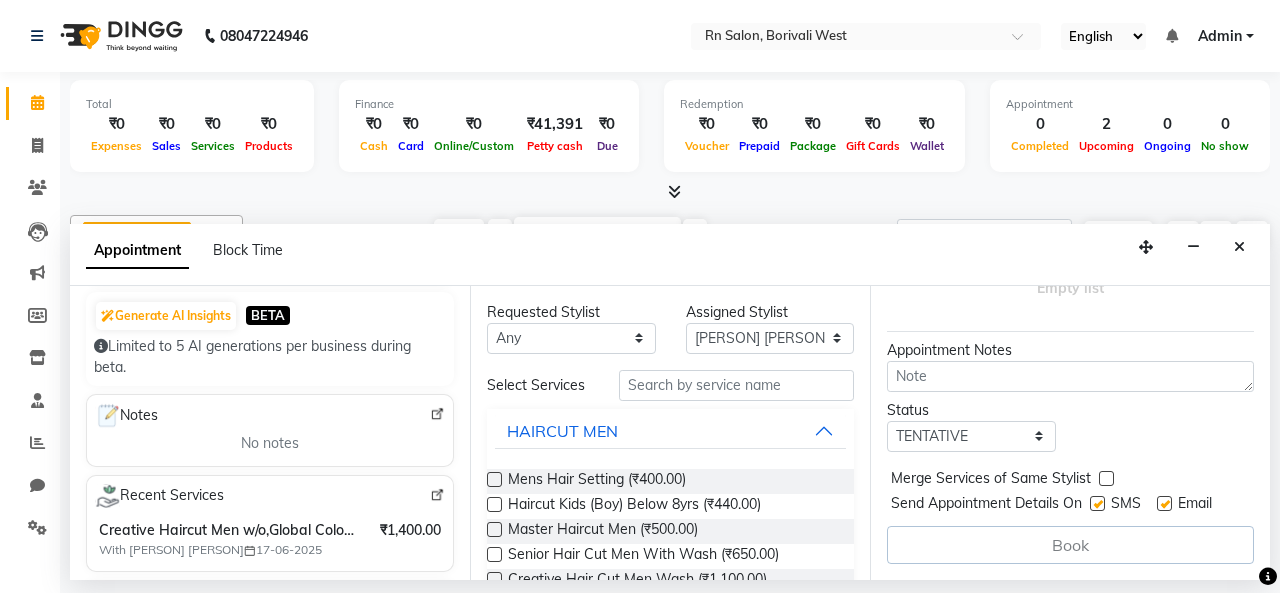 type on "9820219934" 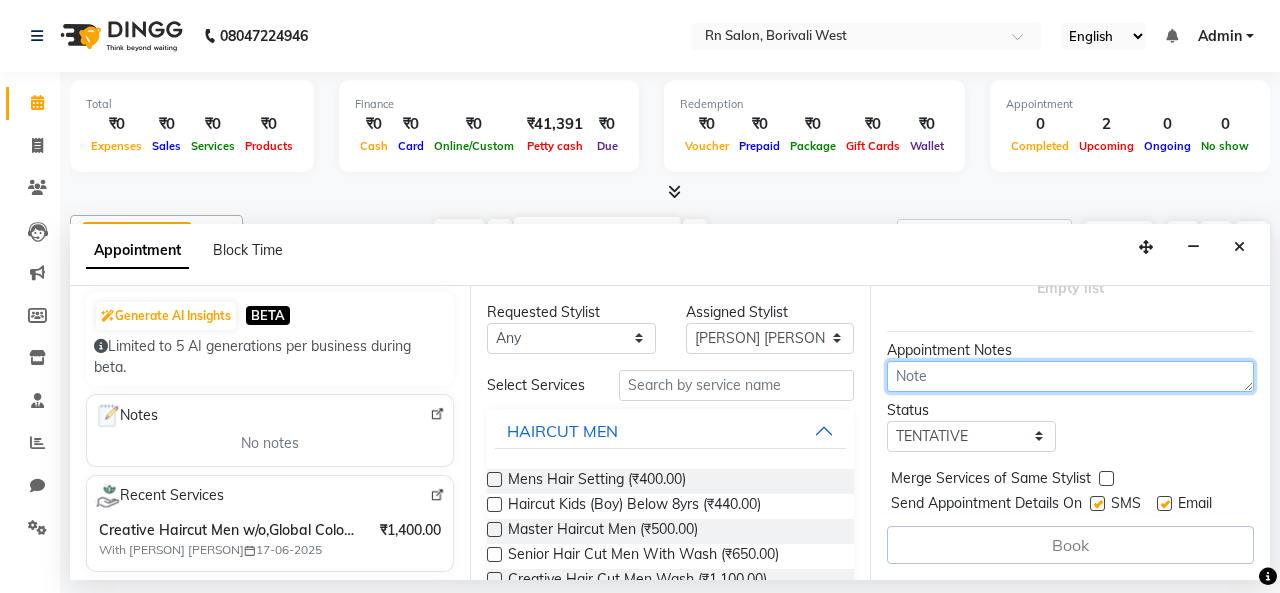 click at bounding box center [1070, 376] 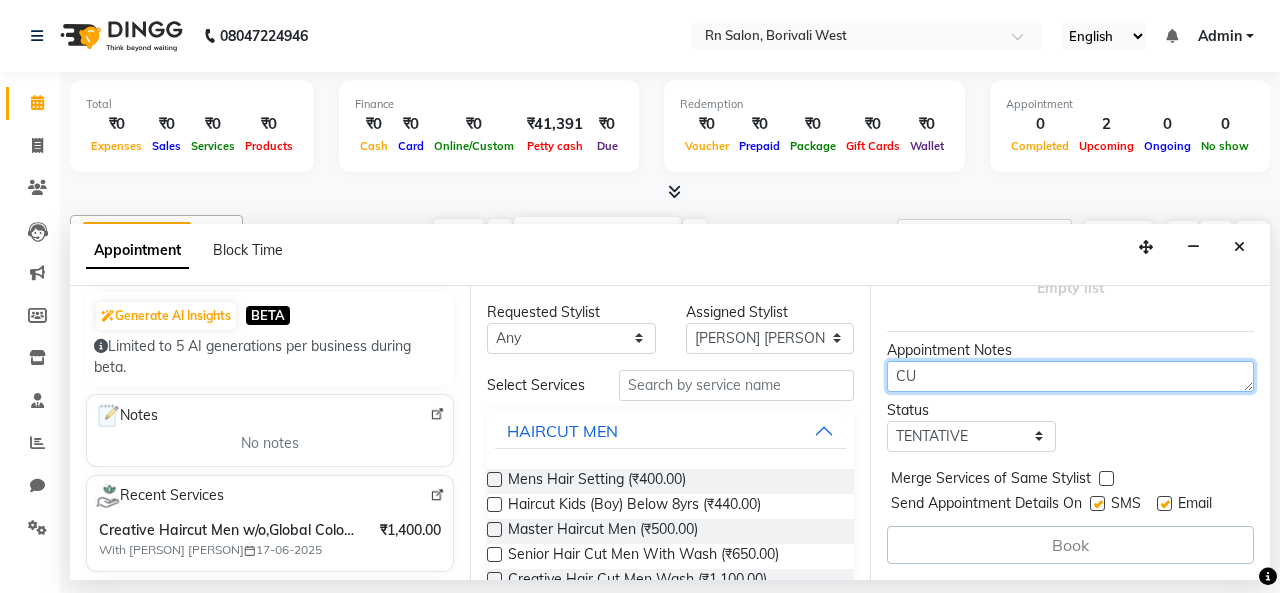 type on "C" 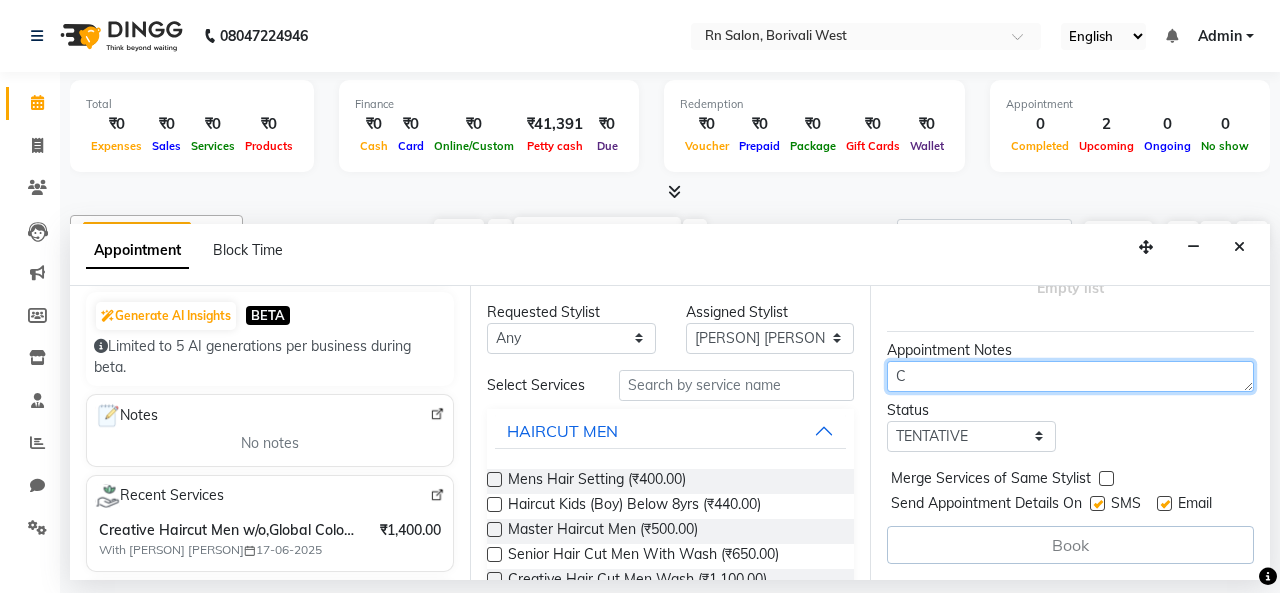 type 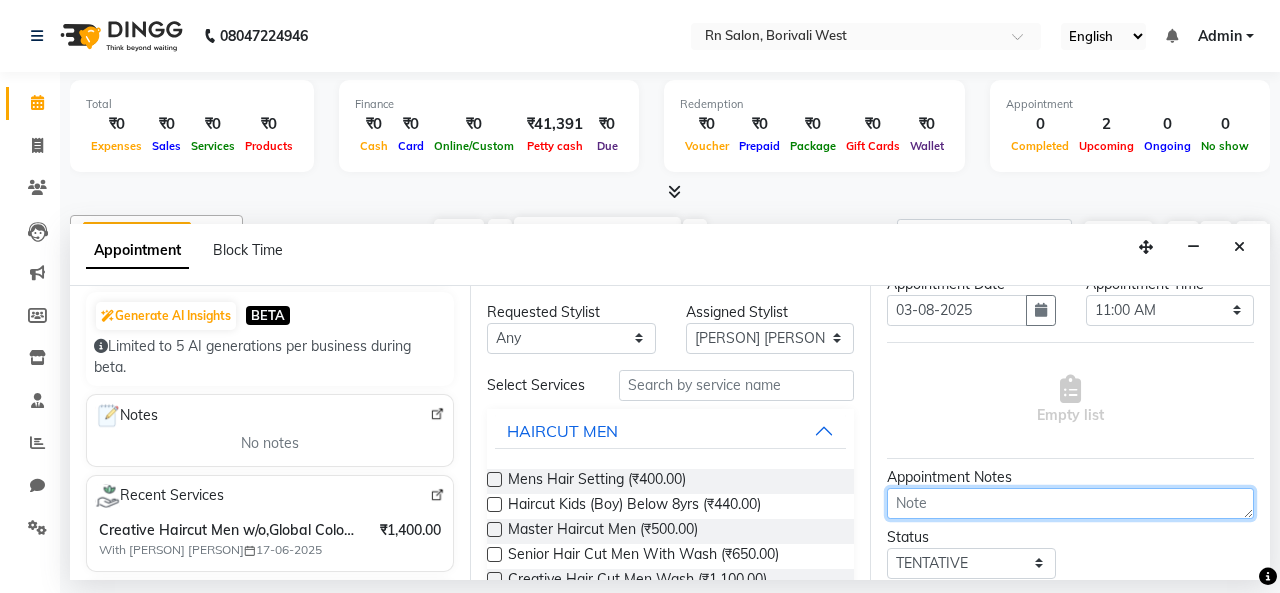scroll, scrollTop: 0, scrollLeft: 0, axis: both 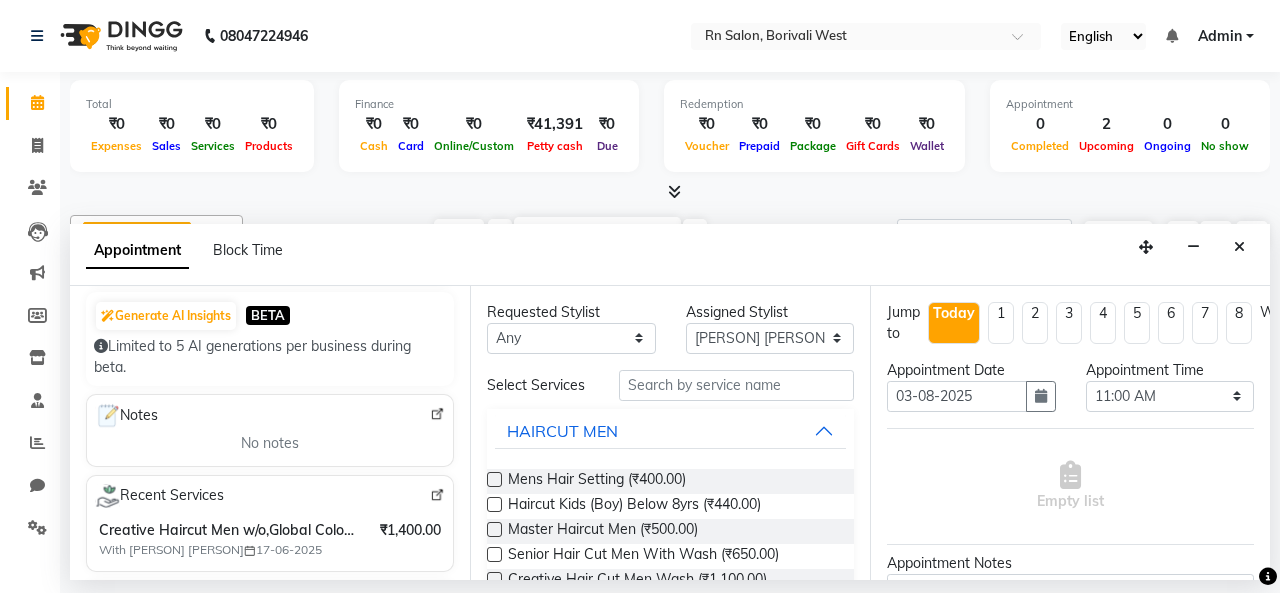 click on "3" at bounding box center (1069, 323) 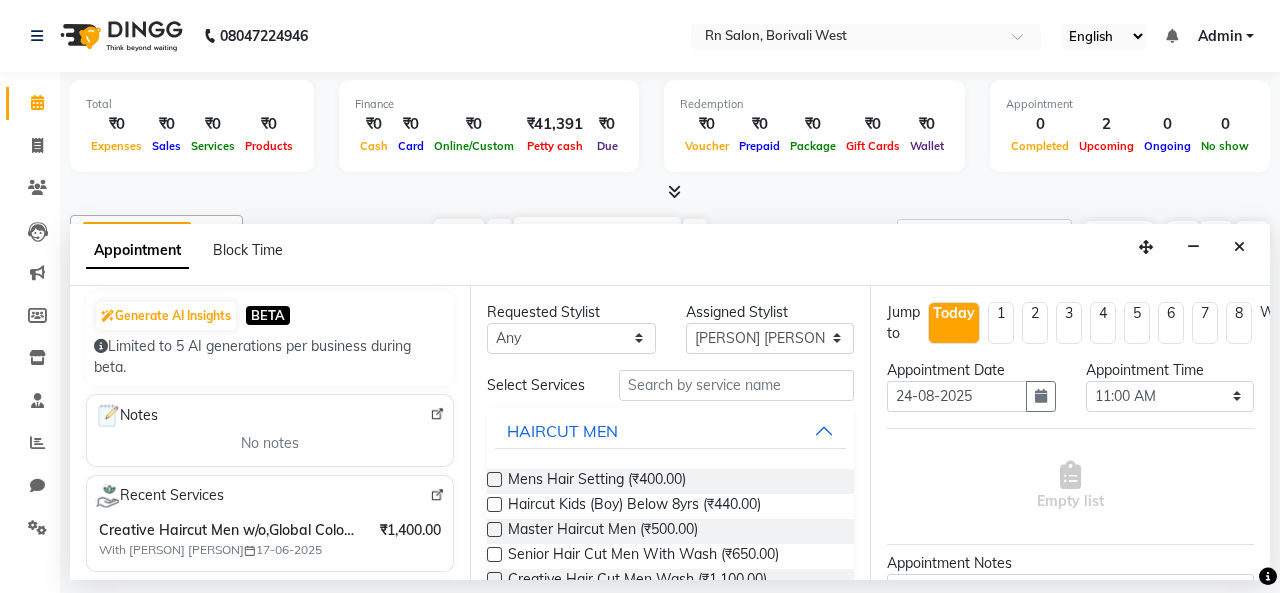 select on "660" 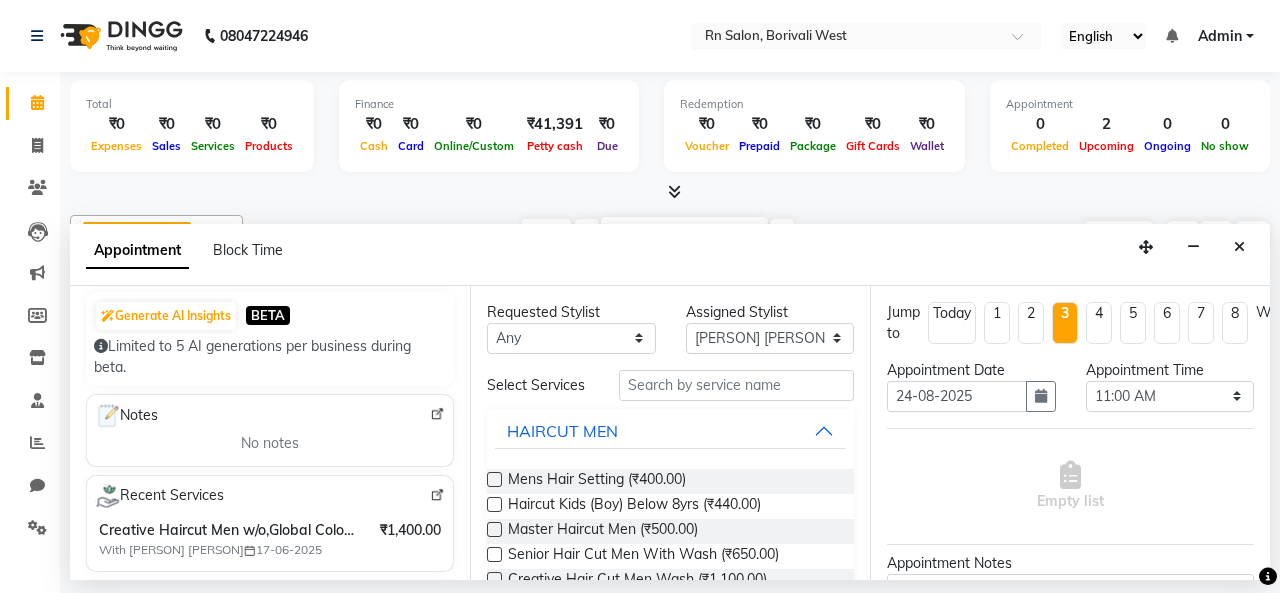 scroll, scrollTop: 226, scrollLeft: 0, axis: vertical 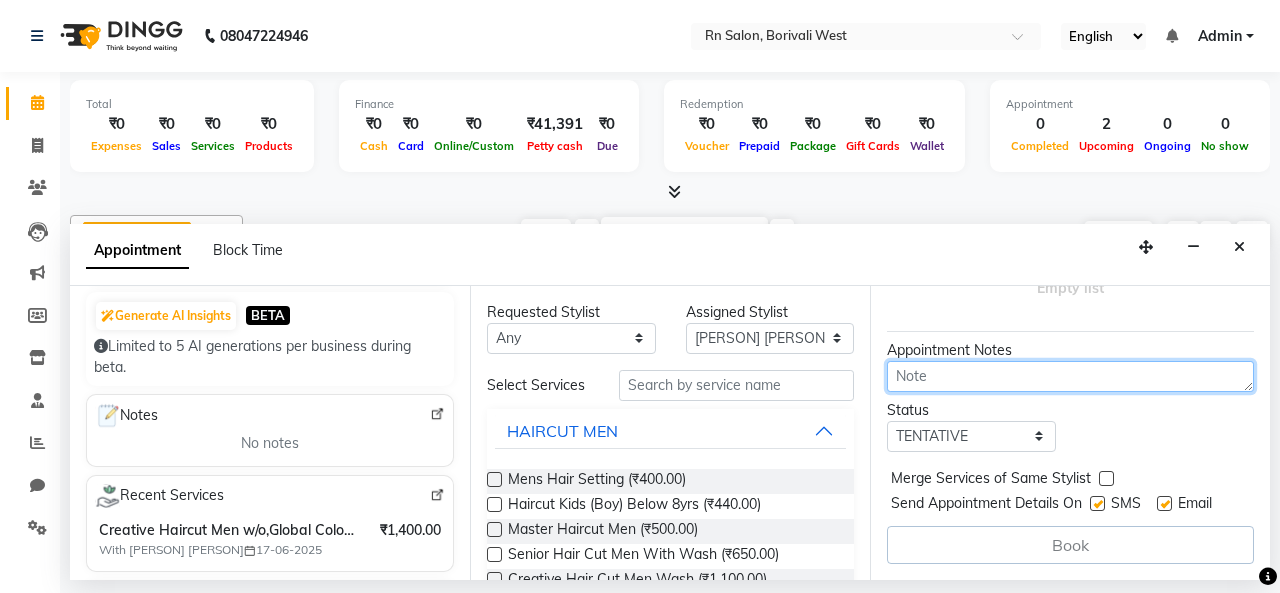 click at bounding box center (1070, 376) 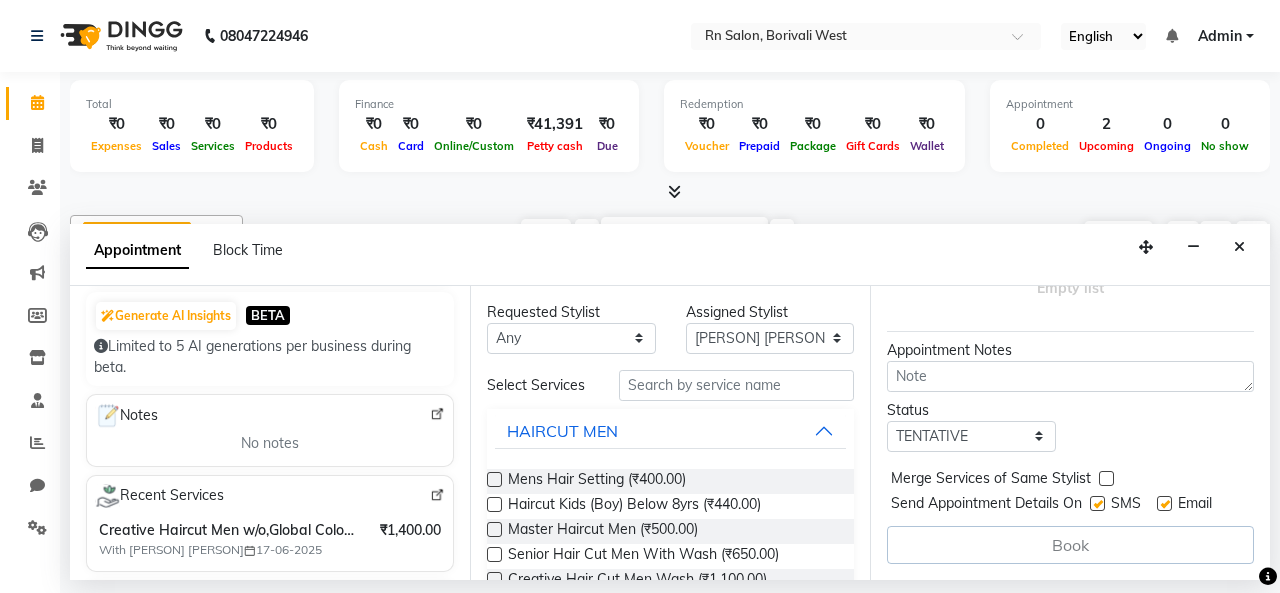 click on "Status Select TENTATIVE CONFIRM UPCOMING" at bounding box center [1070, 426] 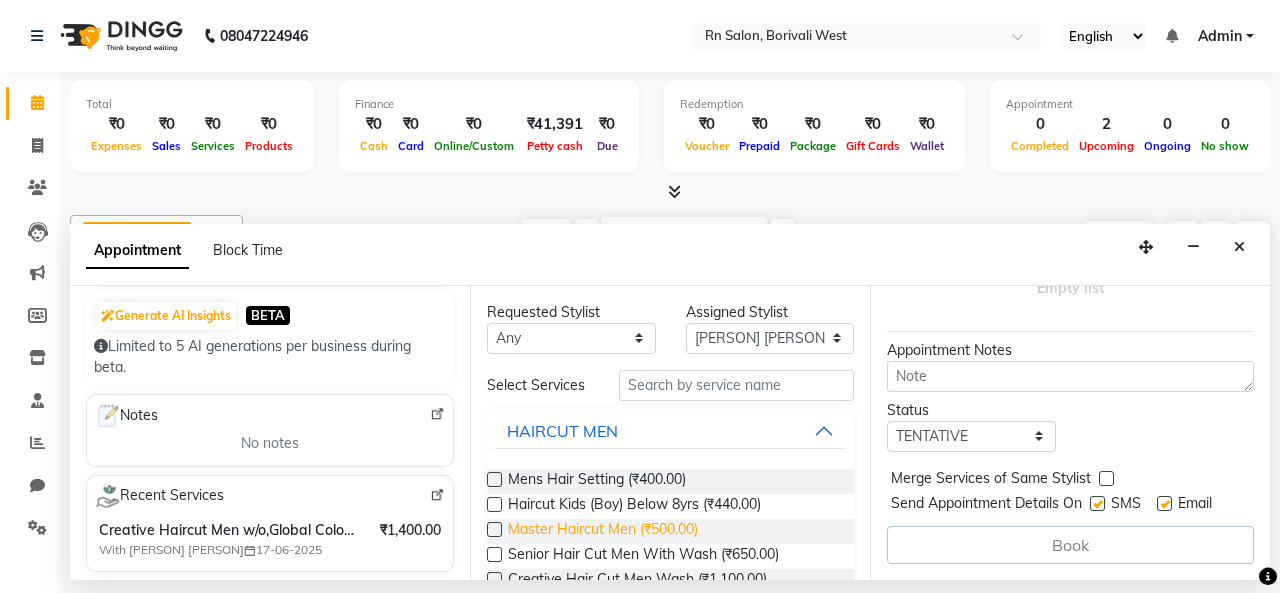 click on "Master Haircut Men  (₹500.00)" at bounding box center (603, 531) 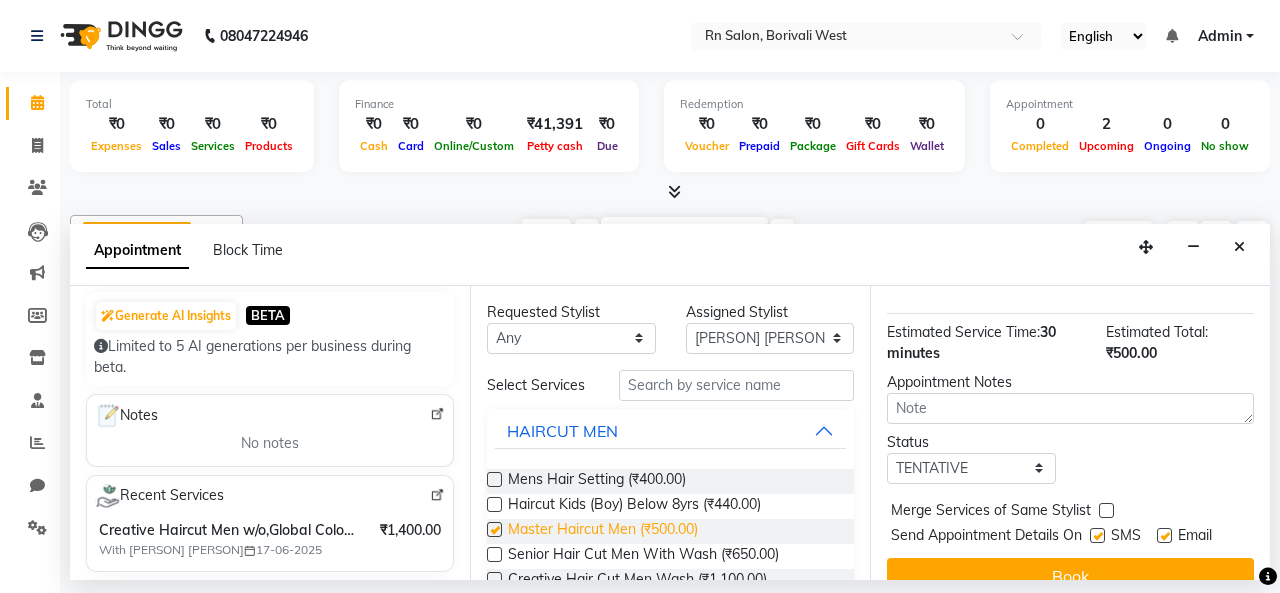 checkbox on "false" 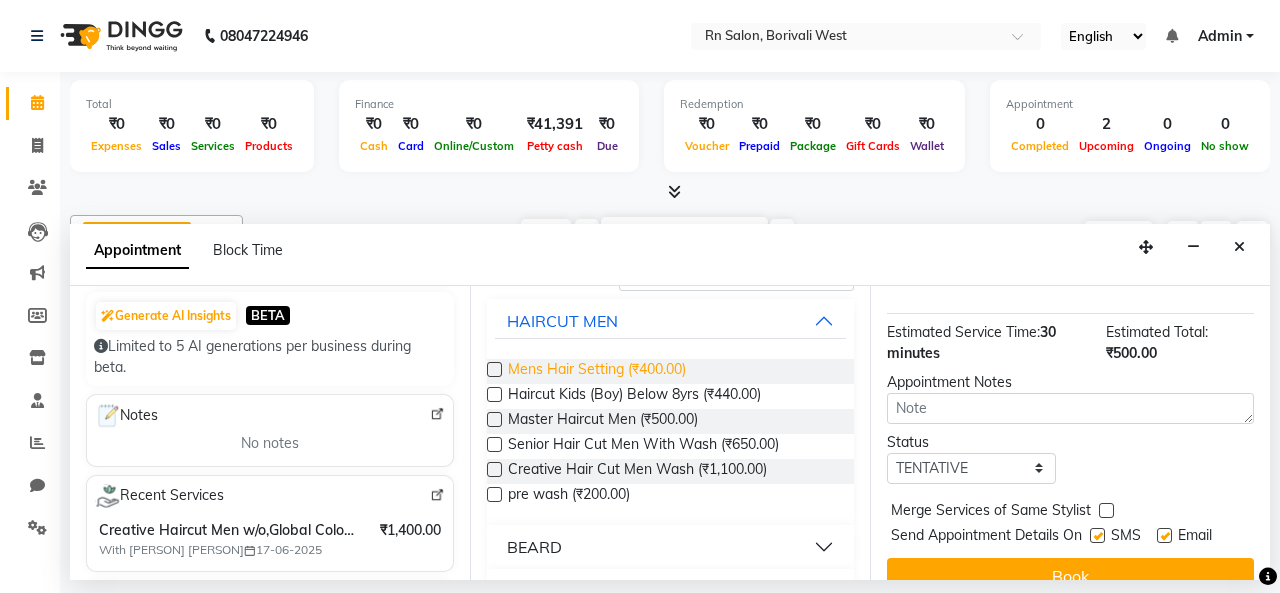 scroll, scrollTop: 200, scrollLeft: 0, axis: vertical 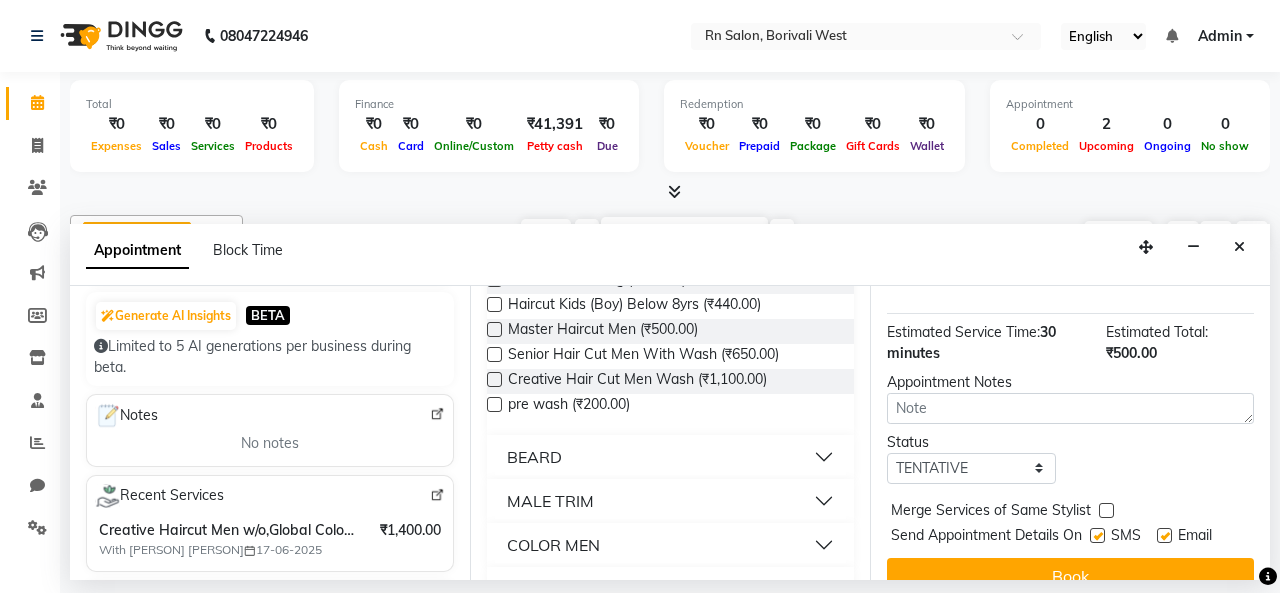 click on "COLOR MEN" at bounding box center (553, 545) 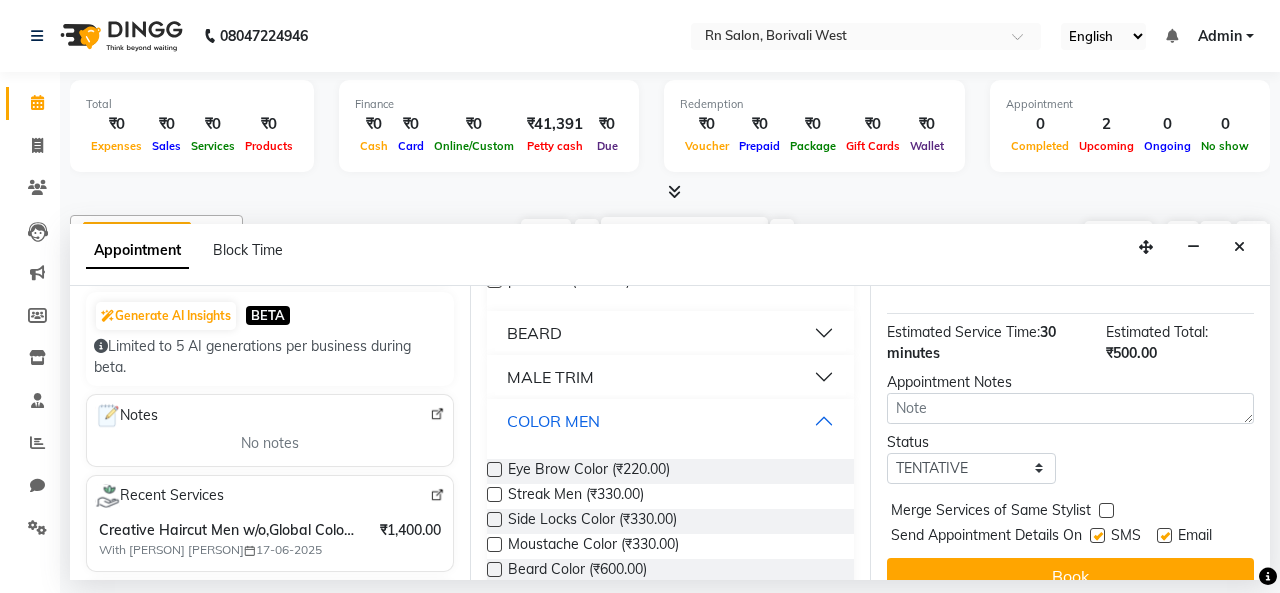 scroll, scrollTop: 400, scrollLeft: 0, axis: vertical 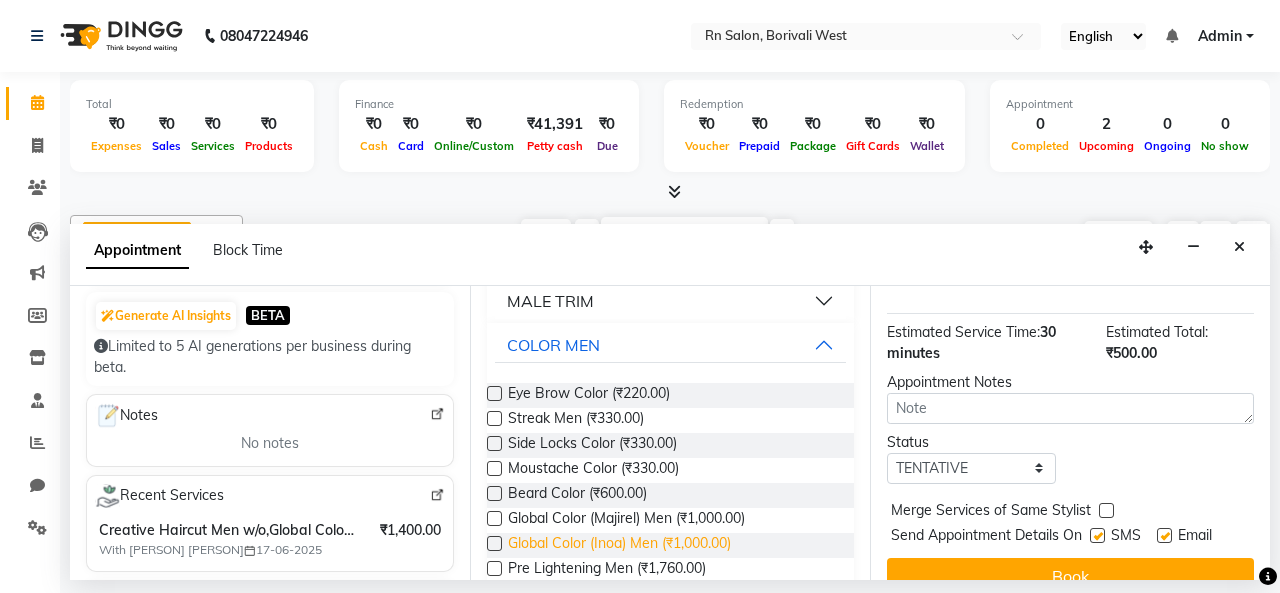 click on "Global Color (Inoa) Men (₹1,000.00)" at bounding box center (619, 545) 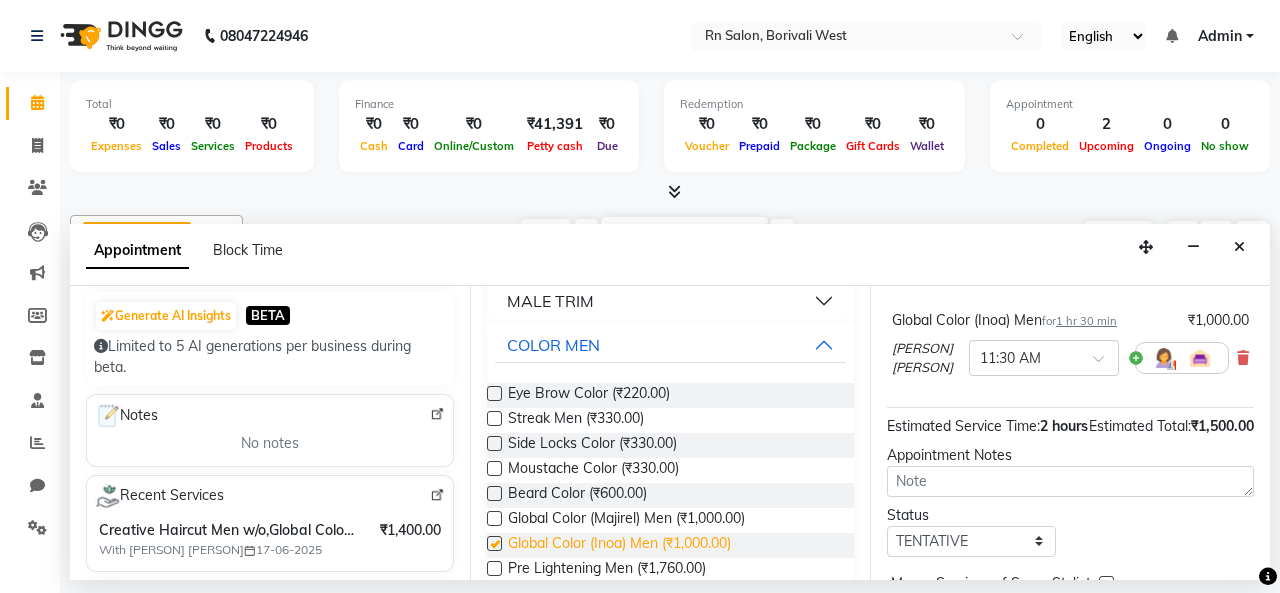 checkbox on "false" 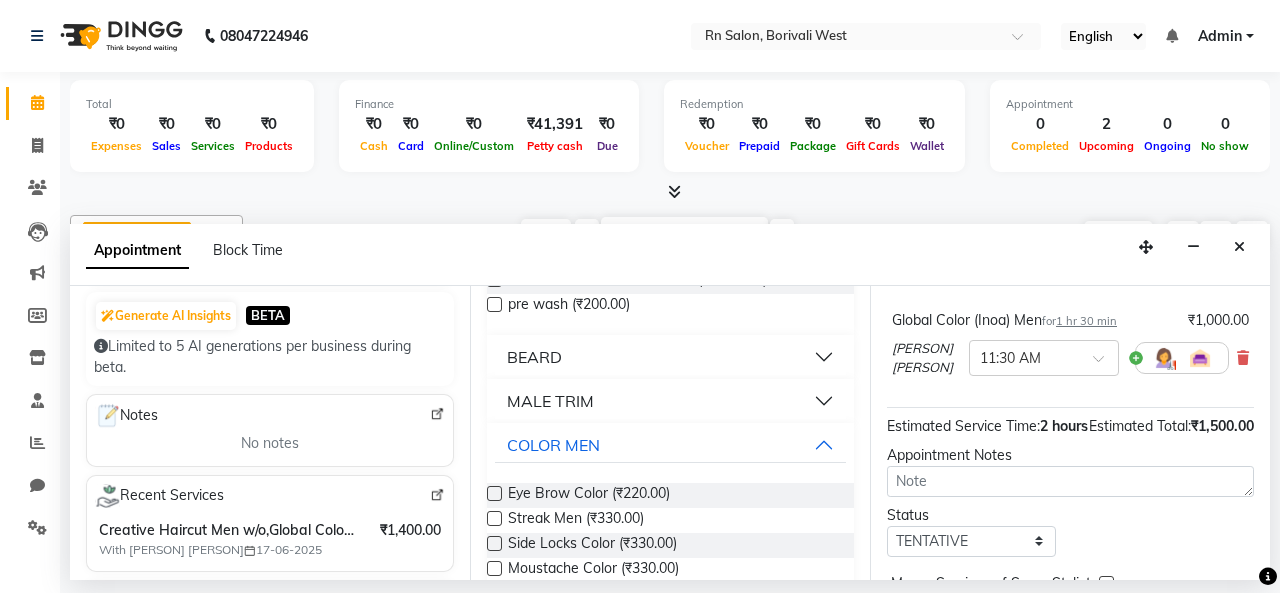 scroll, scrollTop: 0, scrollLeft: 0, axis: both 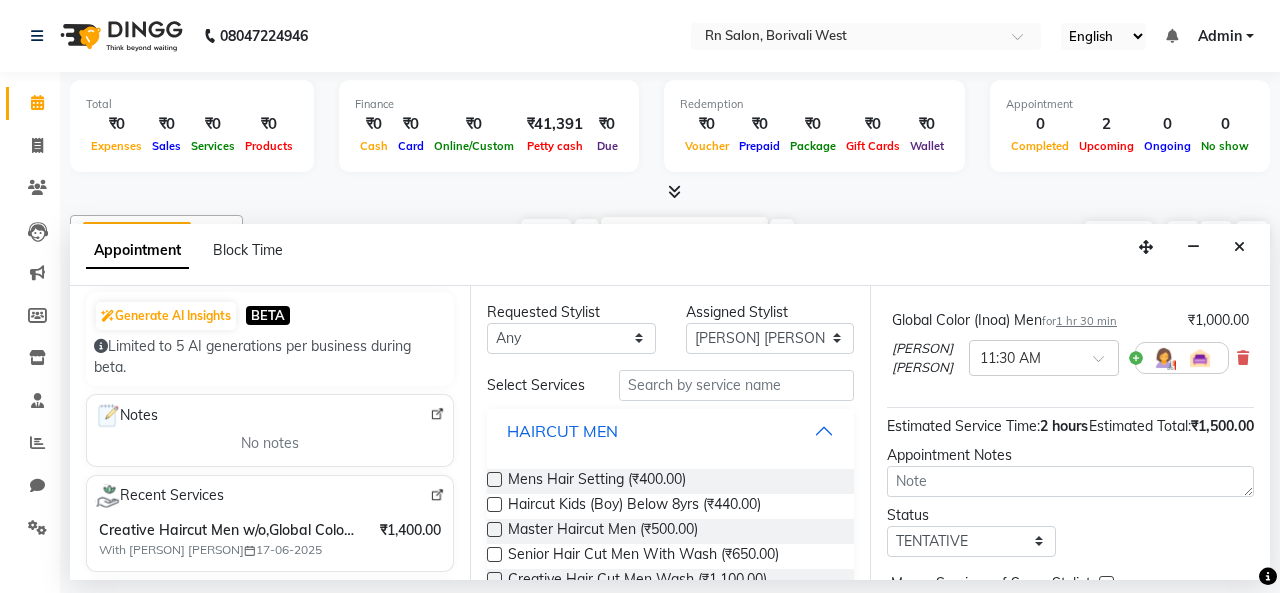 click on "HAIRCUT MEN" at bounding box center [562, 431] 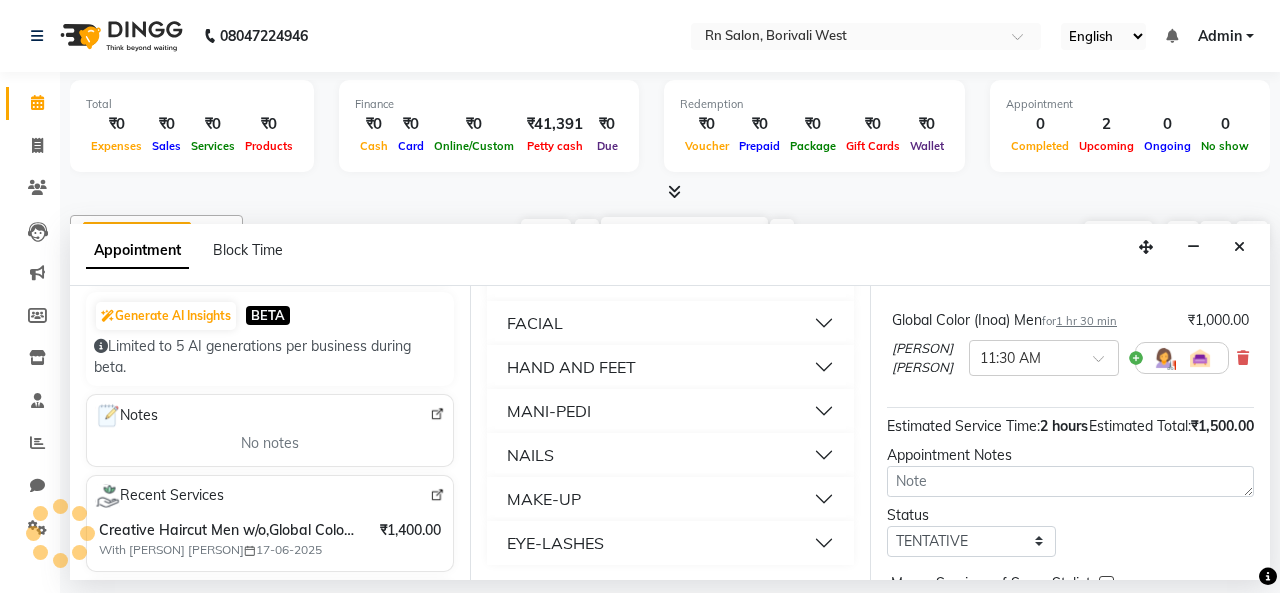 scroll, scrollTop: 2733, scrollLeft: 0, axis: vertical 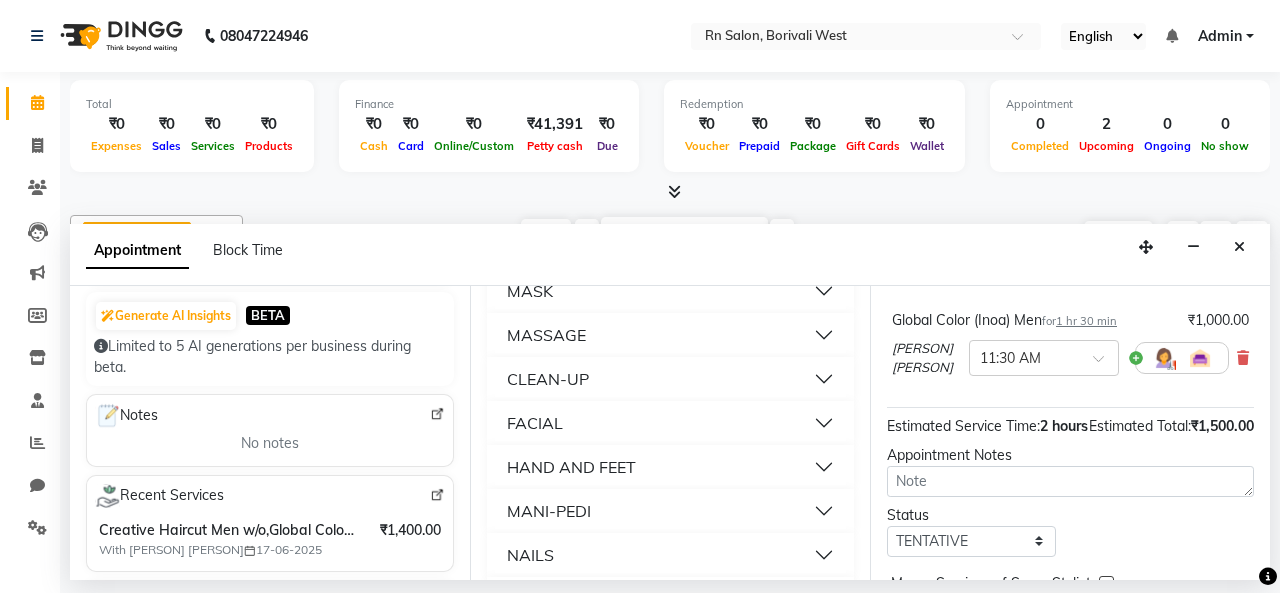 click on "MASSAGE" at bounding box center (546, 335) 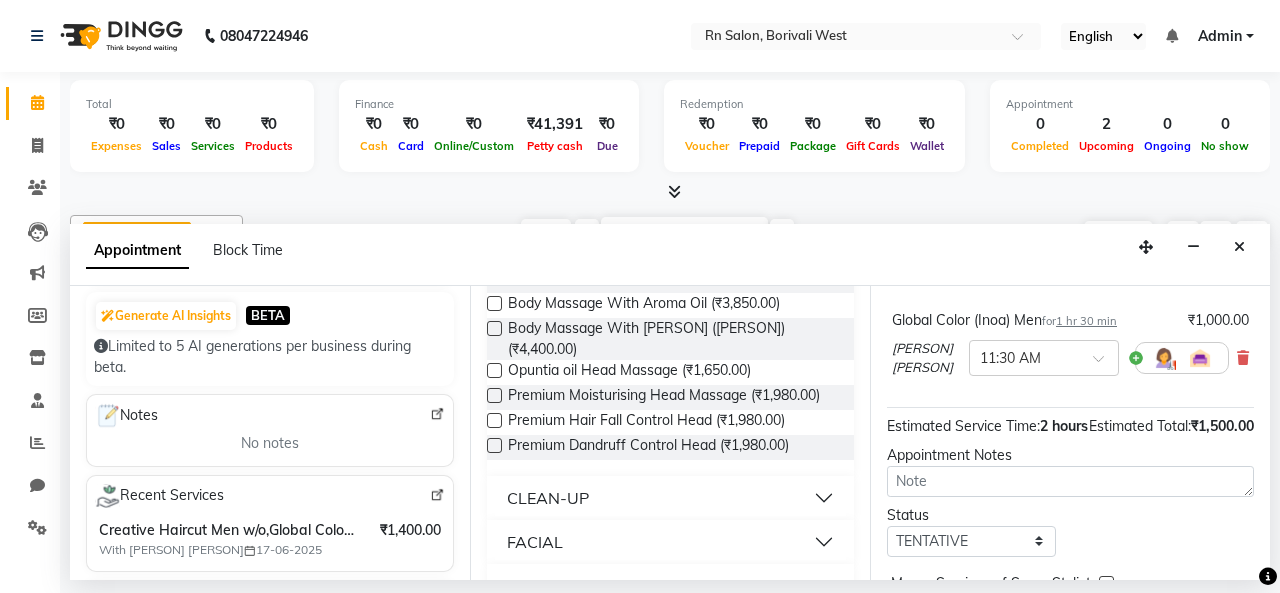 scroll, scrollTop: 3133, scrollLeft: 0, axis: vertical 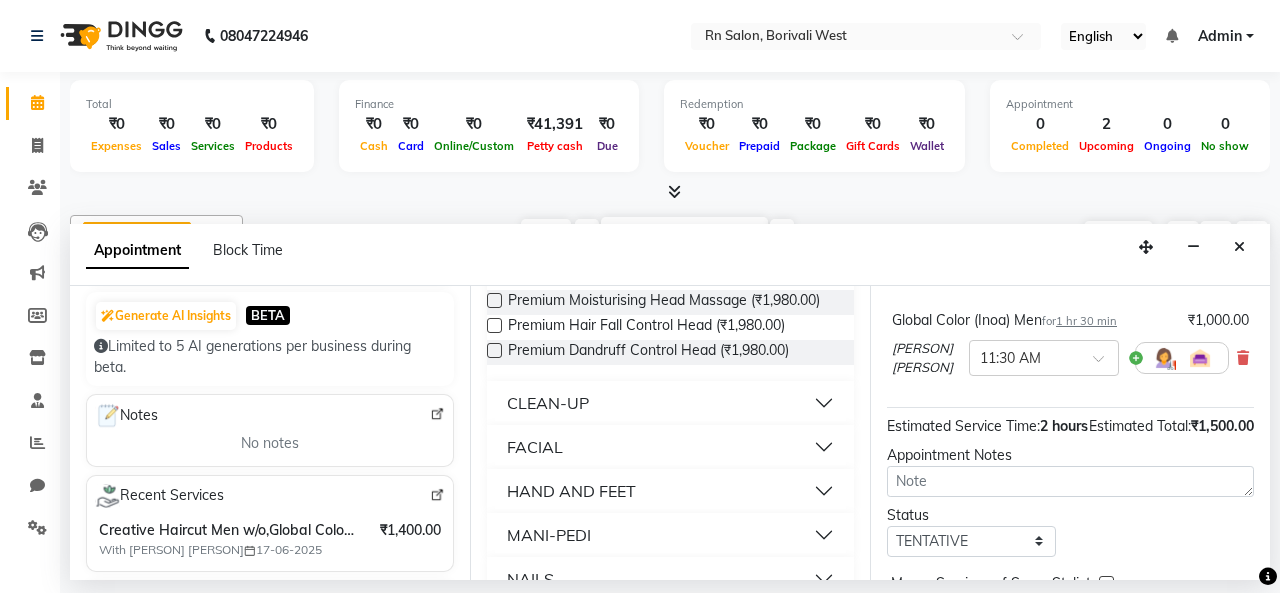 click on "HAND AND FEET" at bounding box center [670, 491] 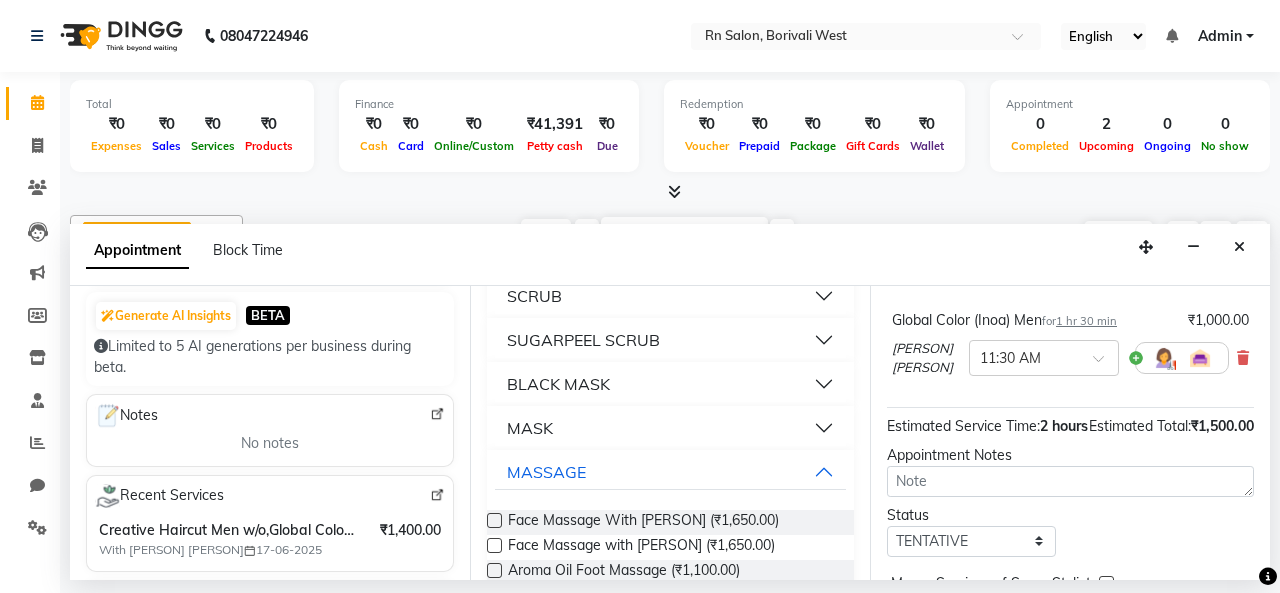 scroll, scrollTop: 2533, scrollLeft: 0, axis: vertical 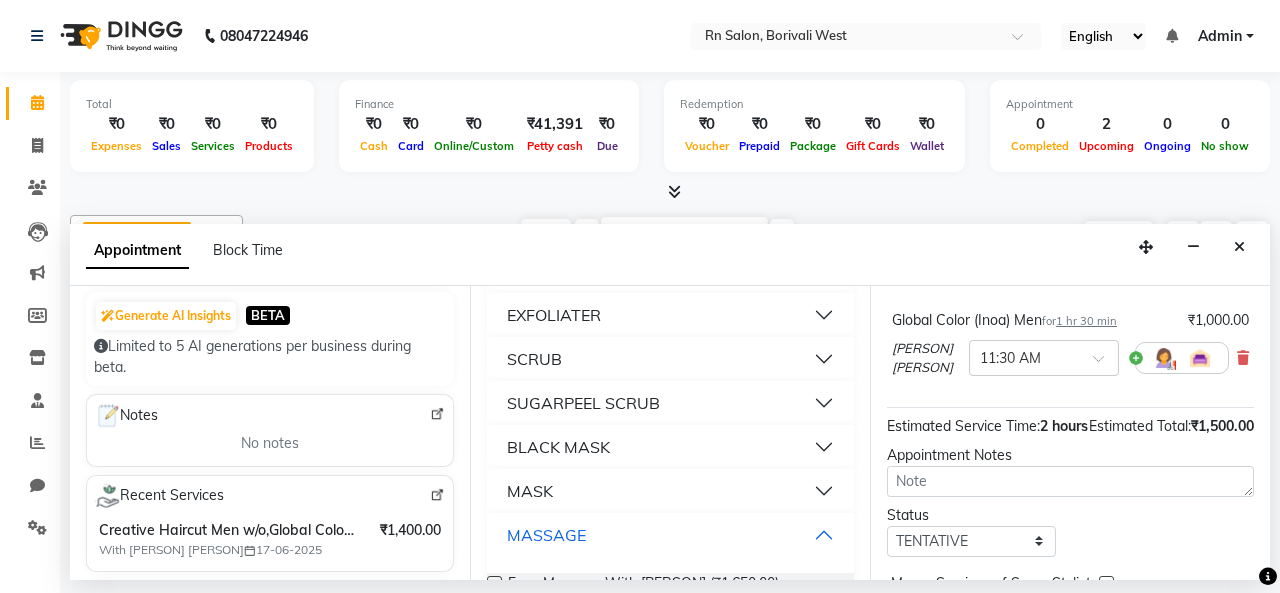 click on "MASSAGE" at bounding box center [670, 535] 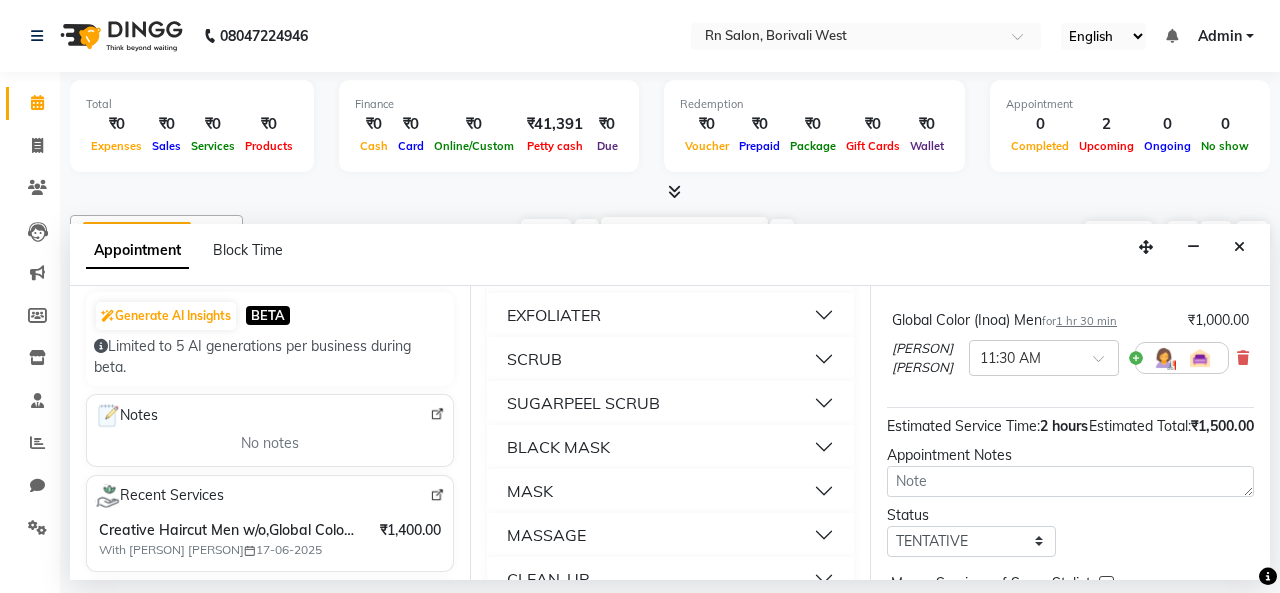 click on "MASSAGE" at bounding box center (670, 535) 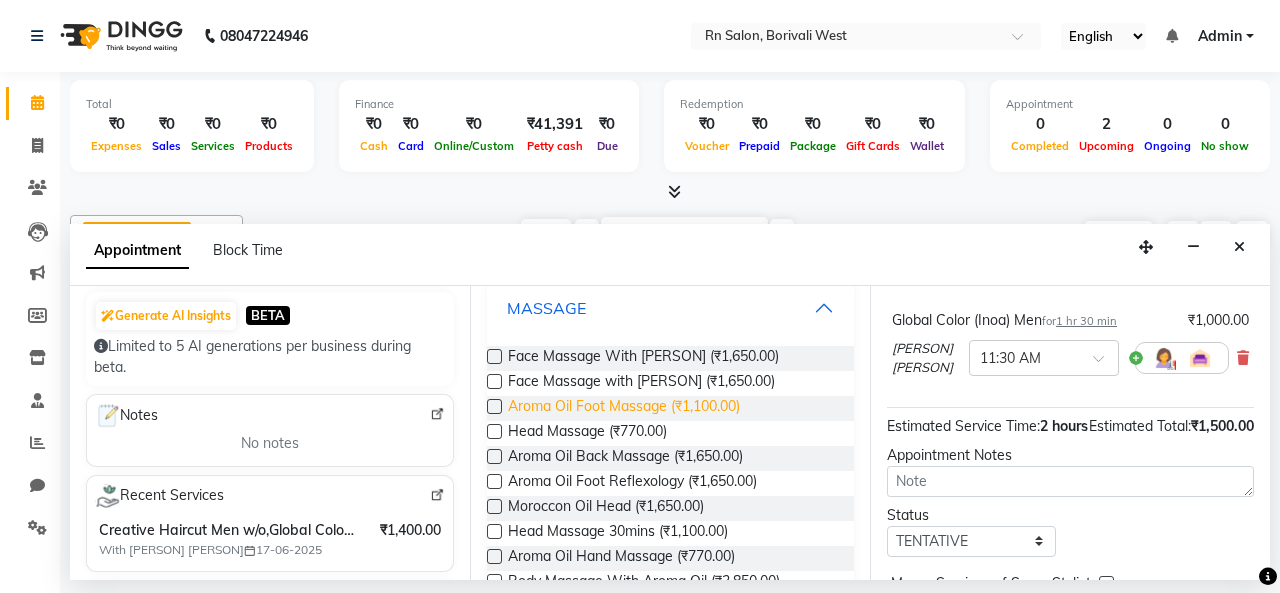 scroll, scrollTop: 2733, scrollLeft: 0, axis: vertical 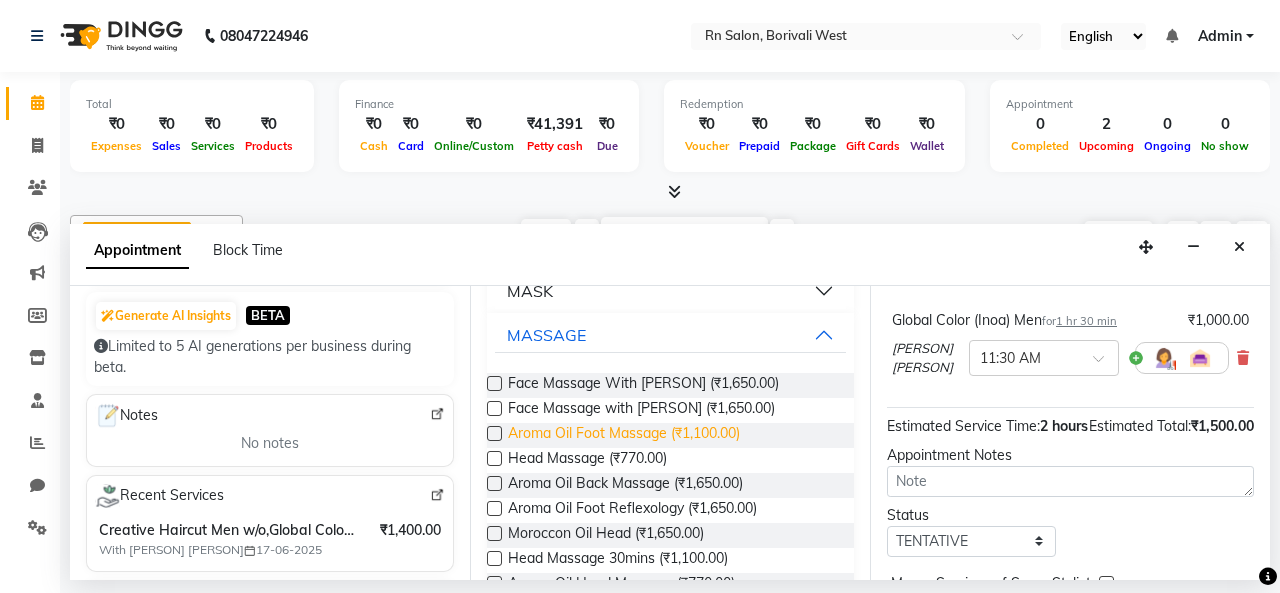 click on "Aroma Oil Foot Massage (₹1,100.00)" at bounding box center [624, 435] 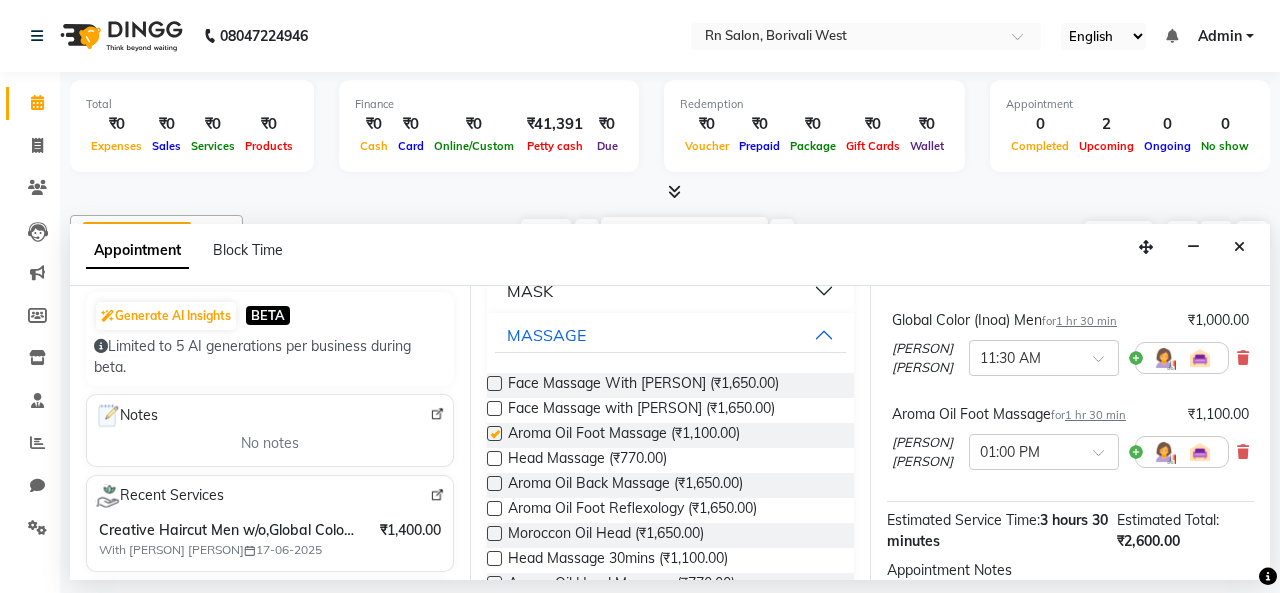 checkbox on "false" 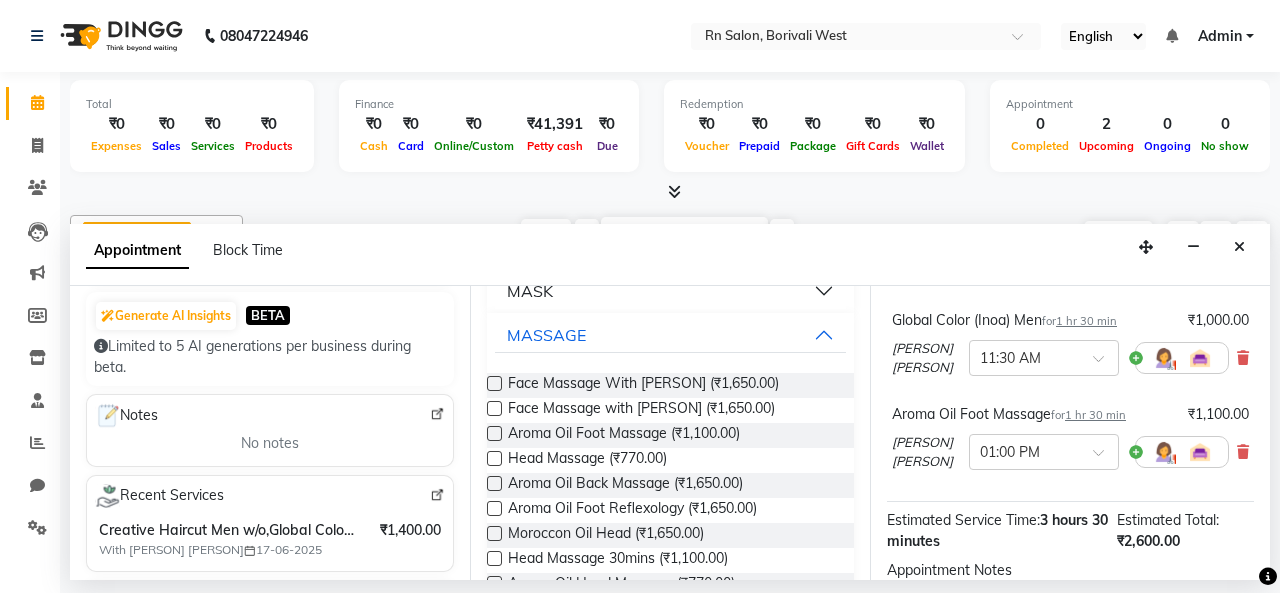 click on "₹1,100.00" at bounding box center [1218, 414] 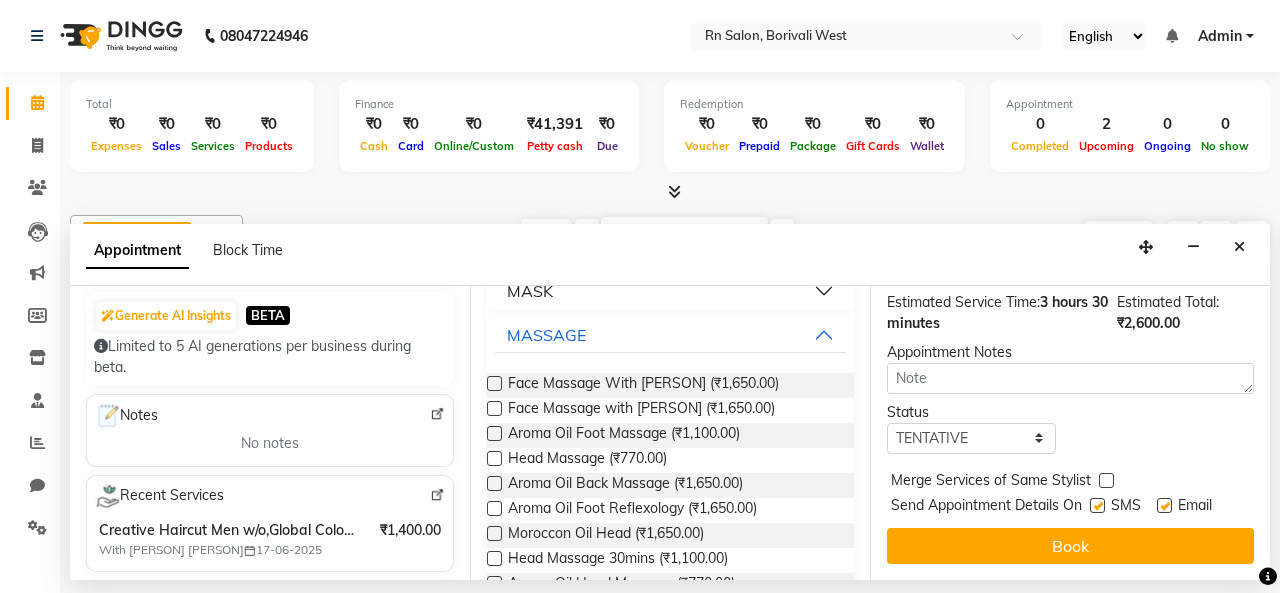 scroll, scrollTop: 258, scrollLeft: 0, axis: vertical 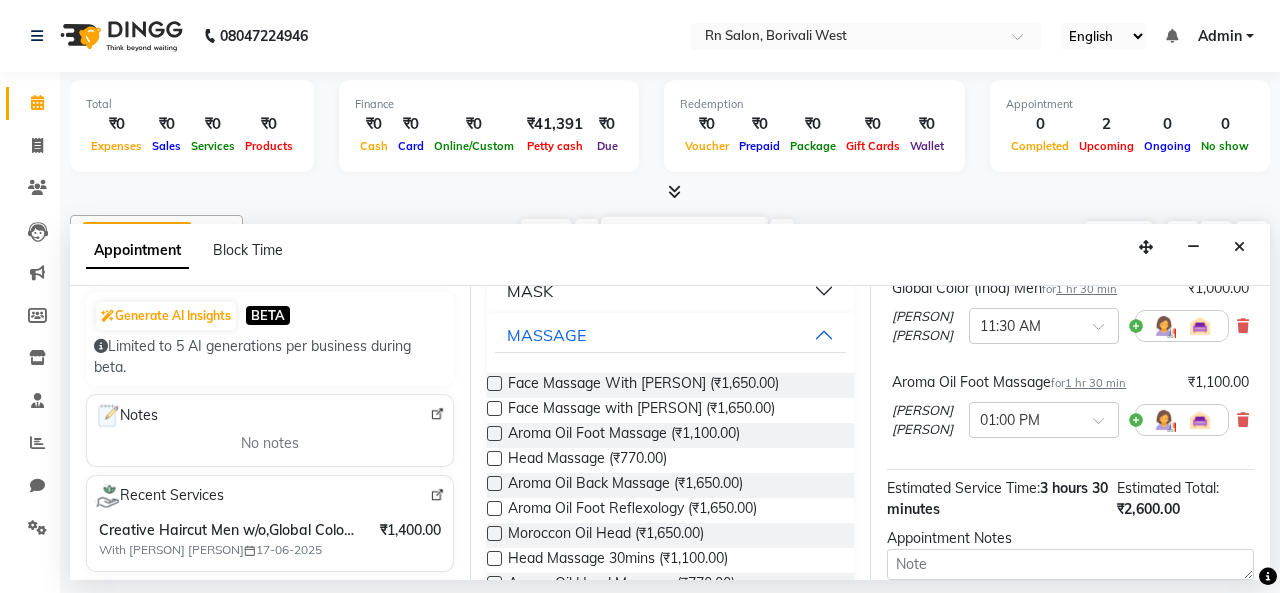 click on "₹1,100.00" at bounding box center (1218, 382) 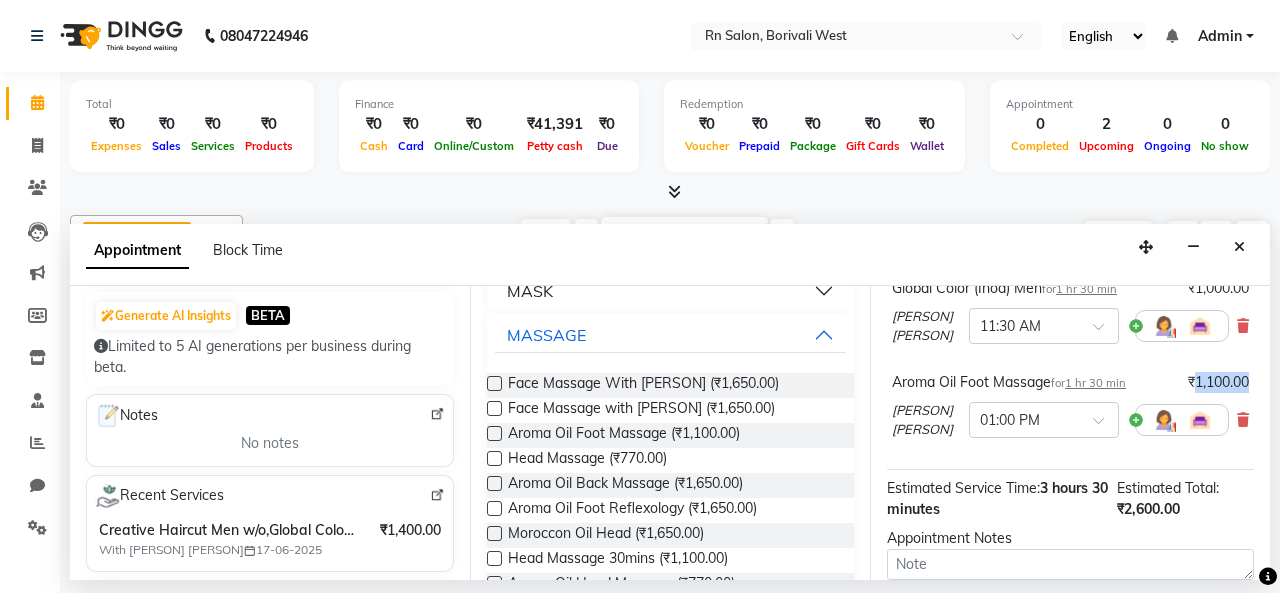 click on "₹1,100.00" at bounding box center [1218, 382] 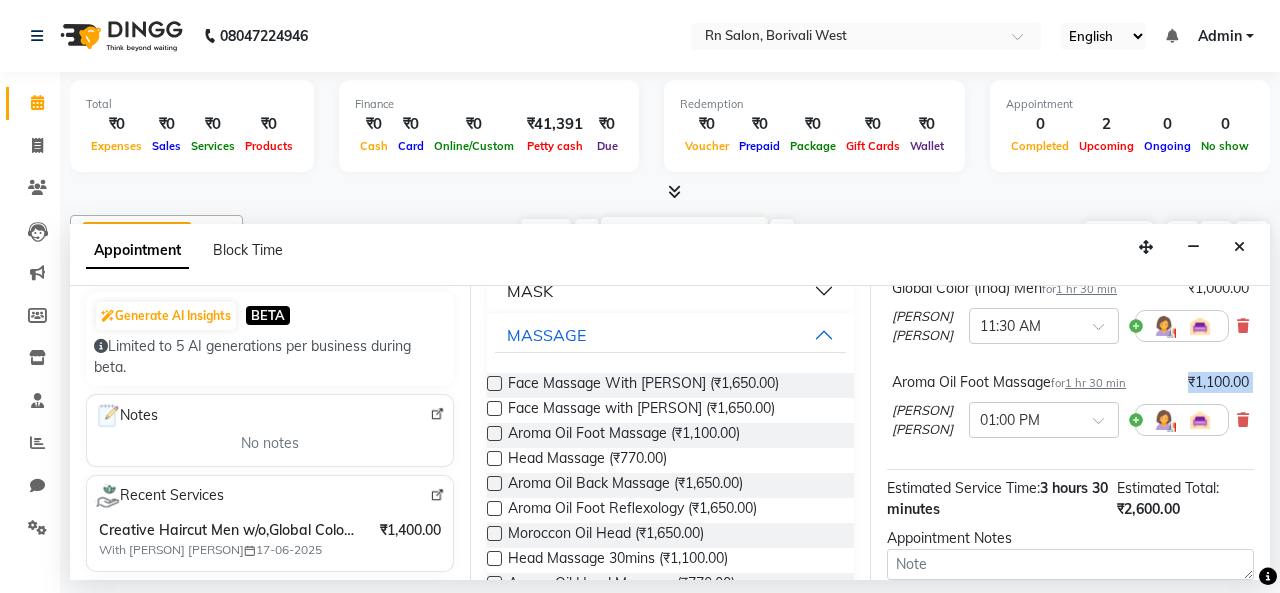 click on "₹1,100.00" at bounding box center [1218, 382] 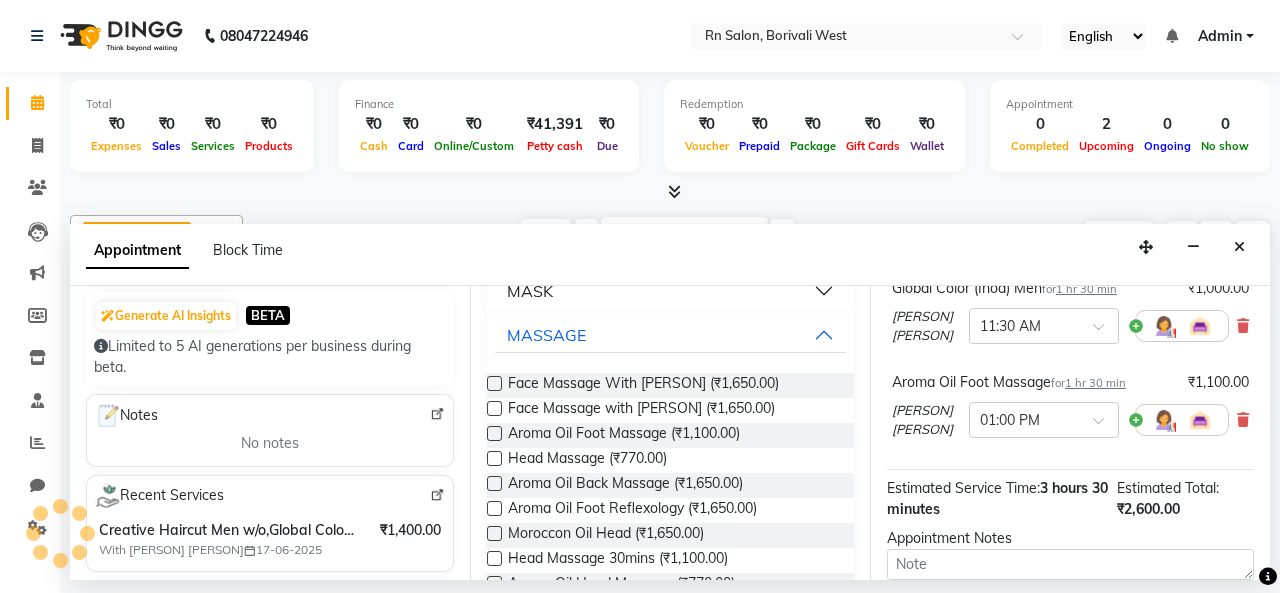 click at bounding box center [1182, 420] 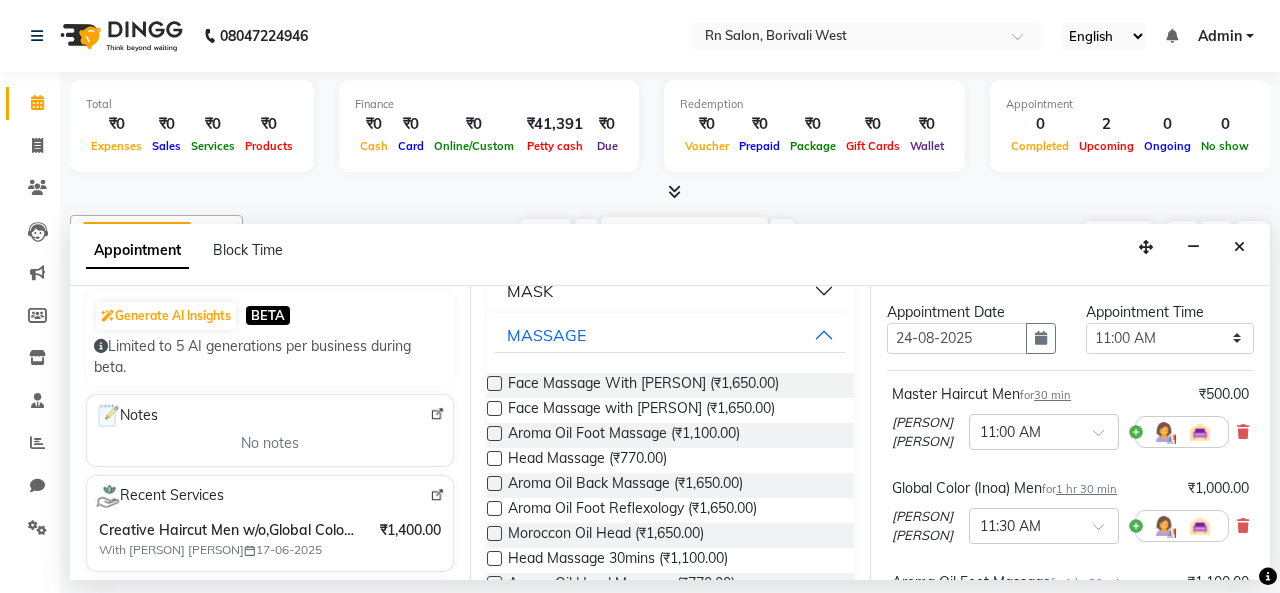 scroll, scrollTop: 158, scrollLeft: 0, axis: vertical 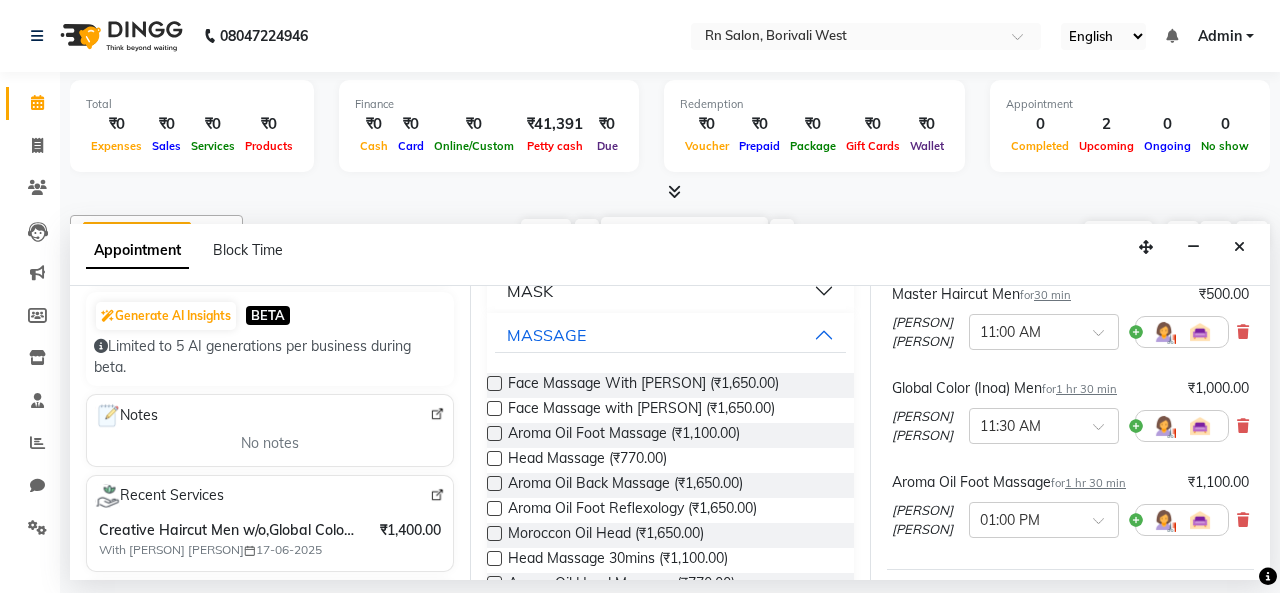 click at bounding box center [1182, 520] 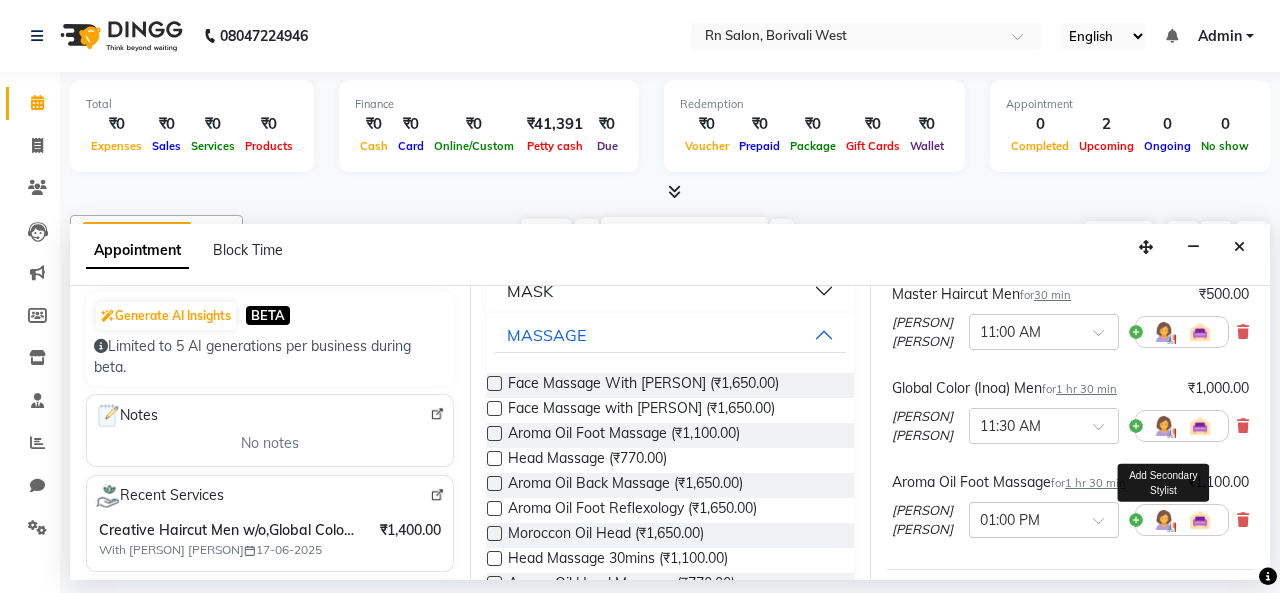 click at bounding box center (1164, 520) 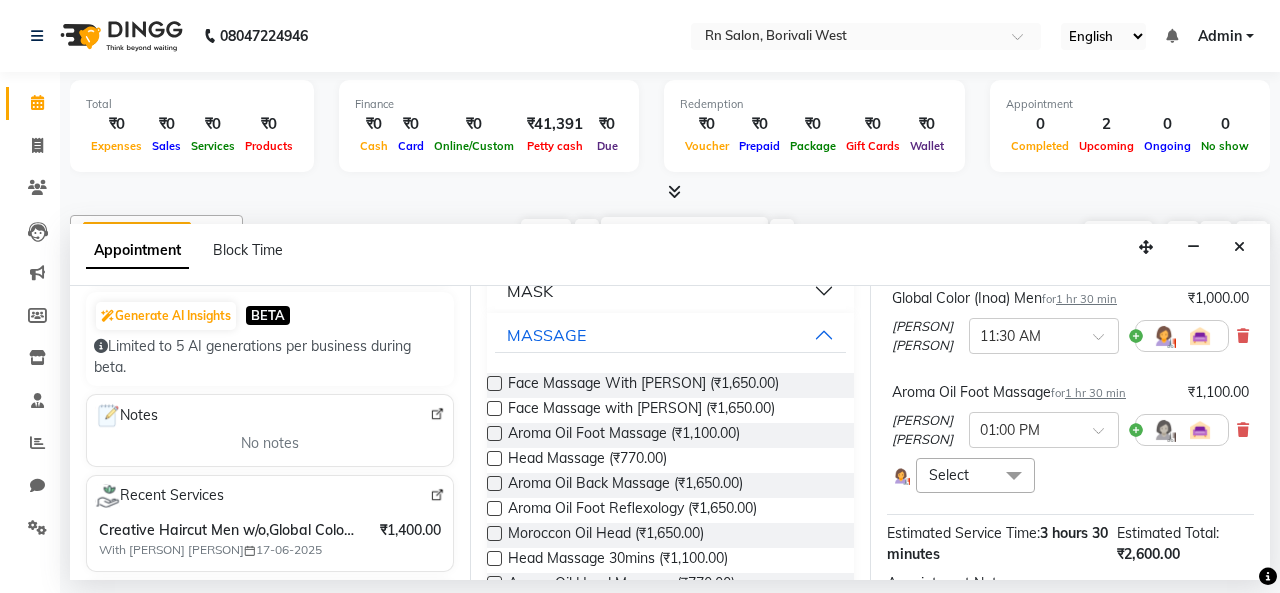 scroll, scrollTop: 358, scrollLeft: 0, axis: vertical 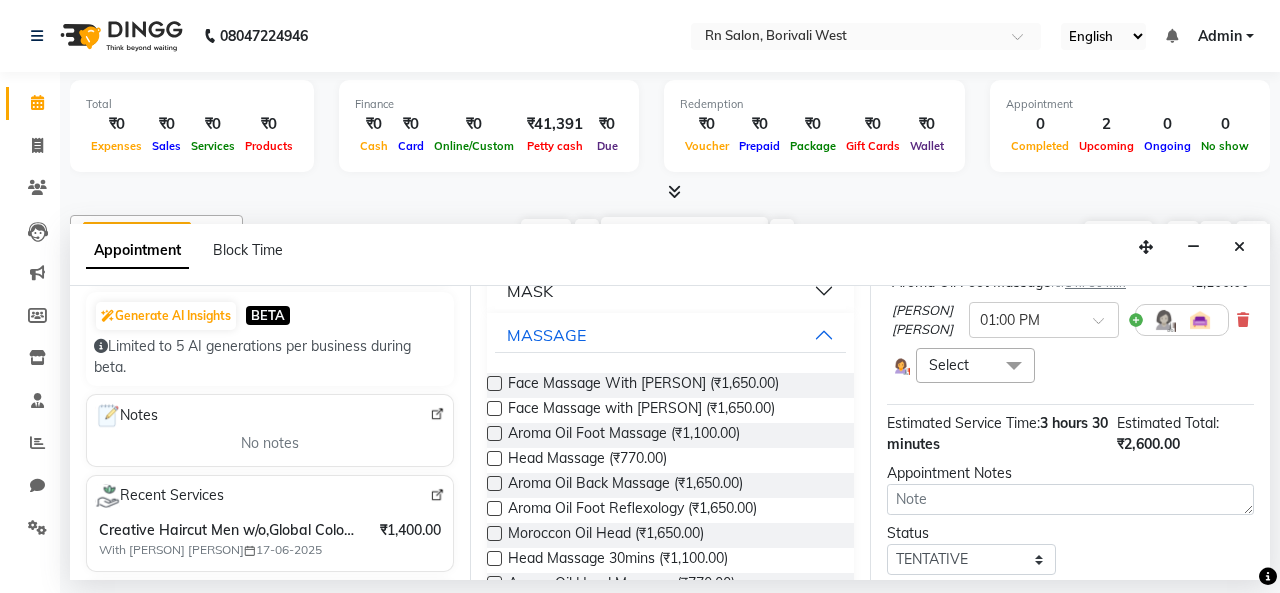 click at bounding box center (1014, 367) 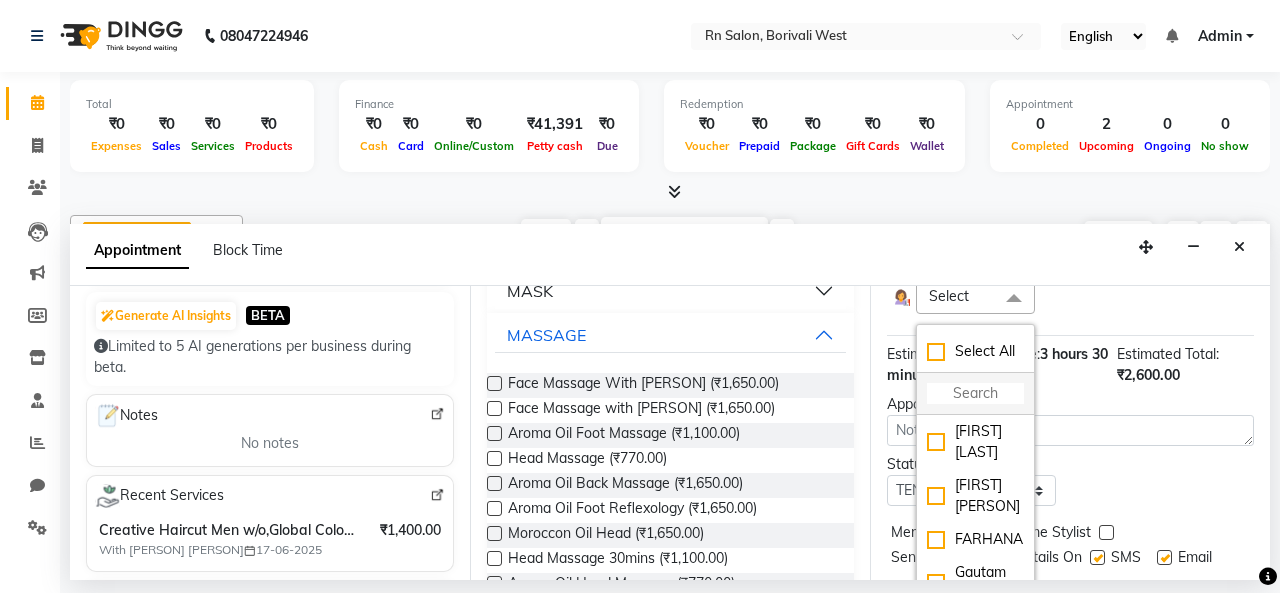 scroll, scrollTop: 458, scrollLeft: 0, axis: vertical 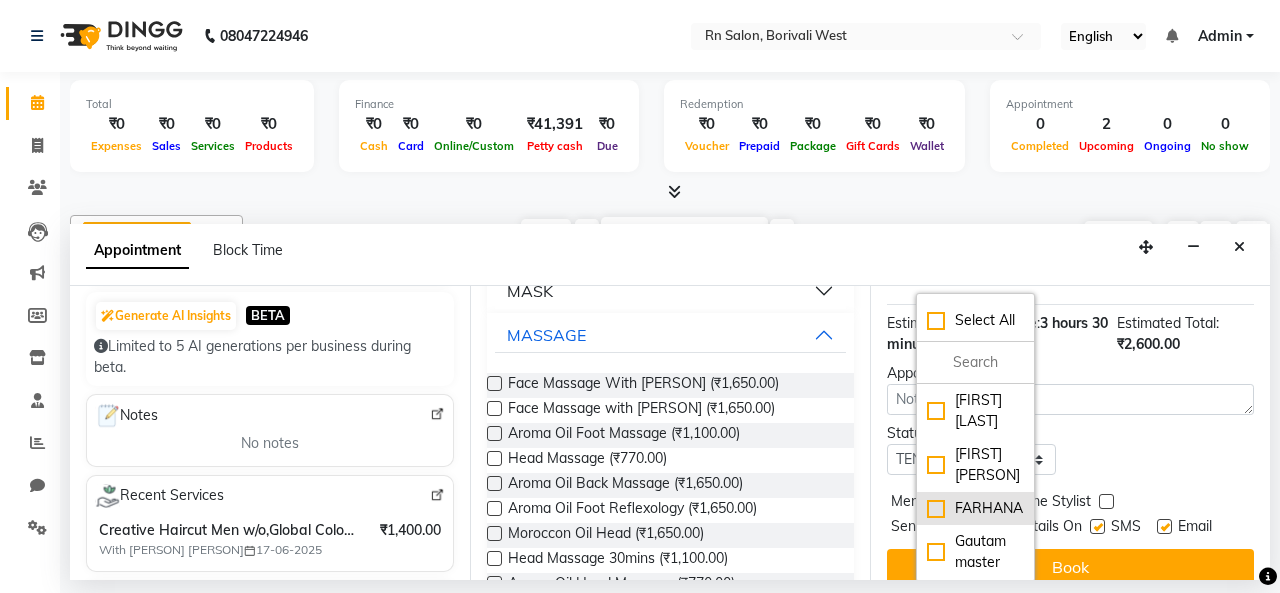 click on "FARHANA" at bounding box center (975, 508) 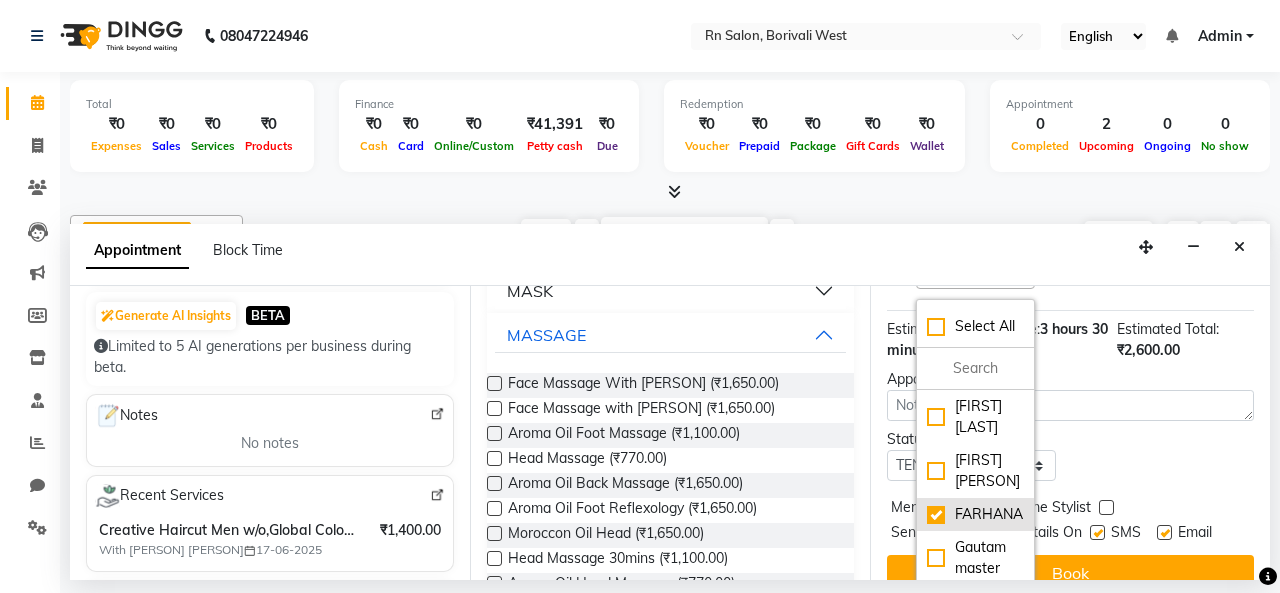scroll, scrollTop: 464, scrollLeft: 0, axis: vertical 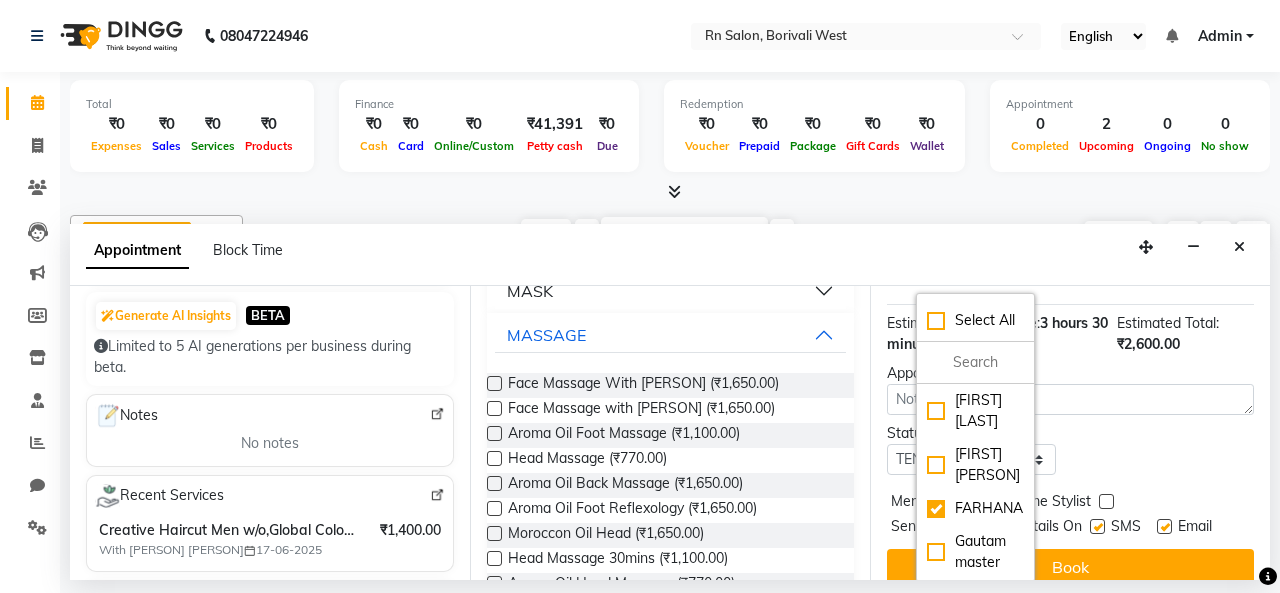 click on "Status Select TENTATIVE CONFIRM UPCOMING" at bounding box center (1070, 449) 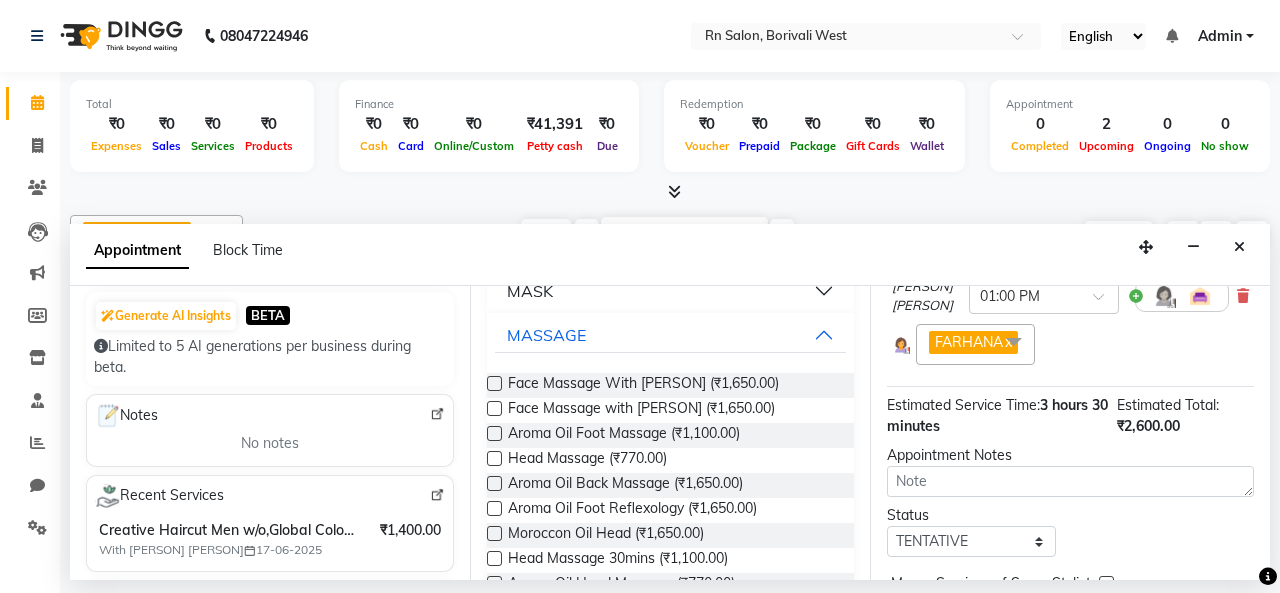 scroll, scrollTop: 264, scrollLeft: 0, axis: vertical 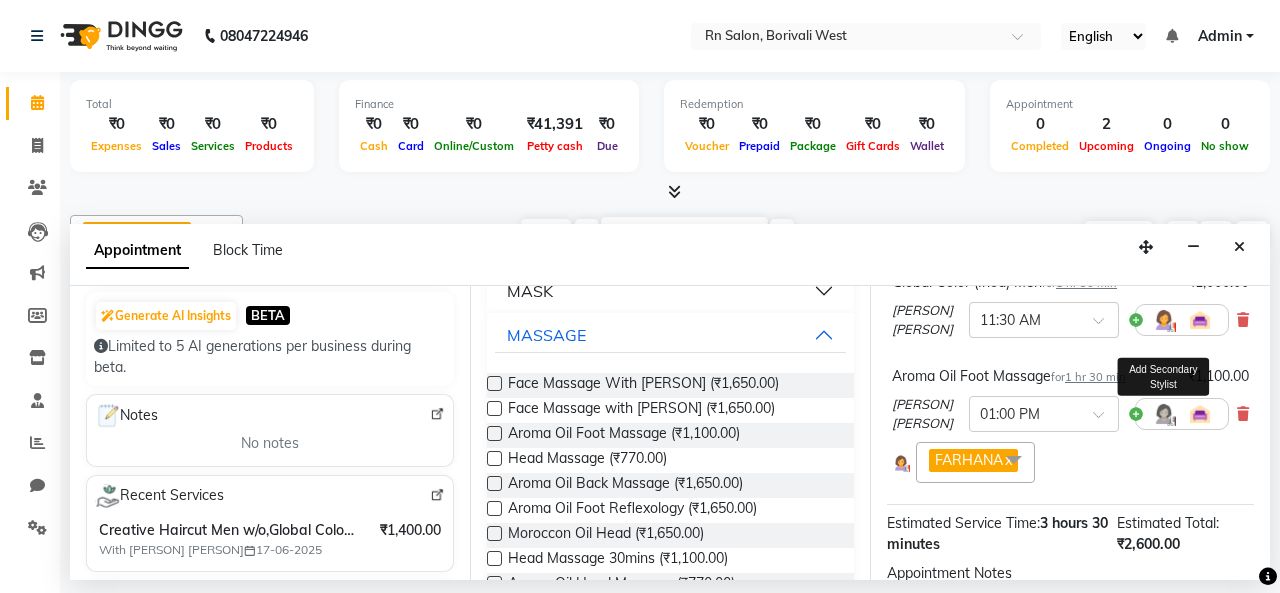 click at bounding box center (1164, 414) 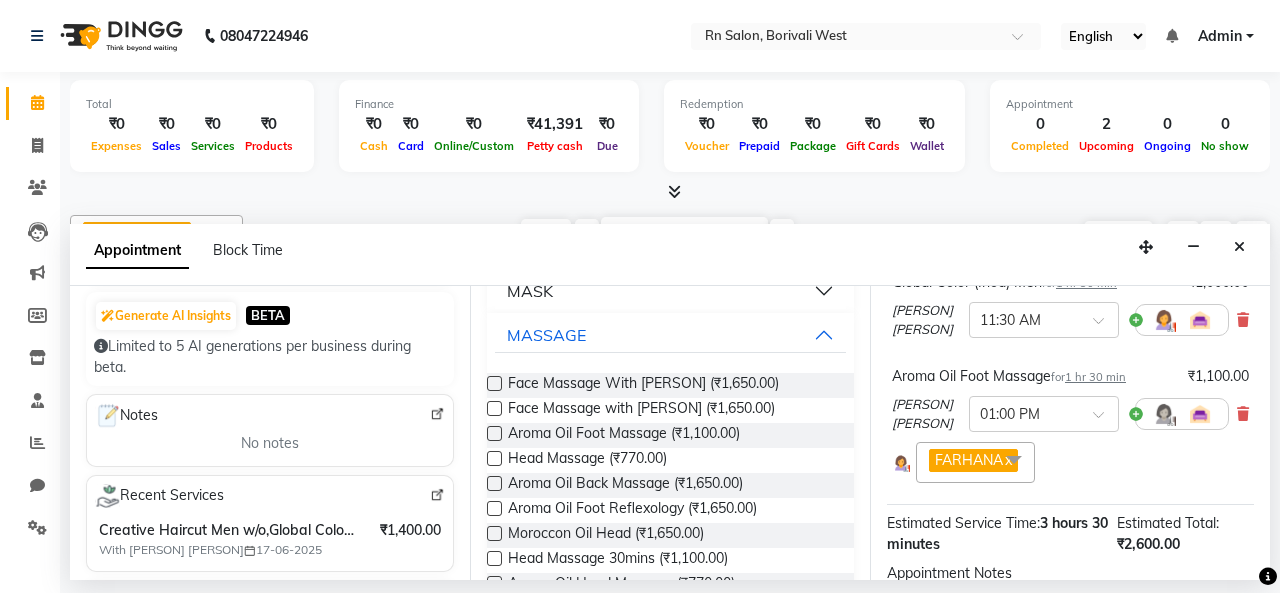 click at bounding box center [1182, 414] 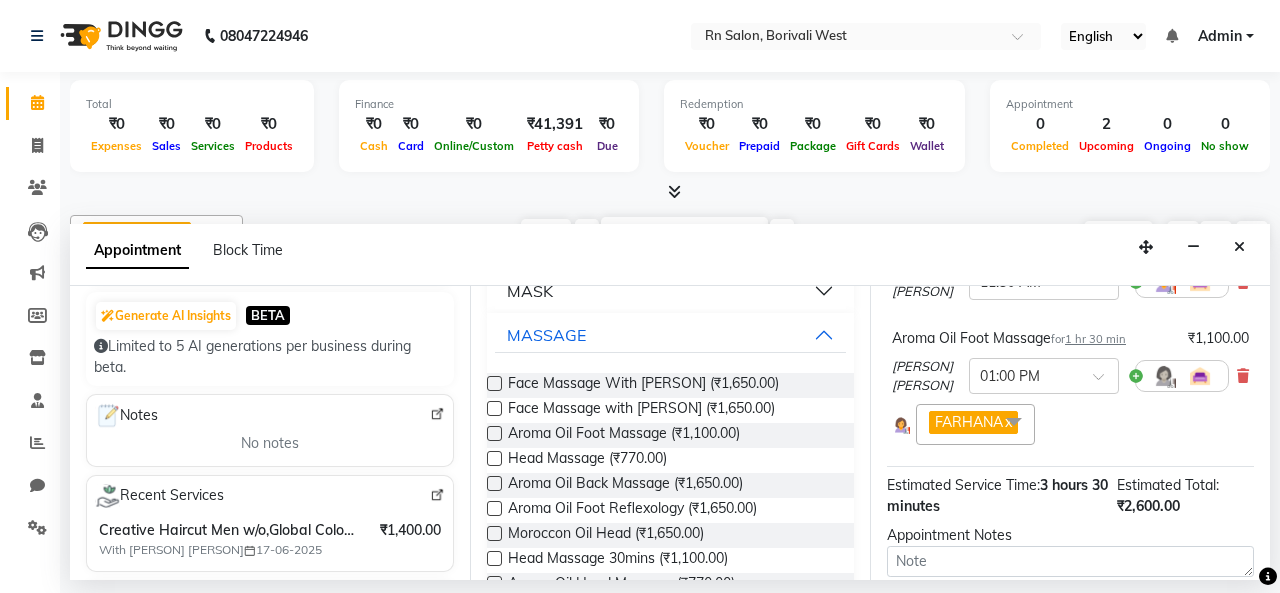 scroll, scrollTop: 264, scrollLeft: 0, axis: vertical 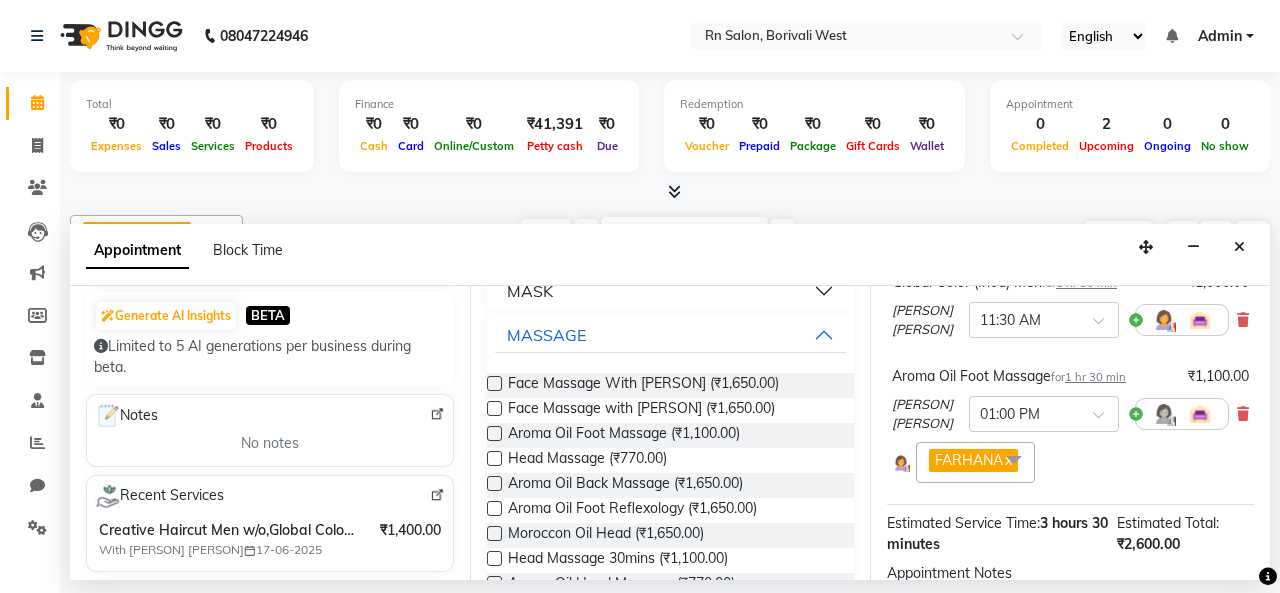 click on "[PERSON] [PERSON]" at bounding box center [926, 414] 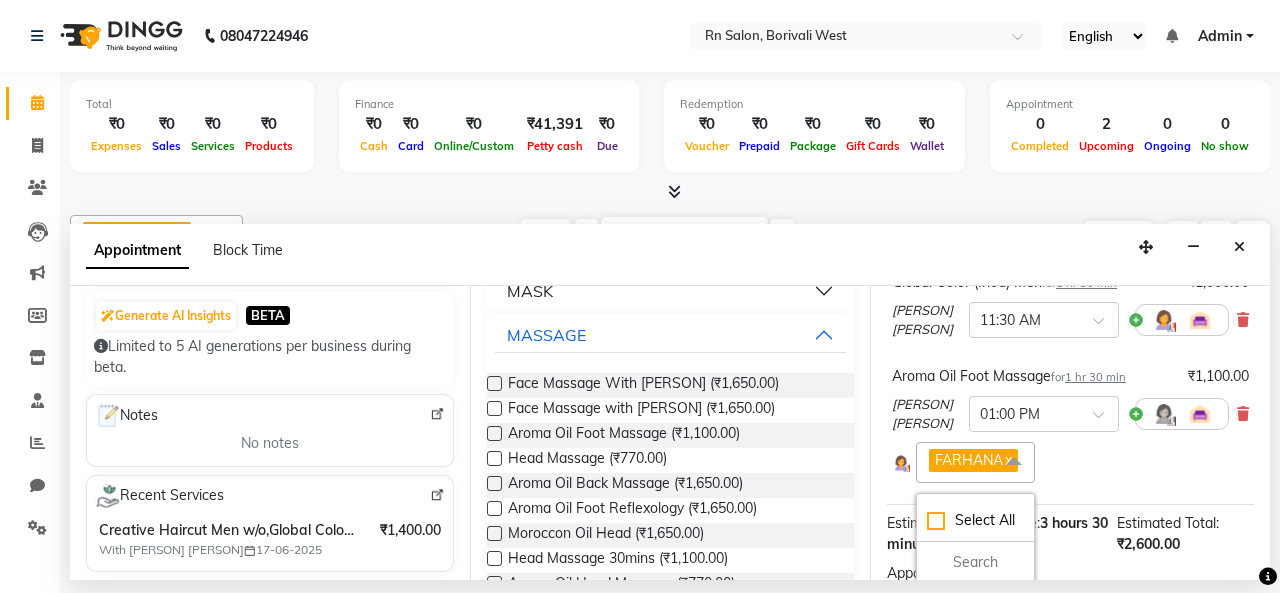 scroll, scrollTop: 464, scrollLeft: 0, axis: vertical 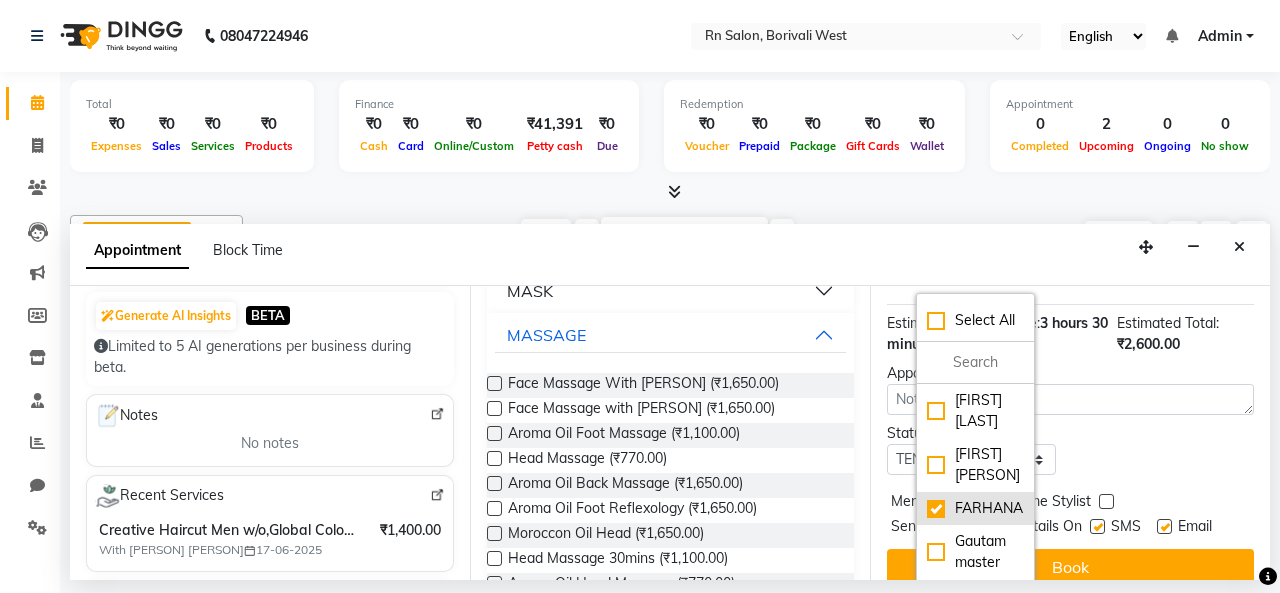 click on "FARHANA" at bounding box center (975, 508) 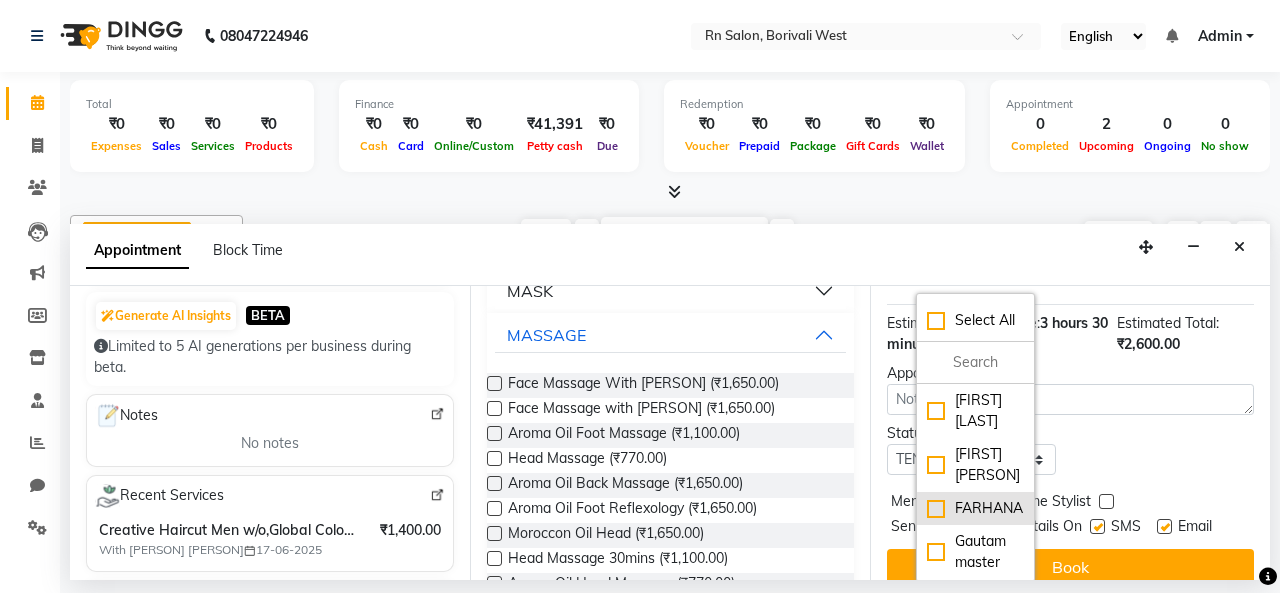click on "FARHANA" at bounding box center [975, 508] 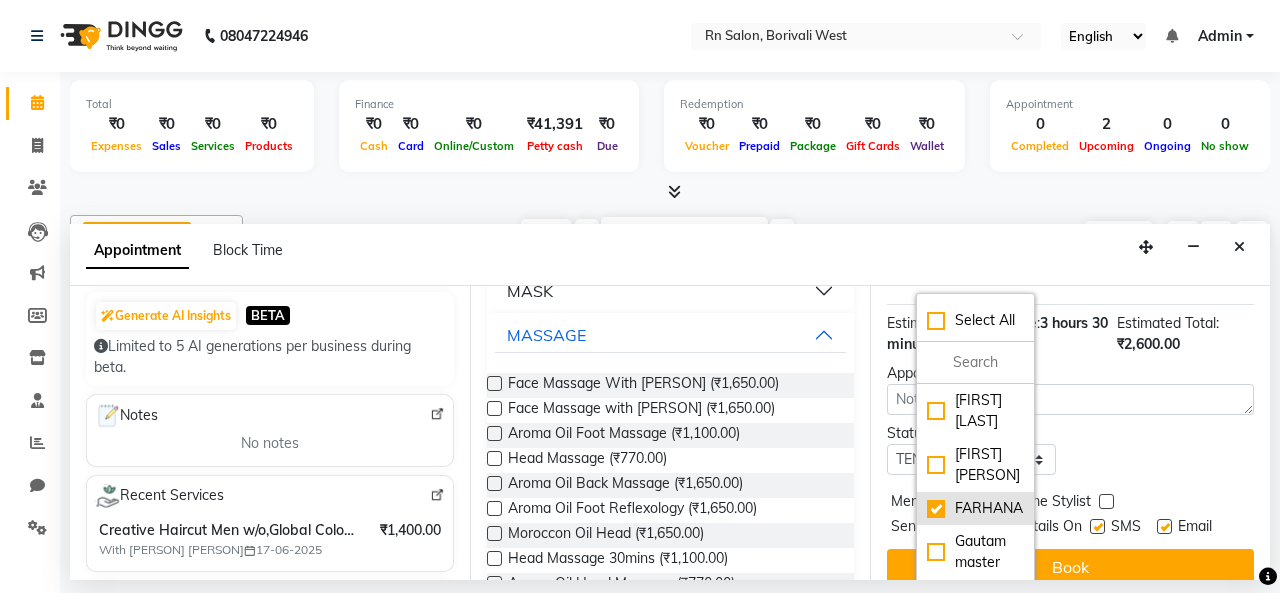 checkbox on "true" 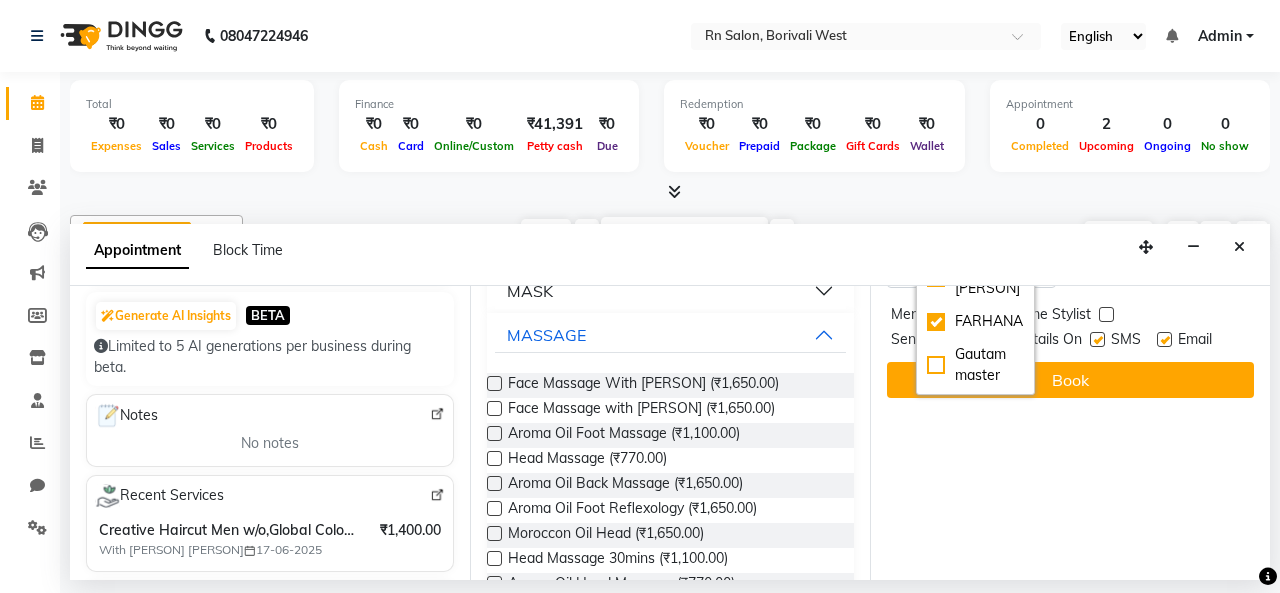 click on "Jump to Today 1 2 3 4 5 6 7 8 Weeks Appointment Date 24-08-2025 Appointment Time Select 10:00 AM 10:15 AM 10:30 AM 10:45 AM 11:00 AM 11:15 AM 11:30 AM 11:45 AM 12:00 PM 12:15 PM 12:30 PM 12:45 PM 01:00 PM 01:15 PM 01:30 PM 01:45 PM 02:00 PM 02:15 PM 02:30 PM 02:45 PM 03:00 PM 03:15 PM 03:30 PM 03:45 PM 04:00 PM 04:15 PM 04:30 PM 04:45 PM 05:00 PM 05:15 PM 05:30 PM 05:45 PM 06:00 PM 06:15 PM 06:30 PM 06:45 PM 07:00 PM 07:15 PM 07:30 PM 07:45 PM 08:00 PM 08:15 PM 08:30 PM 08:45 PM 09:00 PM 09:15 PM 09:30 PM Master Haircut Men    for  30 min ₹500.00 [PERSON] × 11:00 AM Global Color (Inoa) Men   for  1 hr 30 min ₹1,000.00 [PERSON] × 11:30 AM Aroma Oil Foot Massage   for  1 hr 30 min ₹1,100.00 [PERSON] × 01:00 PM [PERSON] x Select All [PERSON] [PERSON] [PERSON] [PERSON] [PERSON] [PERSON] [PERSON] [PERSON] [PERSON] Estimated Service Time:  3 hours 30 minutes Estimated Total:  ₹2,600.00 Appointment Notes Status Select TENTATIVE SMS" at bounding box center (1070, 433) 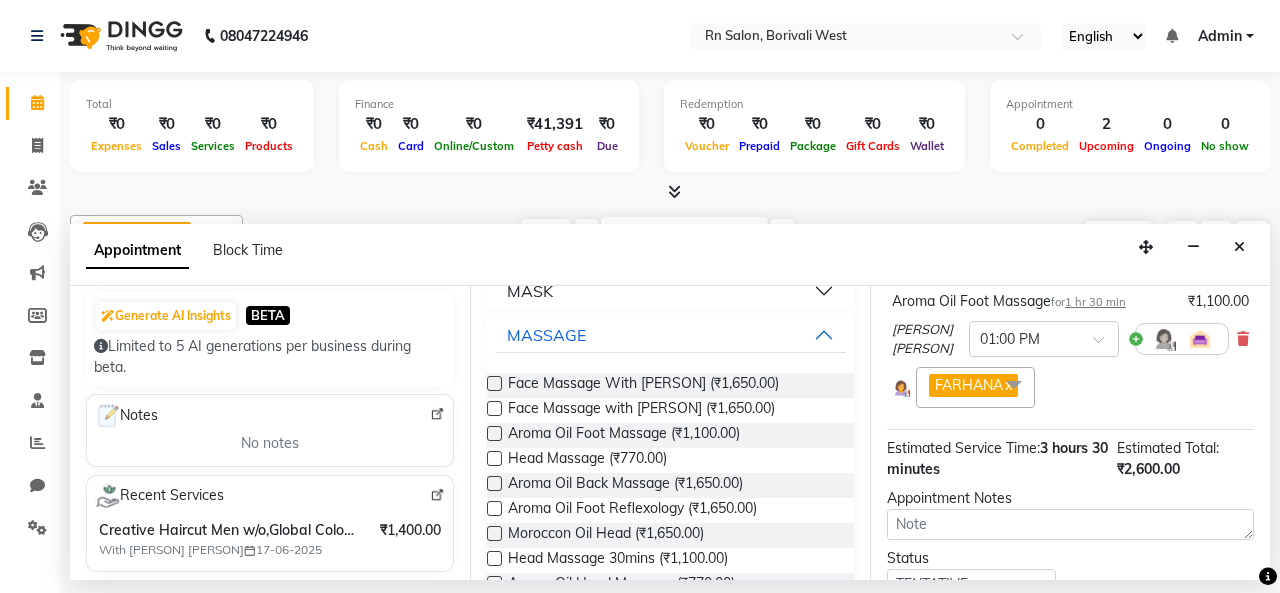 scroll, scrollTop: 298, scrollLeft: 0, axis: vertical 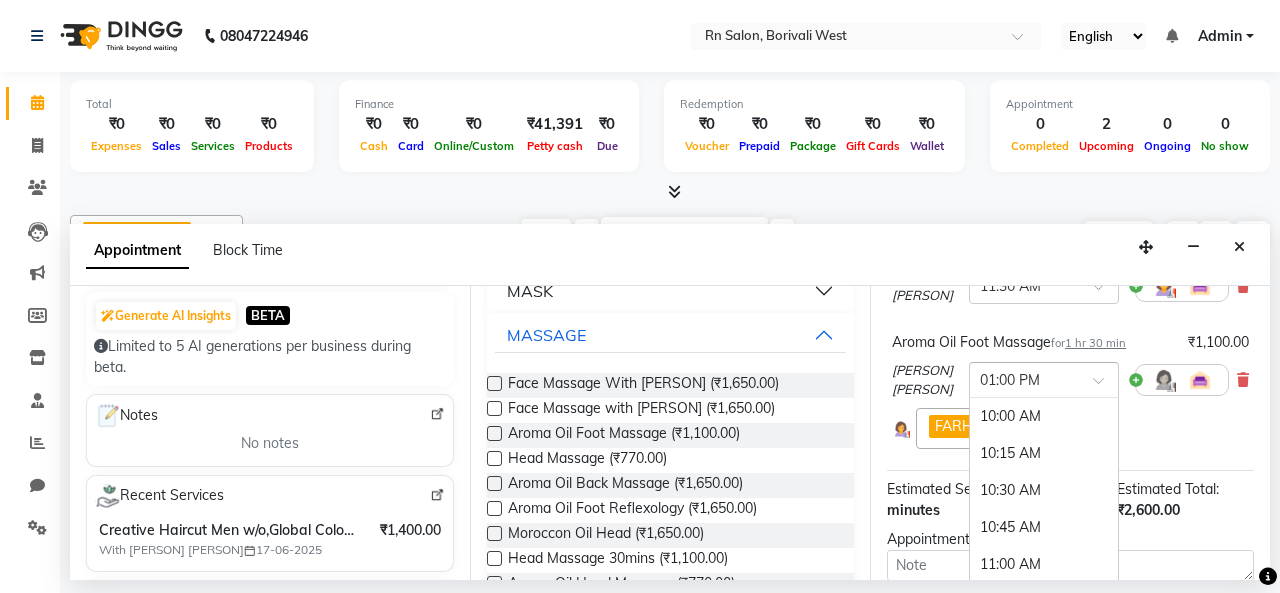 click at bounding box center [1044, 378] 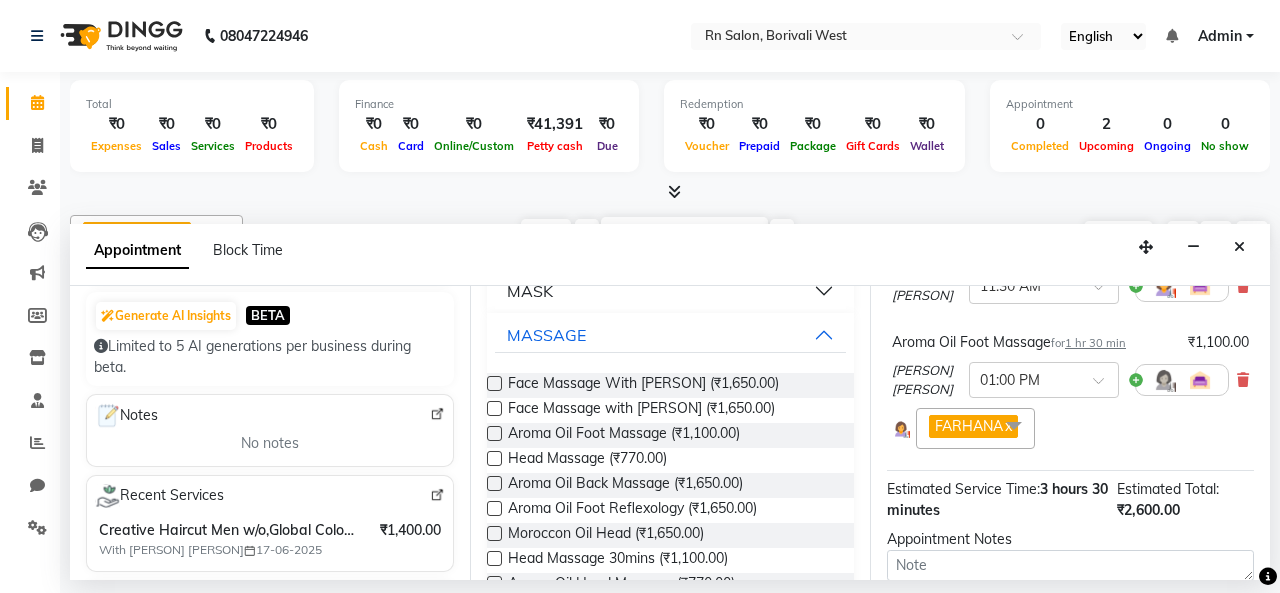 click at bounding box center [1182, 380] 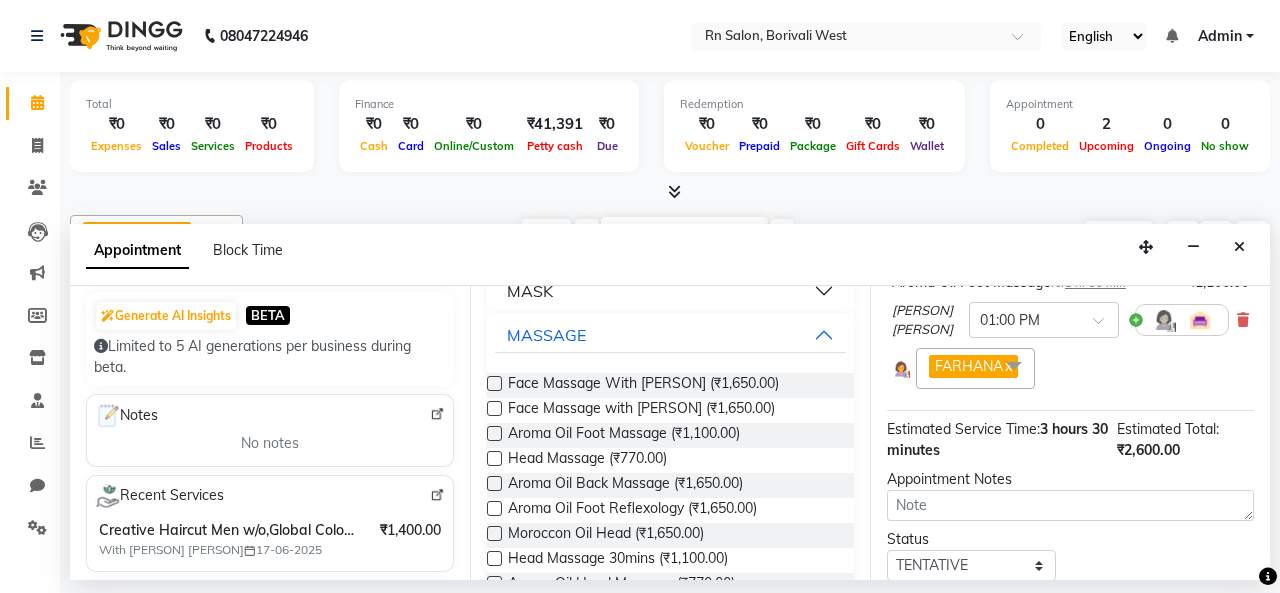 scroll, scrollTop: 498, scrollLeft: 0, axis: vertical 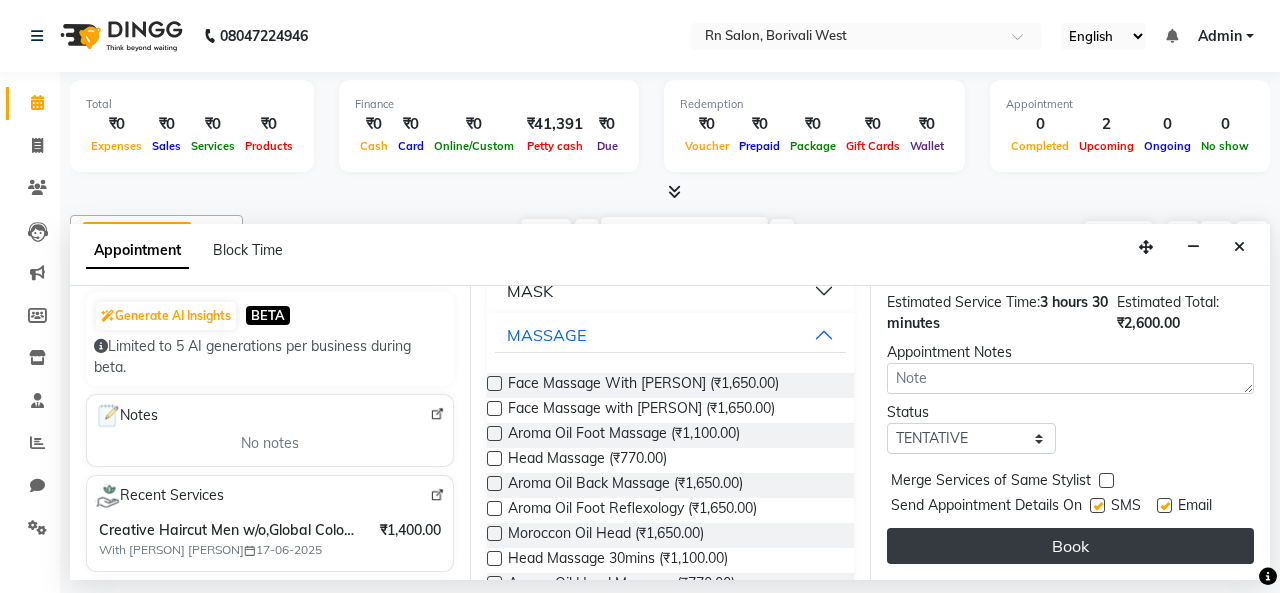 click on "Book" at bounding box center (1070, 546) 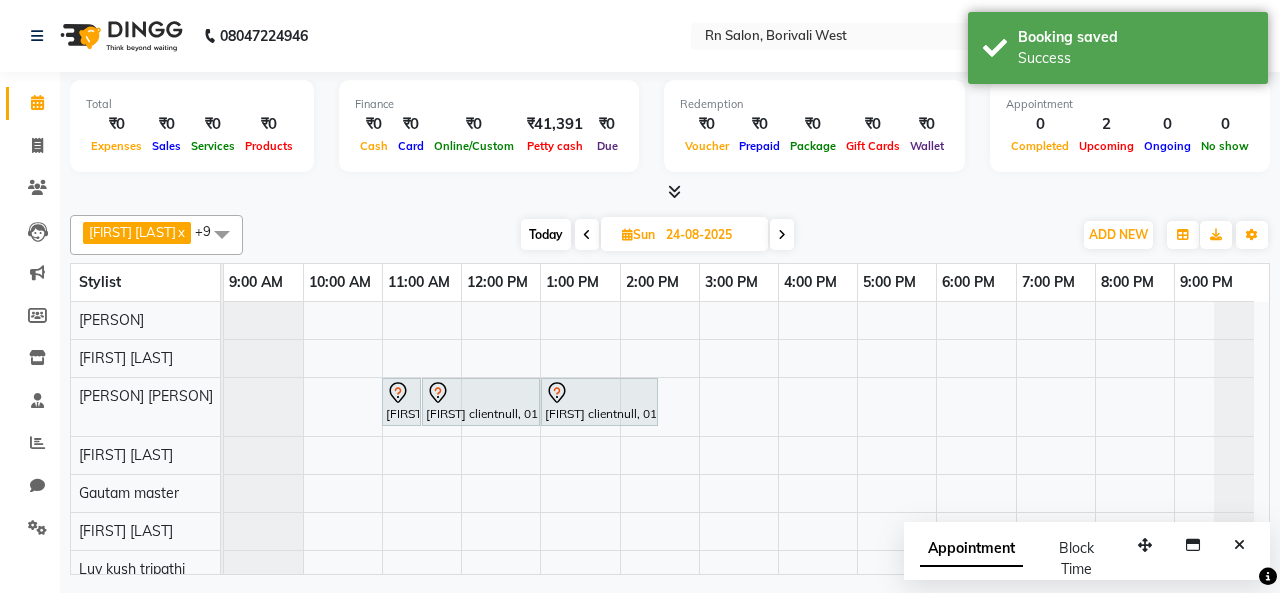 scroll, scrollTop: 100, scrollLeft: 0, axis: vertical 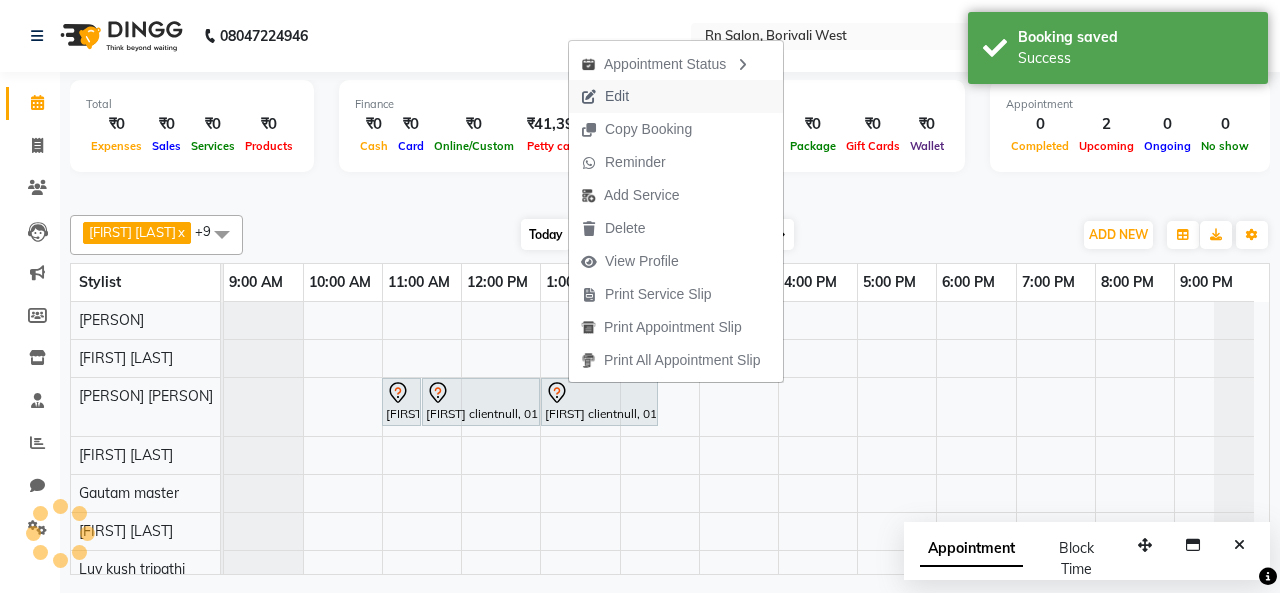 click on "Edit" at bounding box center (605, 96) 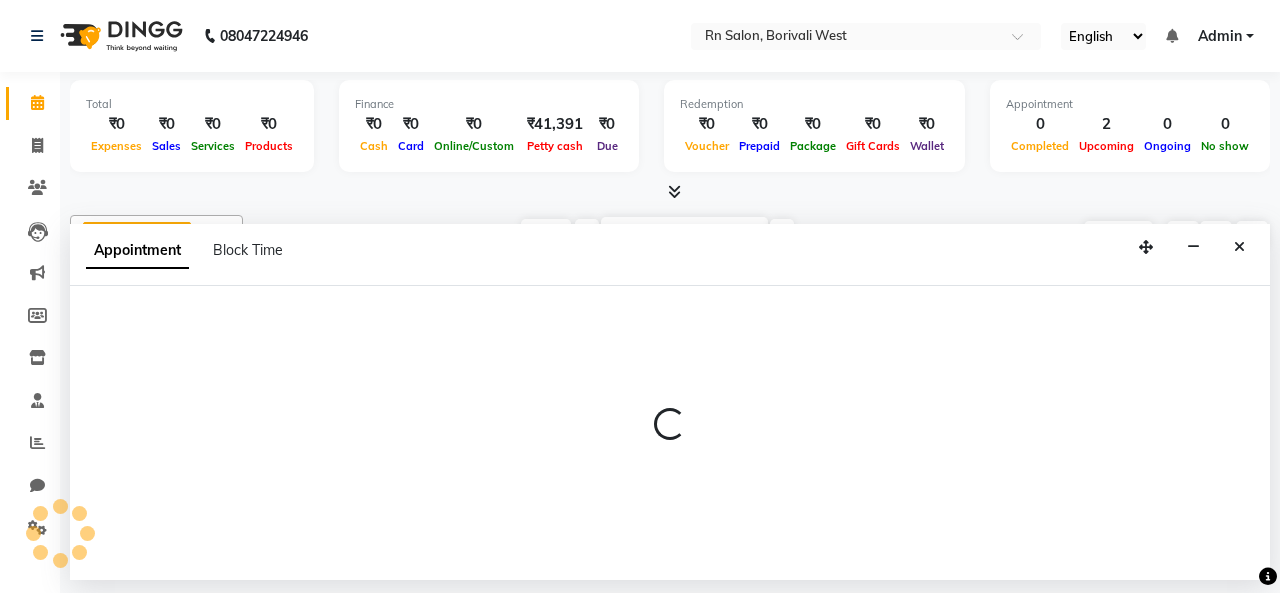 select on "tentative" 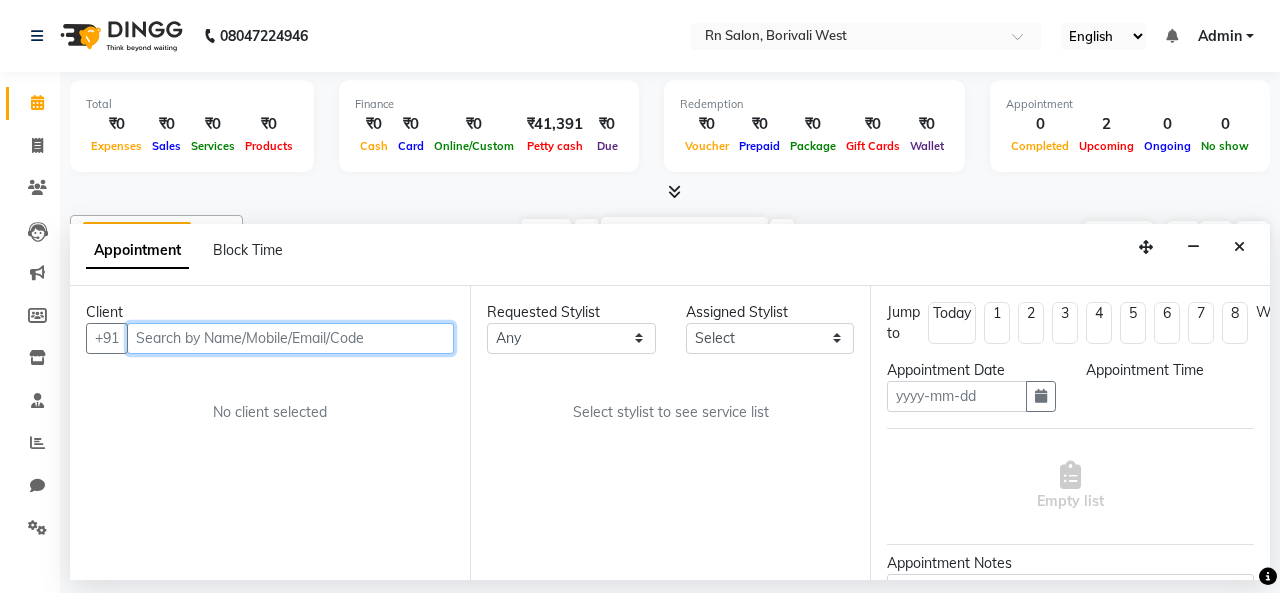 type on "24-08-2025" 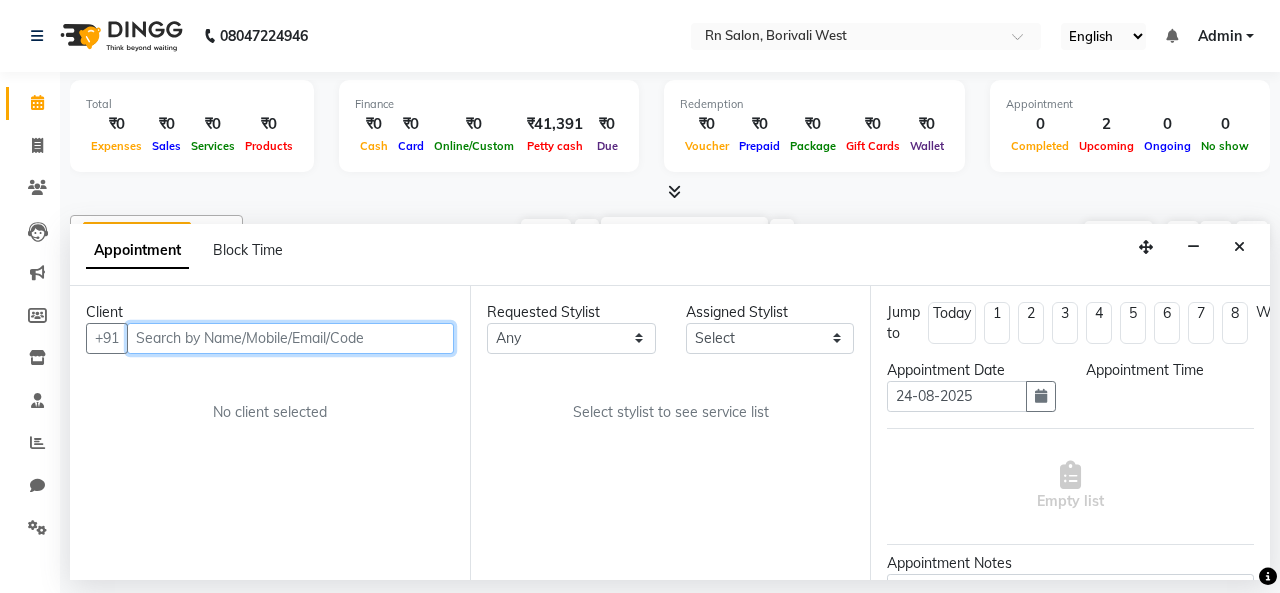 select on "660" 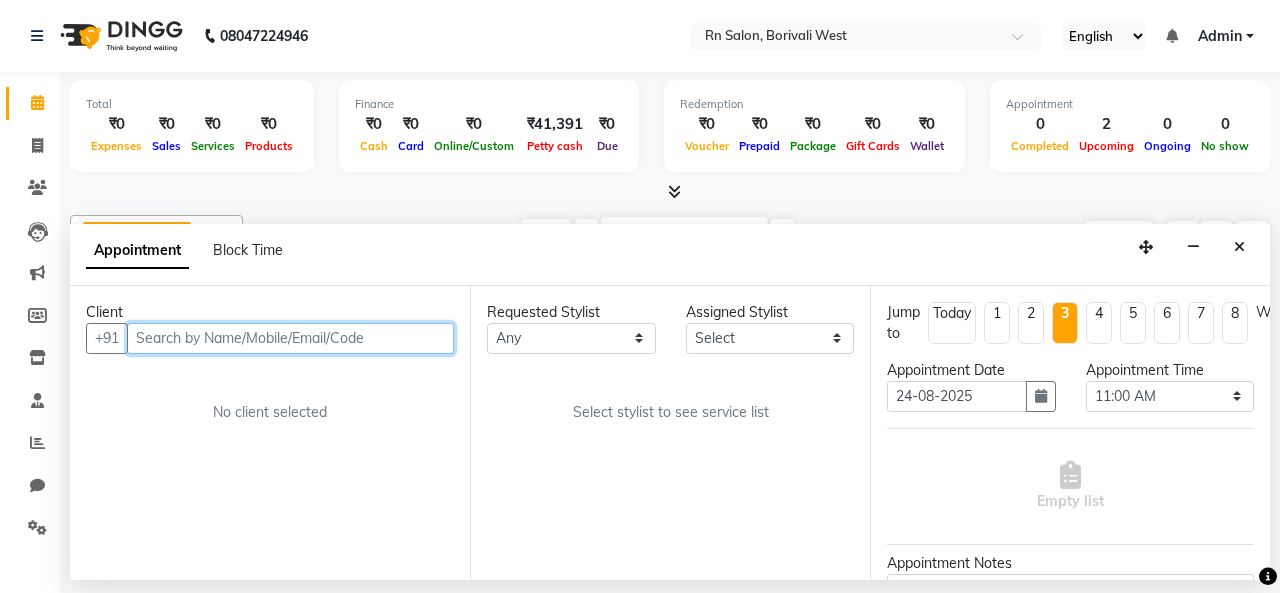 select on "83942" 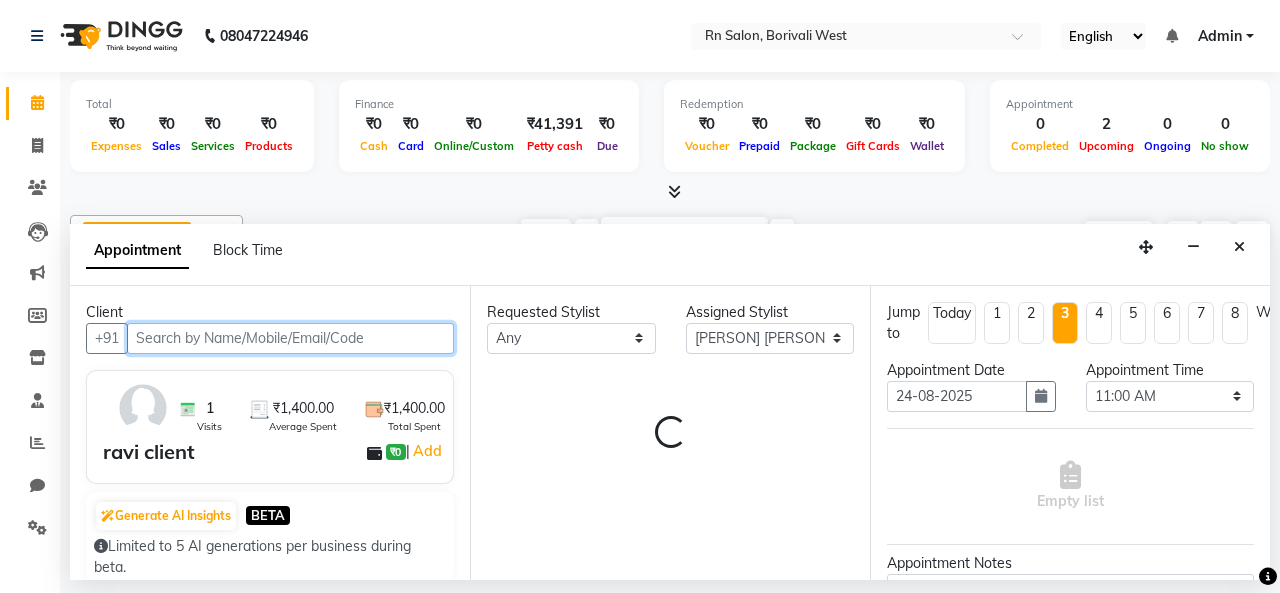 select on "4293" 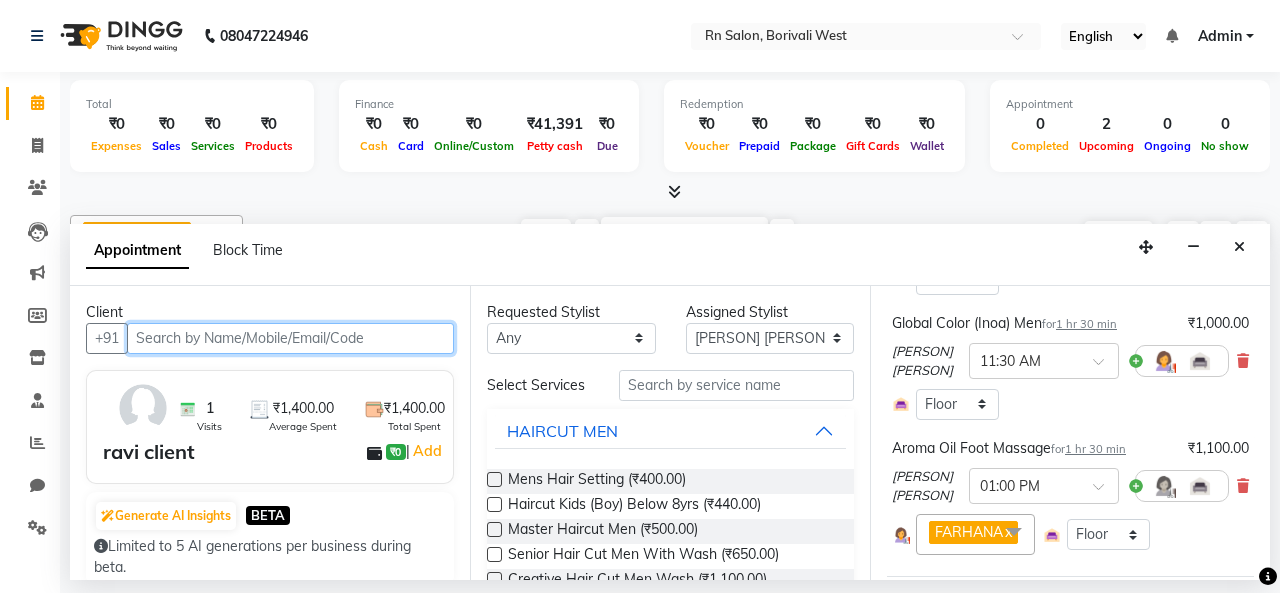 scroll, scrollTop: 300, scrollLeft: 0, axis: vertical 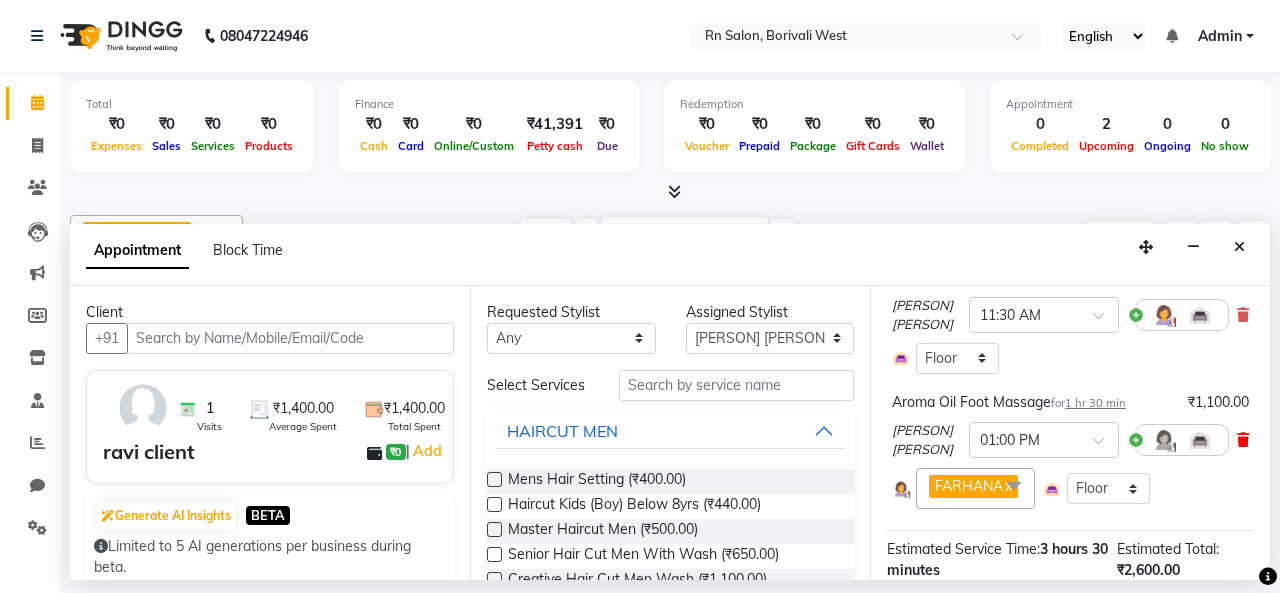 click at bounding box center (1243, 440) 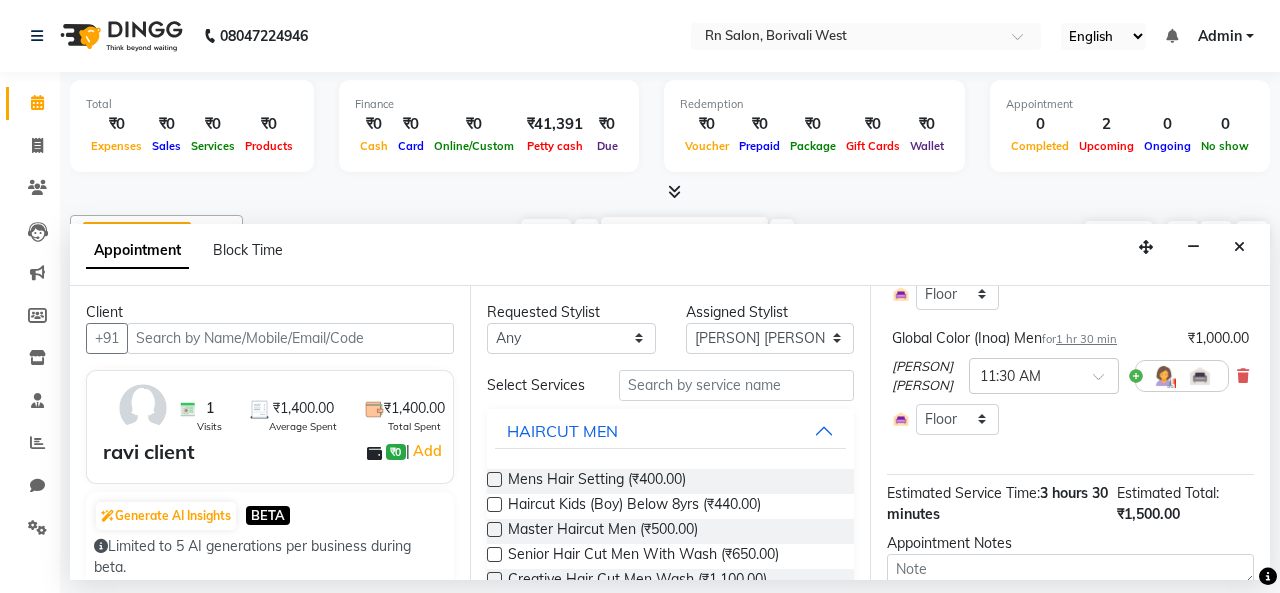 scroll, scrollTop: 200, scrollLeft: 0, axis: vertical 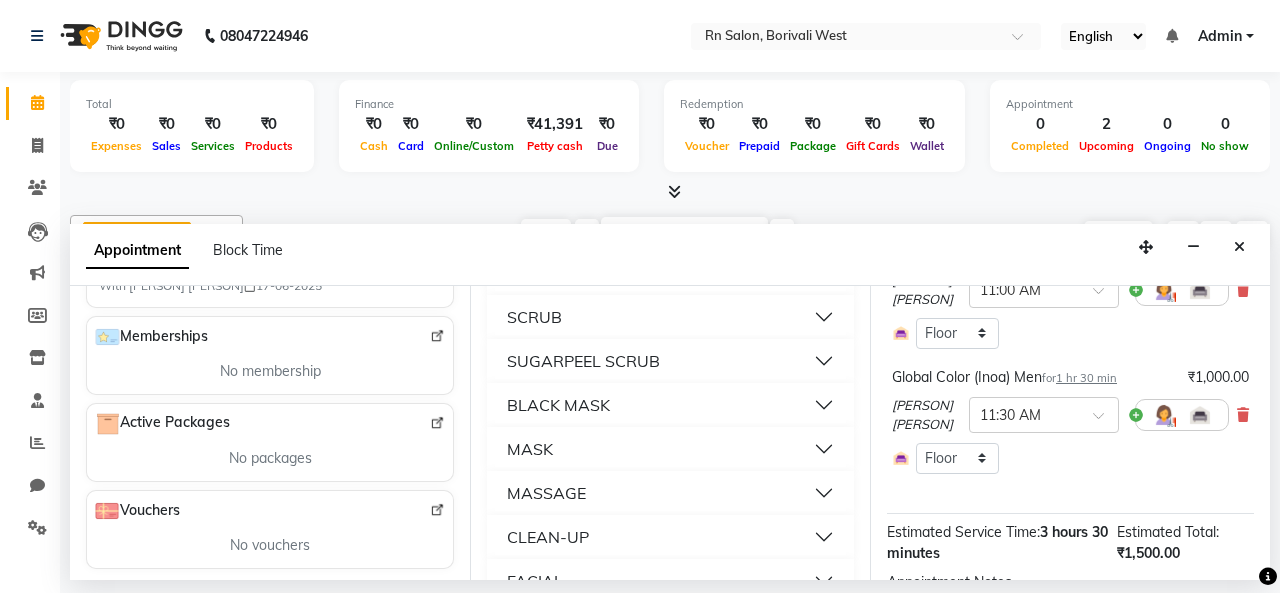 click on "MASSAGE" at bounding box center (546, 493) 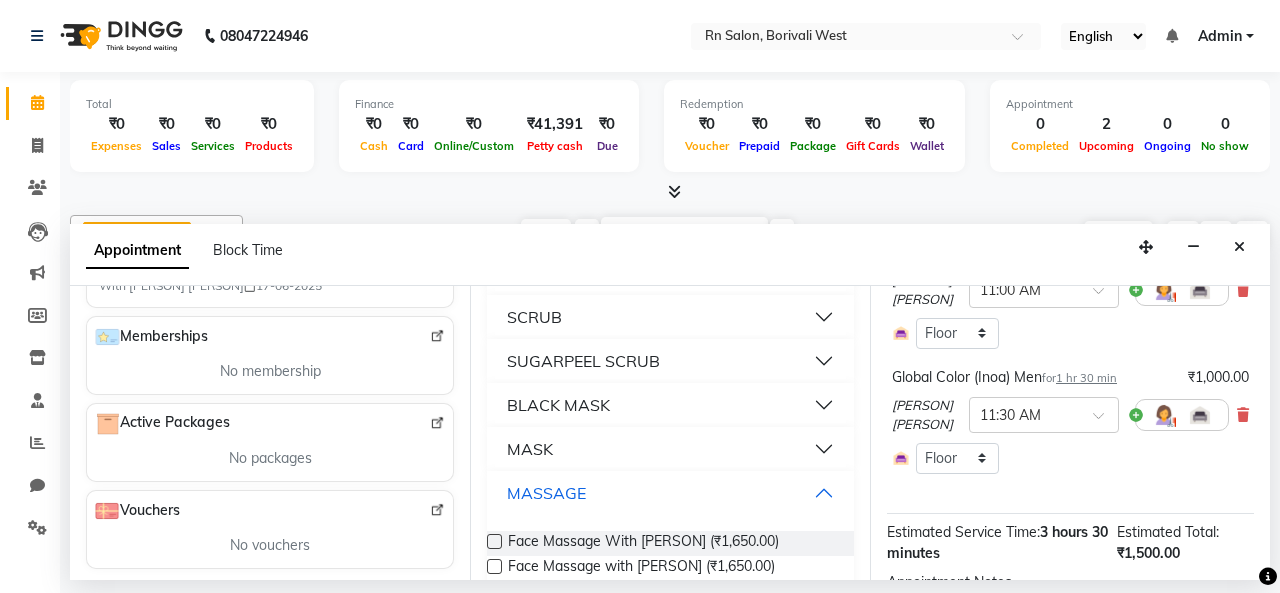 scroll, scrollTop: 2600, scrollLeft: 0, axis: vertical 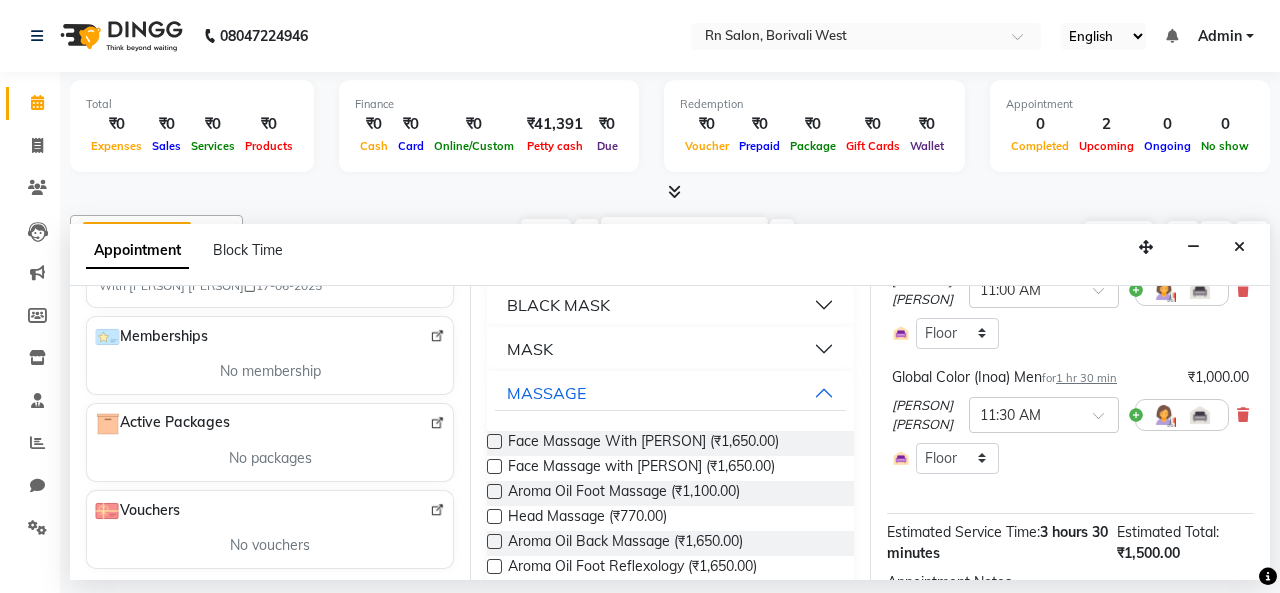 click on "MASK" at bounding box center (670, 349) 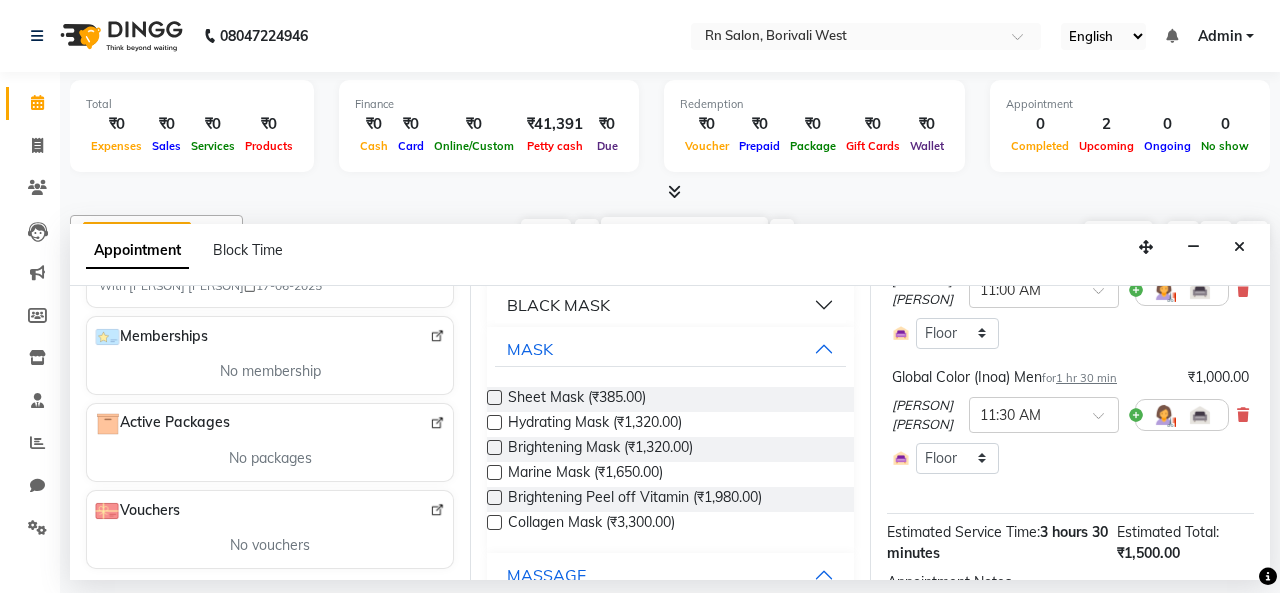 click on "BLACK MASK" at bounding box center [558, 305] 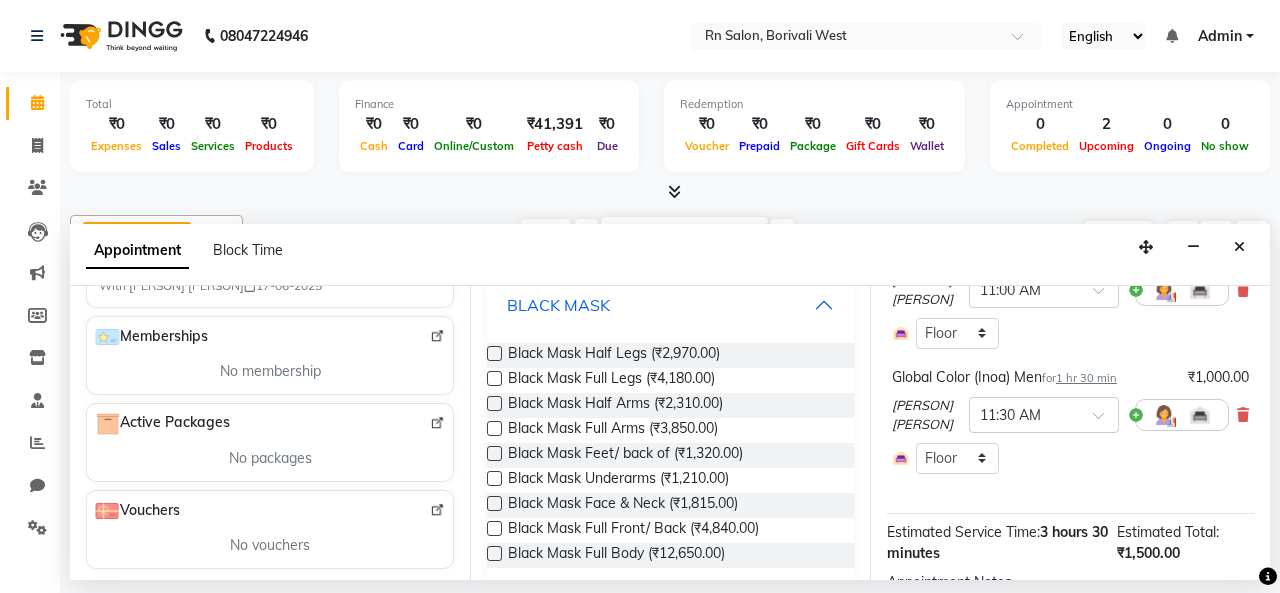 scroll, scrollTop: 2500, scrollLeft: 0, axis: vertical 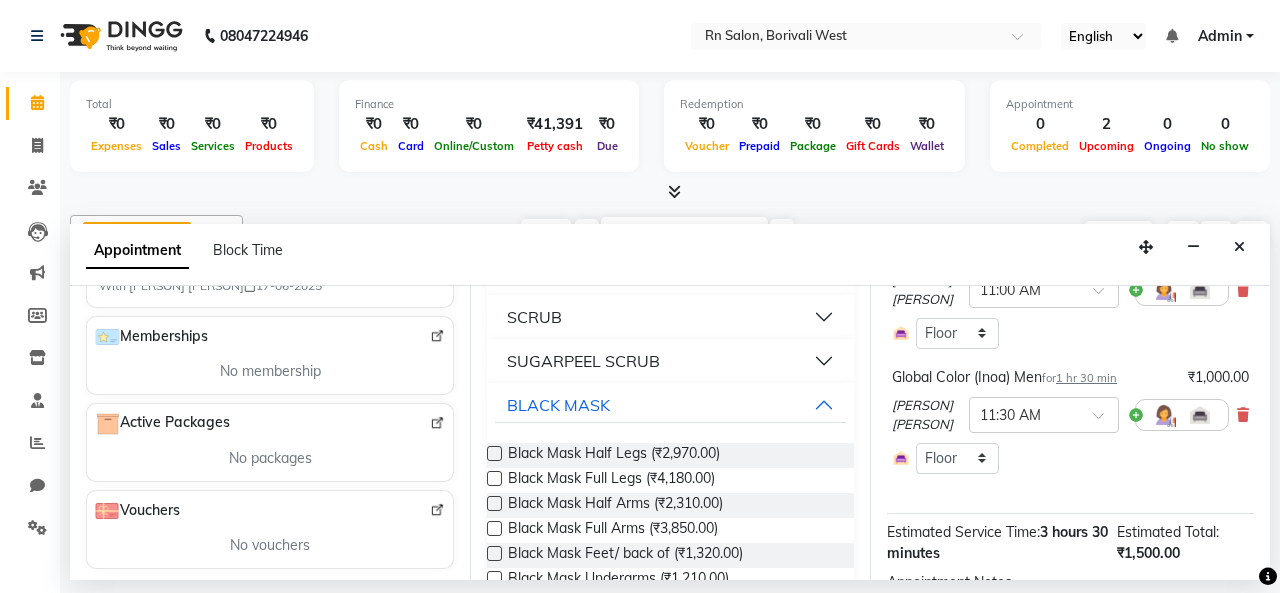 click on "SUGARPEEL SCRUB" at bounding box center (583, 361) 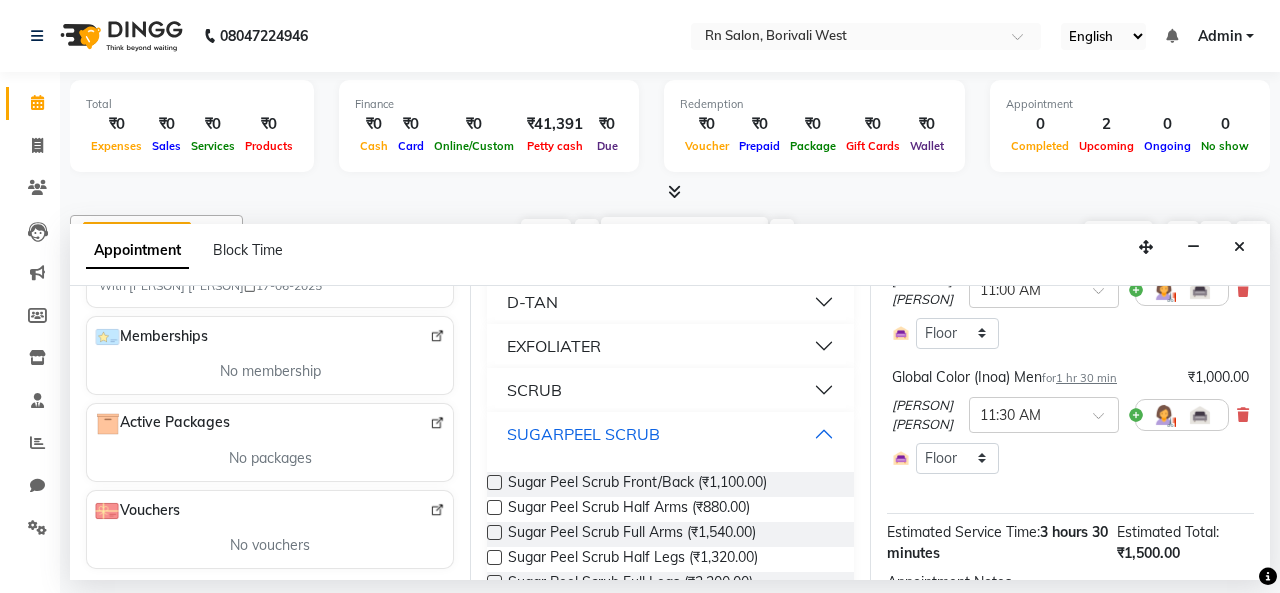 scroll, scrollTop: 2400, scrollLeft: 0, axis: vertical 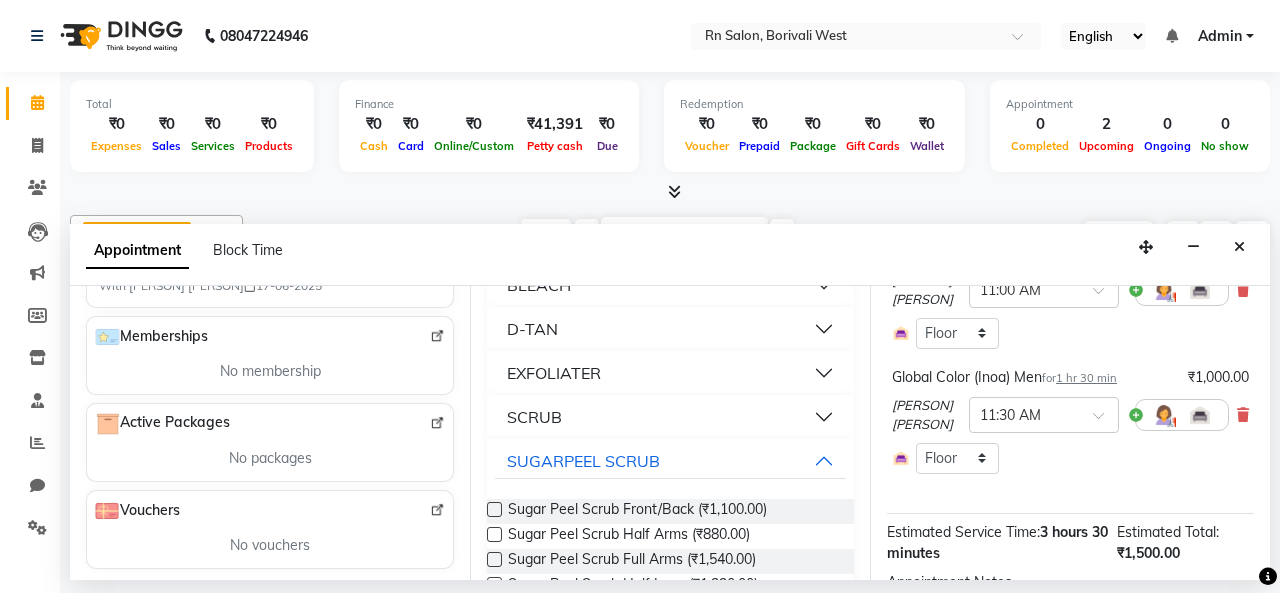 click on "SCRUB" at bounding box center [534, 417] 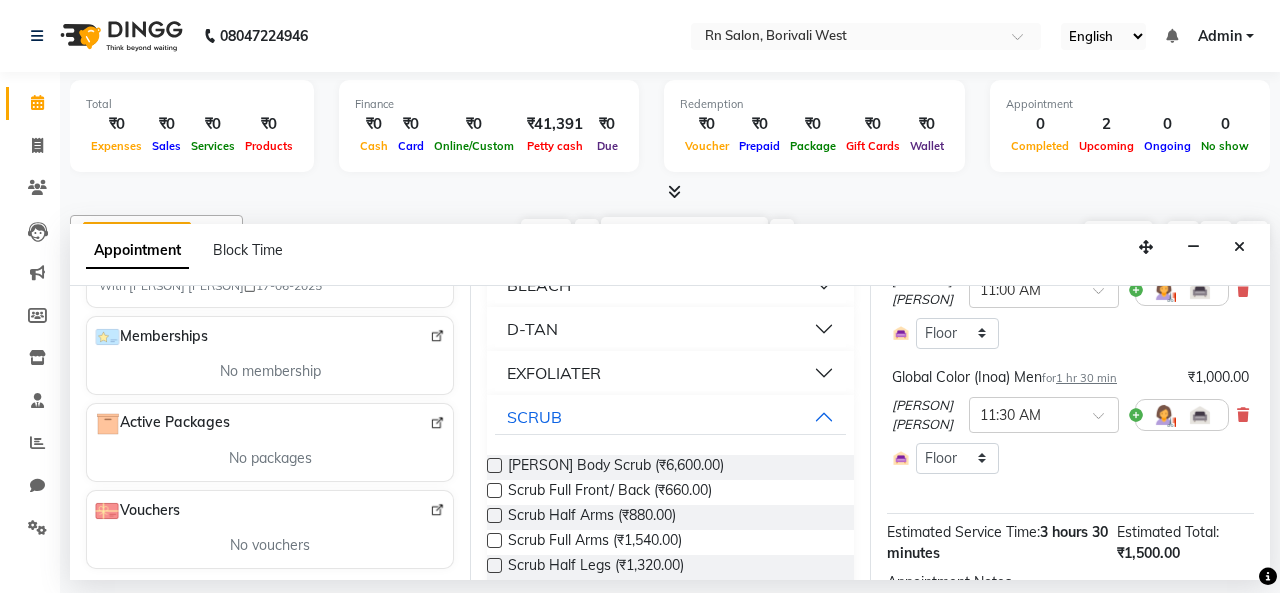 click on "EXFOLIATER" at bounding box center [554, 373] 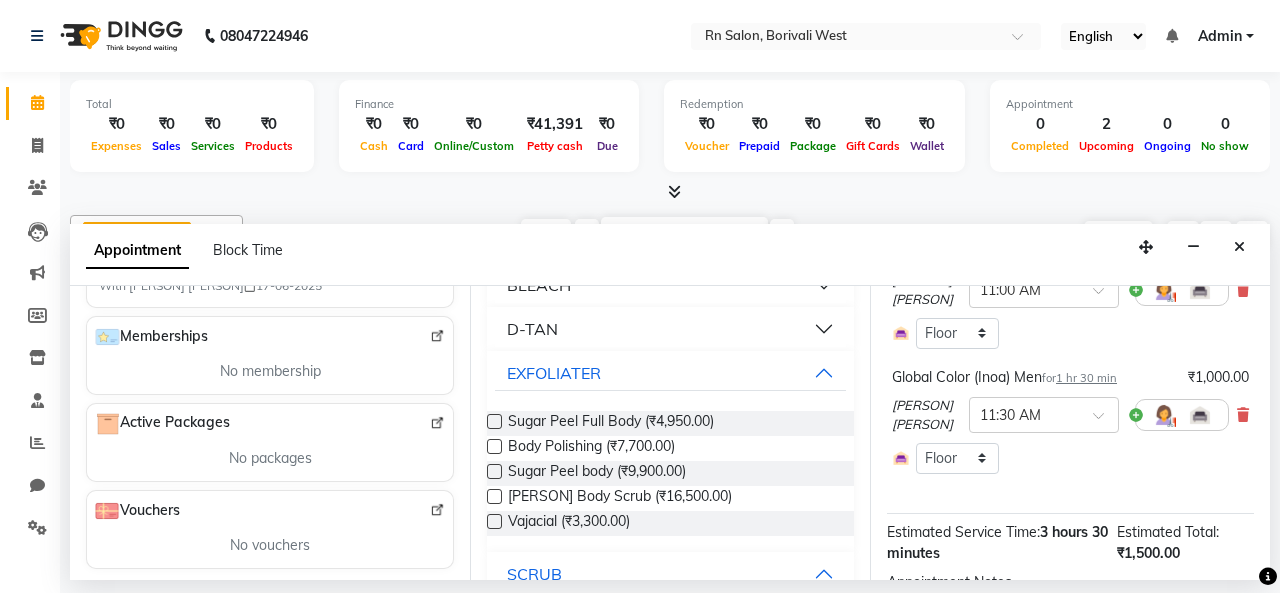click on "D-TAN" at bounding box center [670, 329] 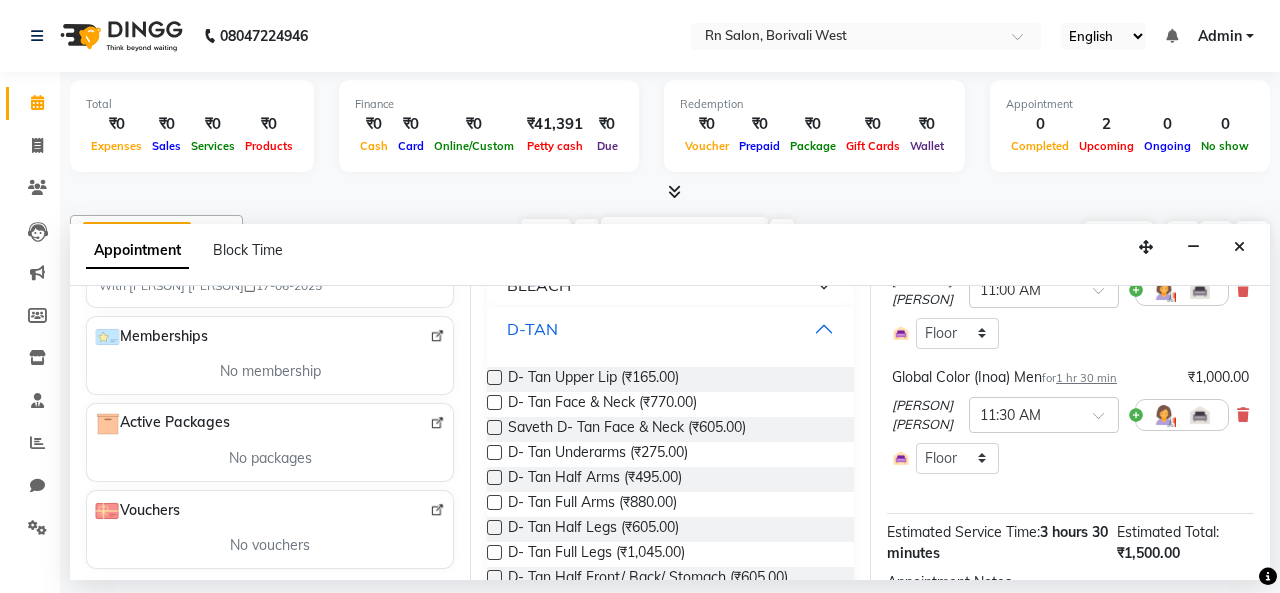 scroll, scrollTop: 2200, scrollLeft: 0, axis: vertical 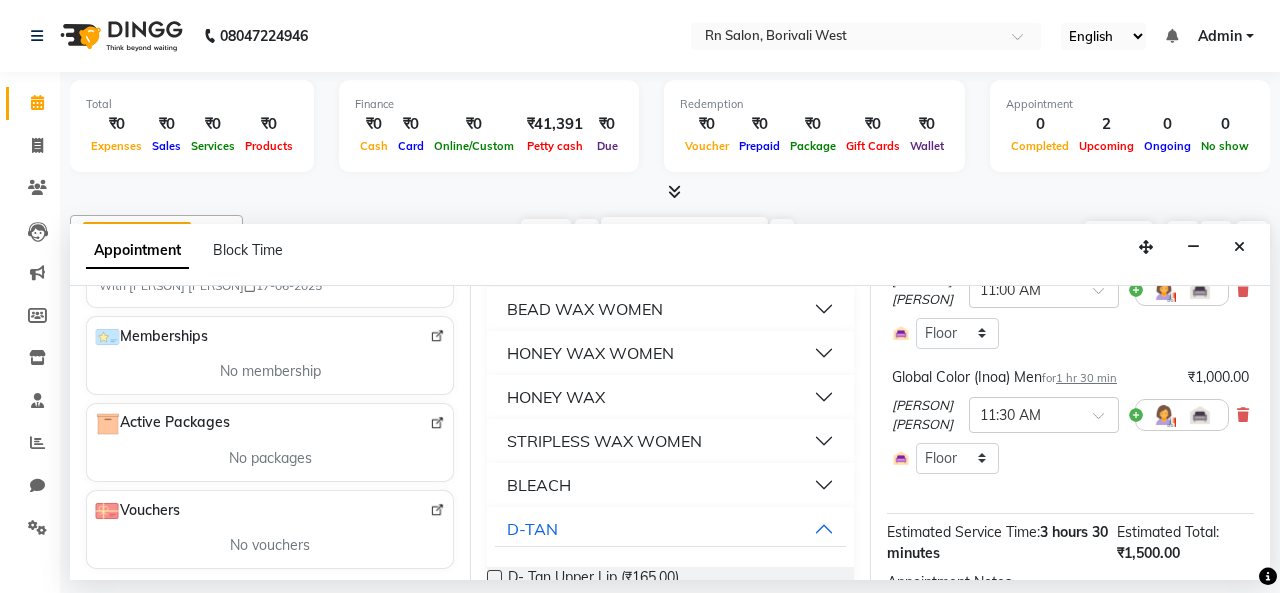 click on "BLEACH" at bounding box center [539, 485] 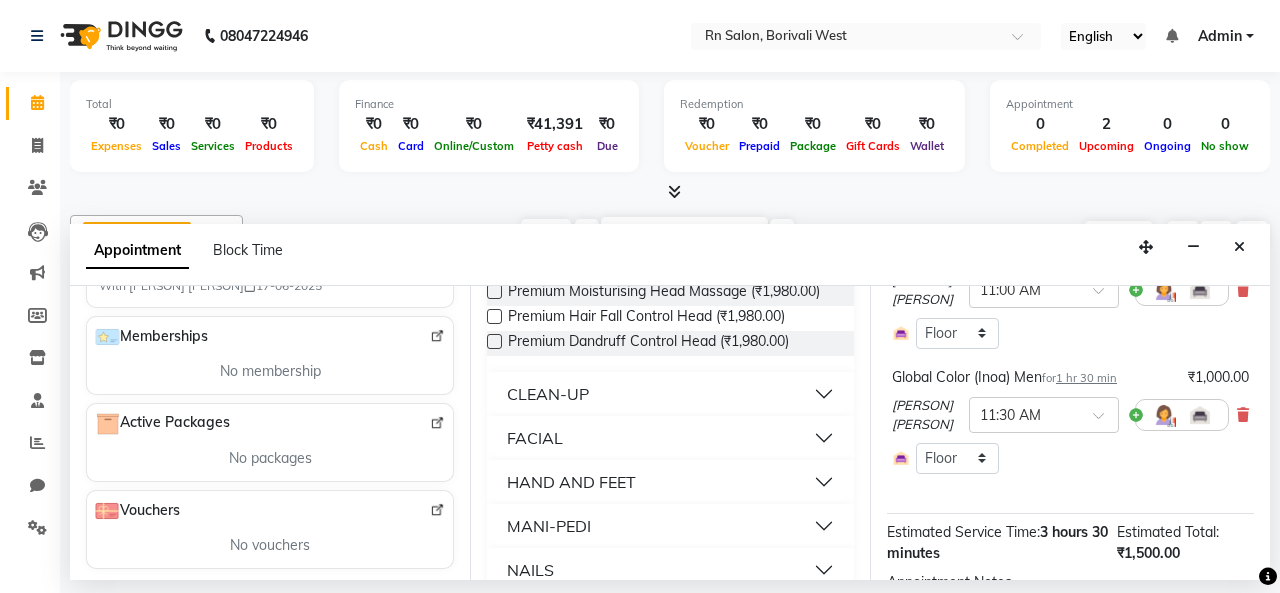 scroll, scrollTop: 4831, scrollLeft: 0, axis: vertical 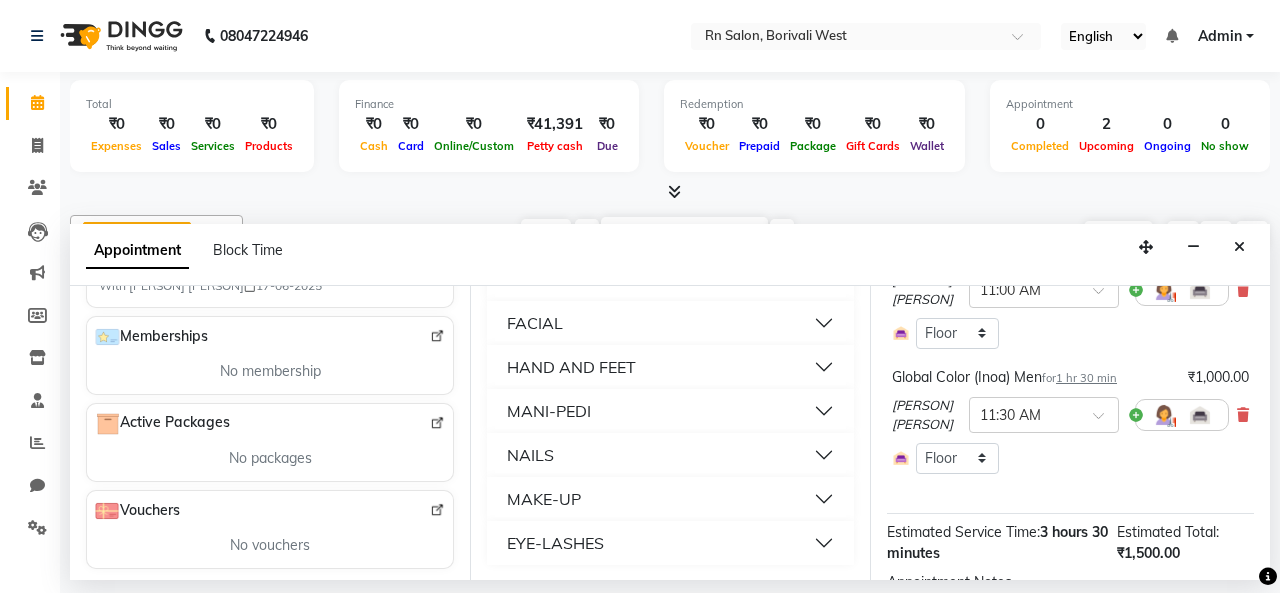 click on "HAND AND FEET" at bounding box center [571, 367] 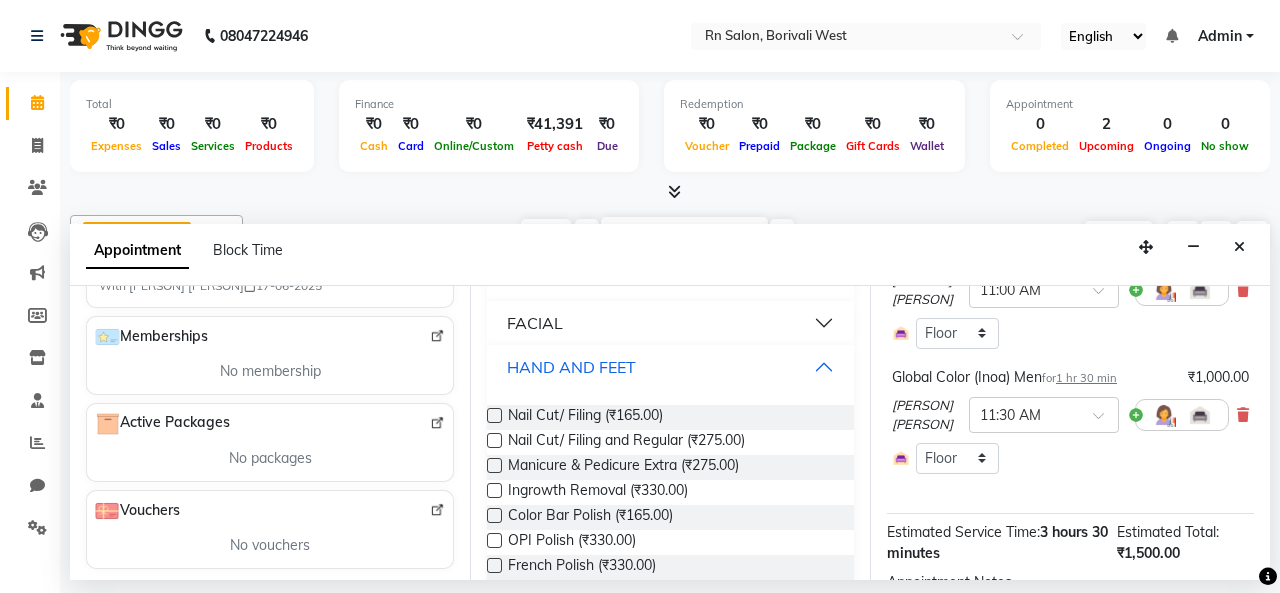 click on "HAND AND FEET" at bounding box center (571, 367) 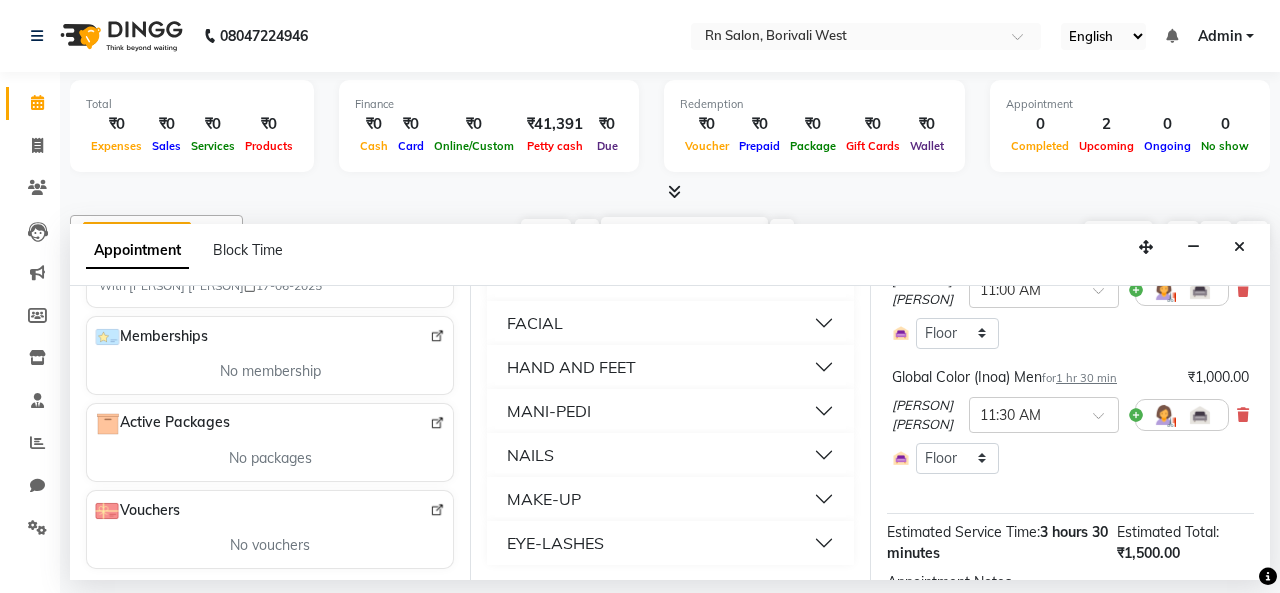 click on "MANI-PEDI" at bounding box center (549, 411) 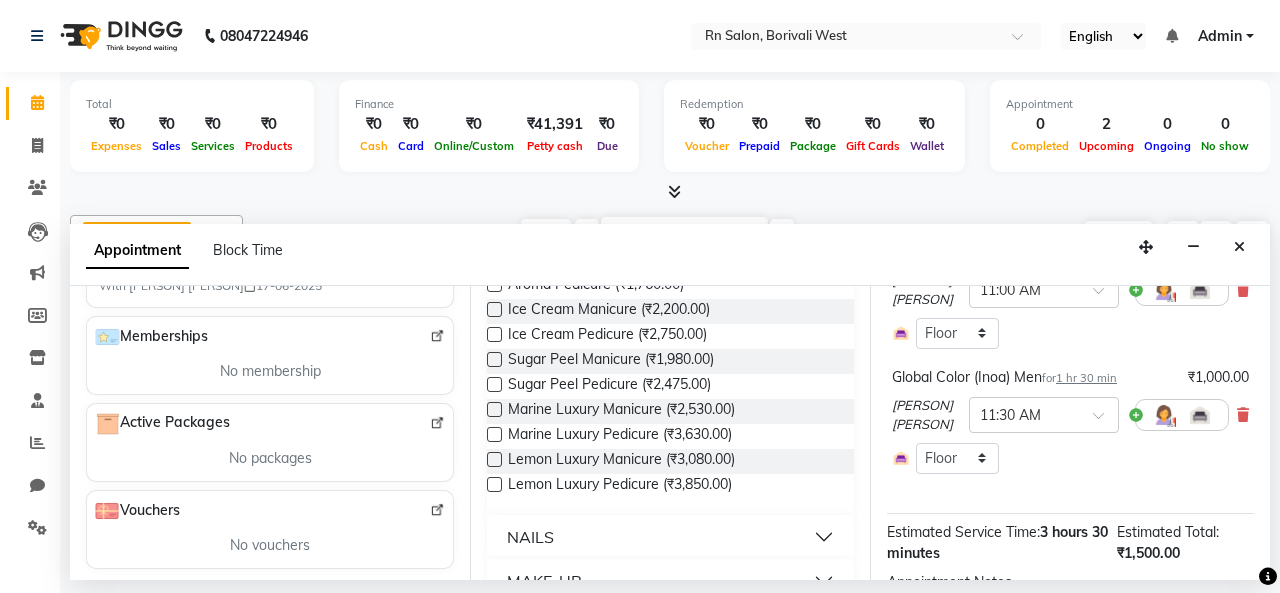 scroll, scrollTop: 4931, scrollLeft: 0, axis: vertical 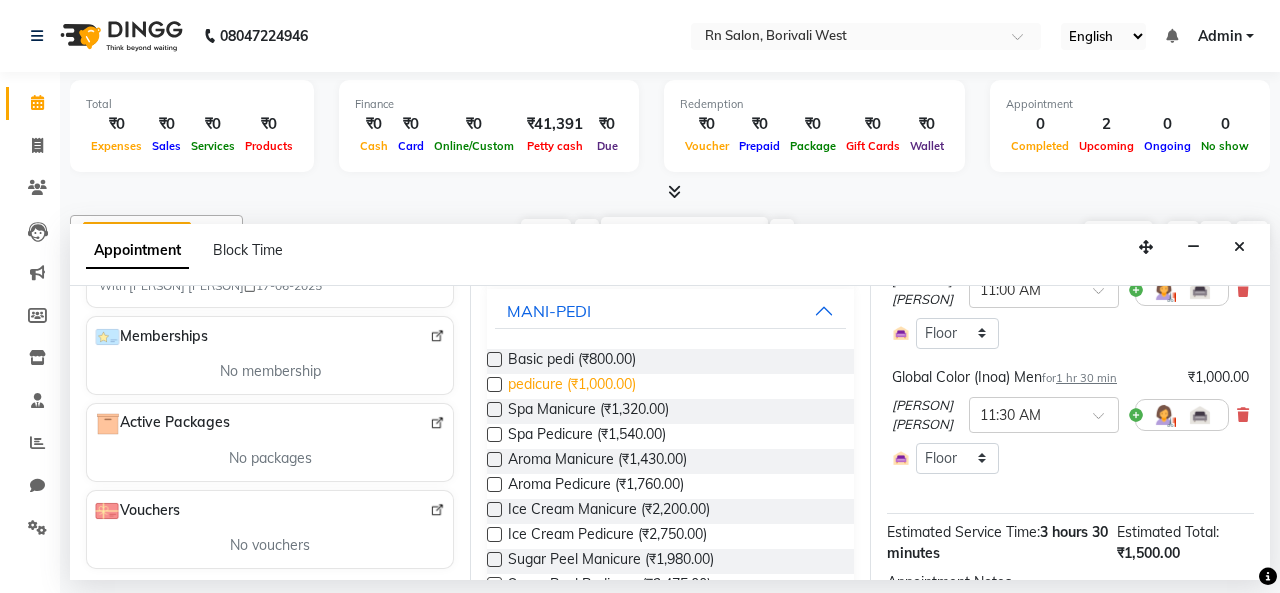 click on "pedicure  (₹1,000.00)" at bounding box center (572, 386) 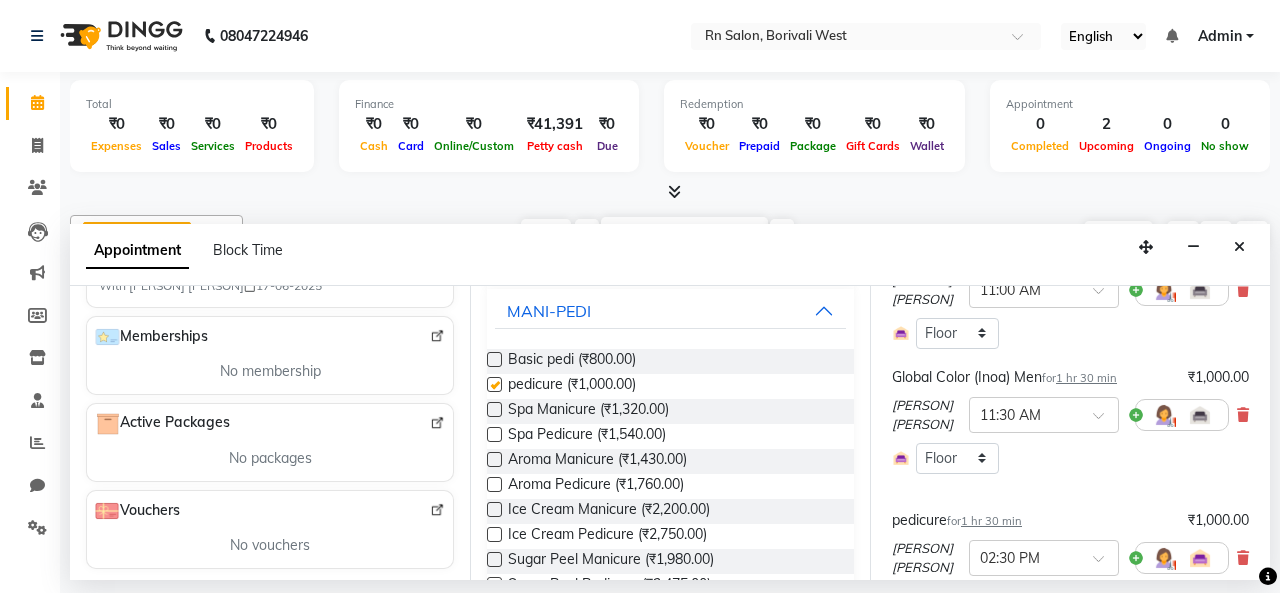 checkbox on "false" 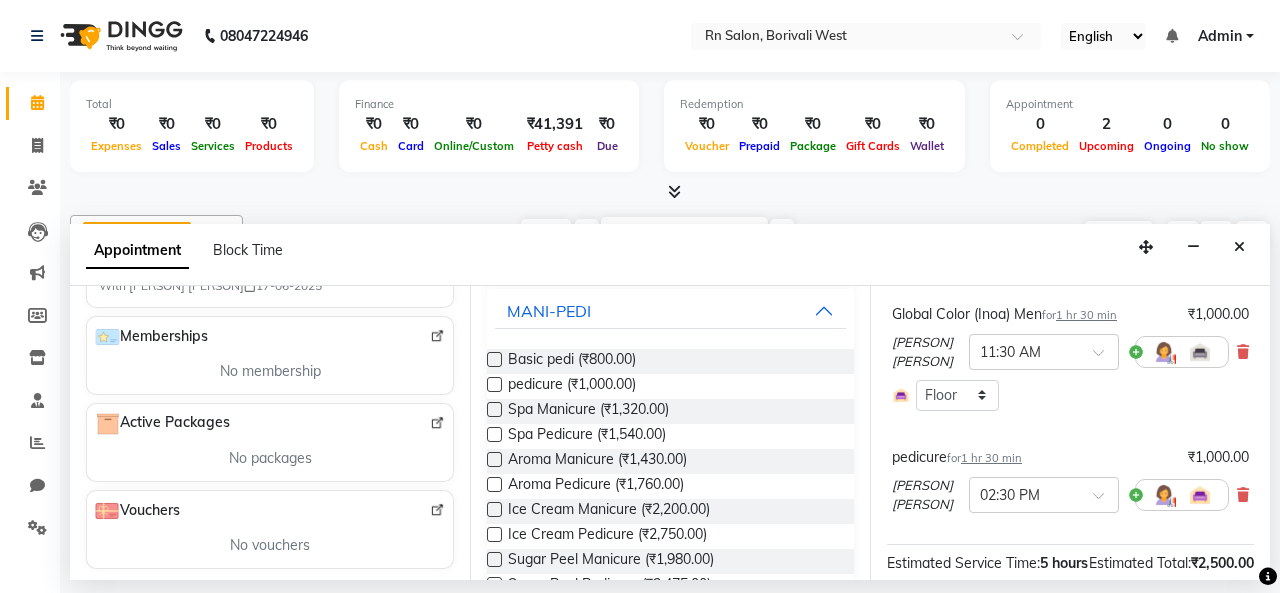 scroll, scrollTop: 300, scrollLeft: 0, axis: vertical 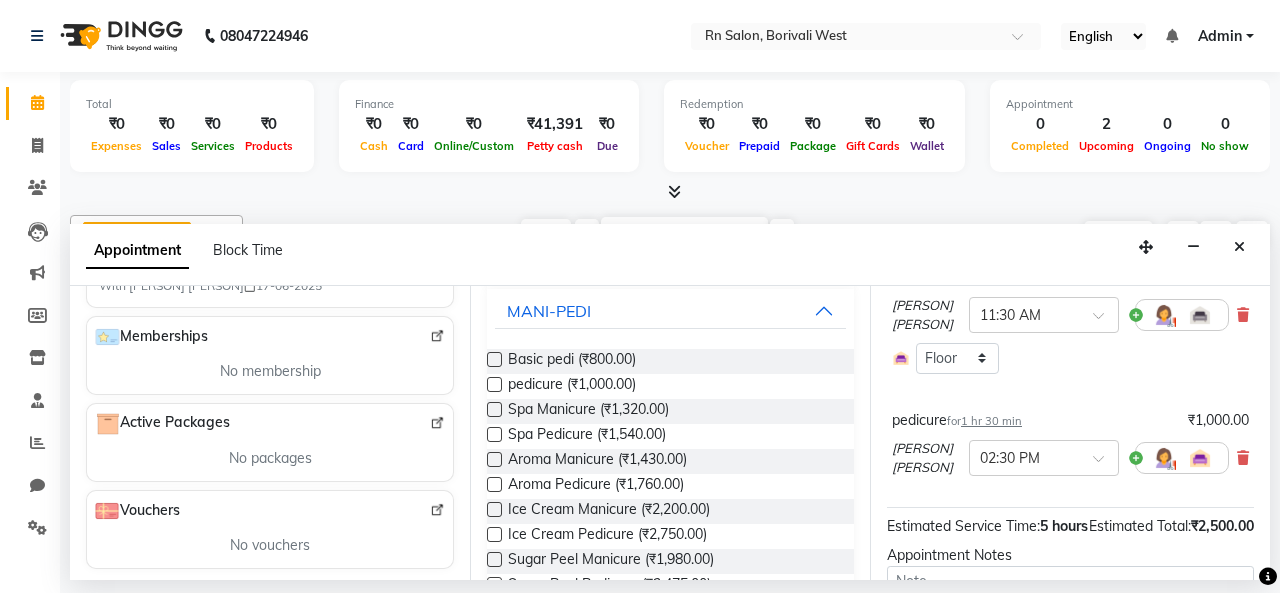 click at bounding box center (1182, 458) 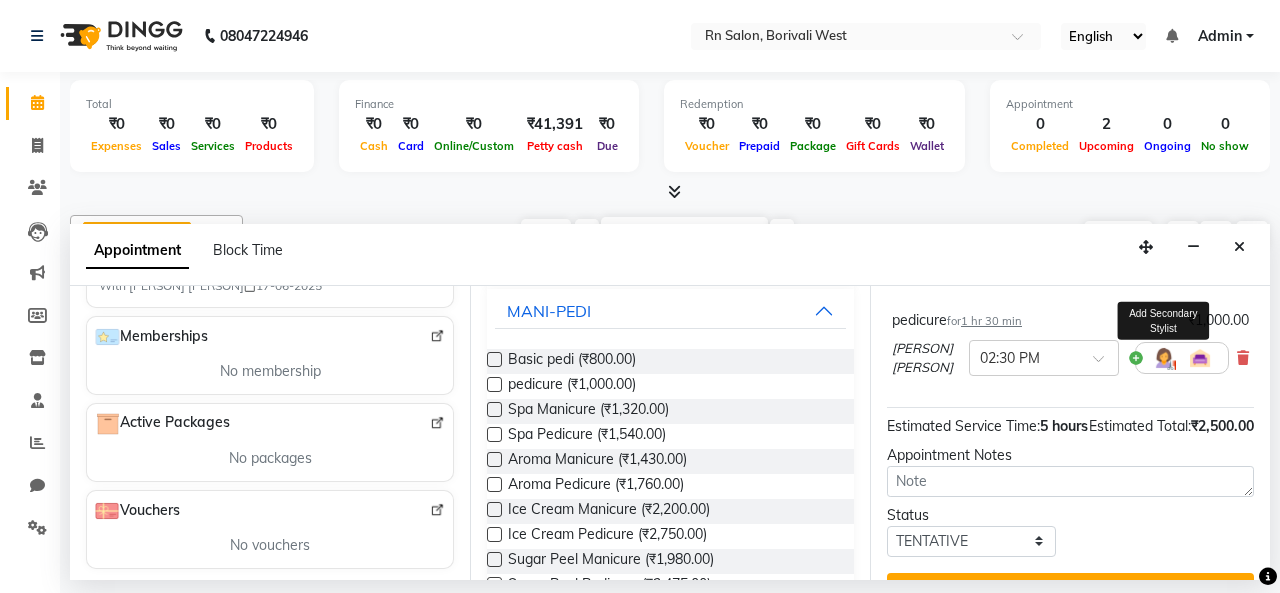click at bounding box center [1164, 358] 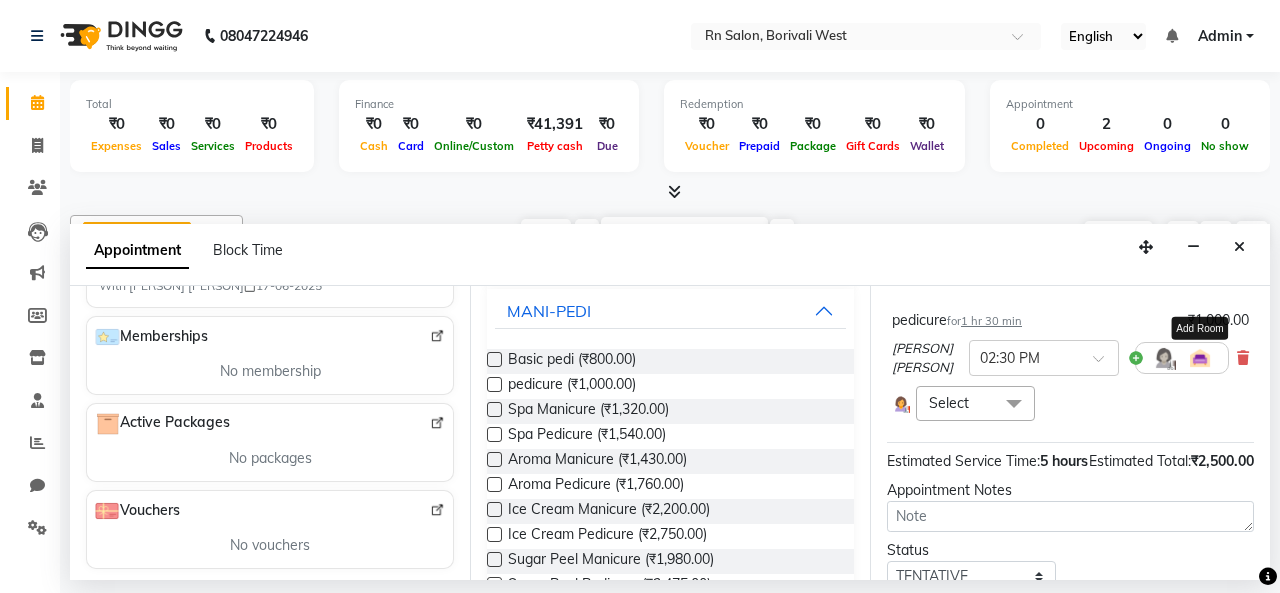 click at bounding box center (1200, 358) 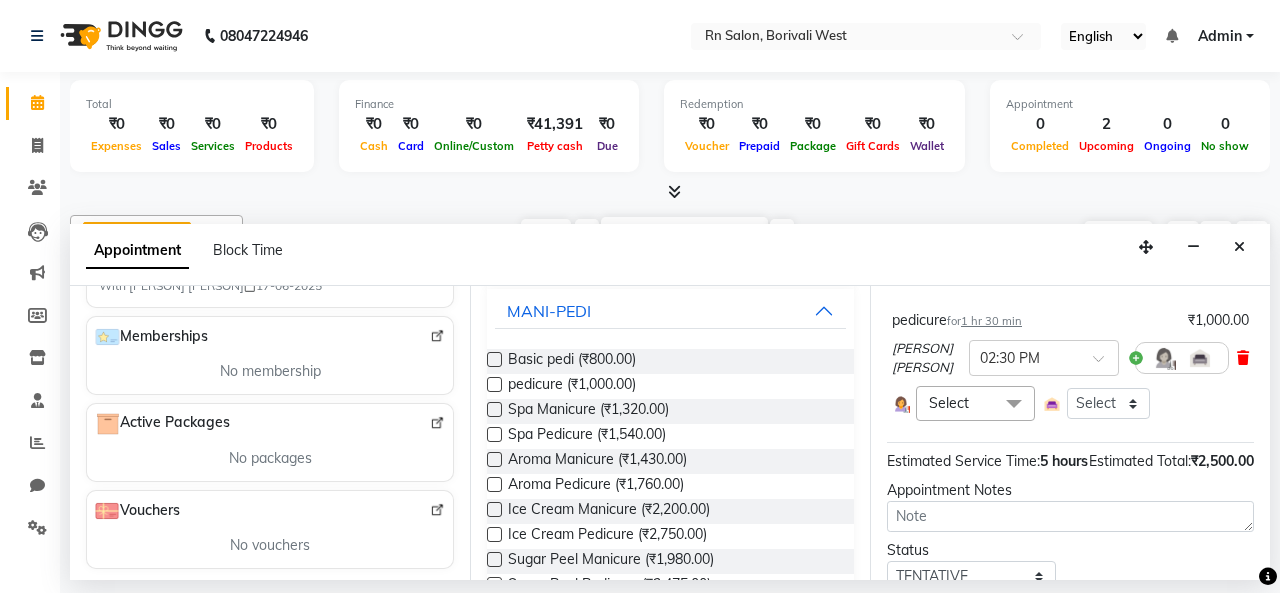 click at bounding box center (1243, 358) 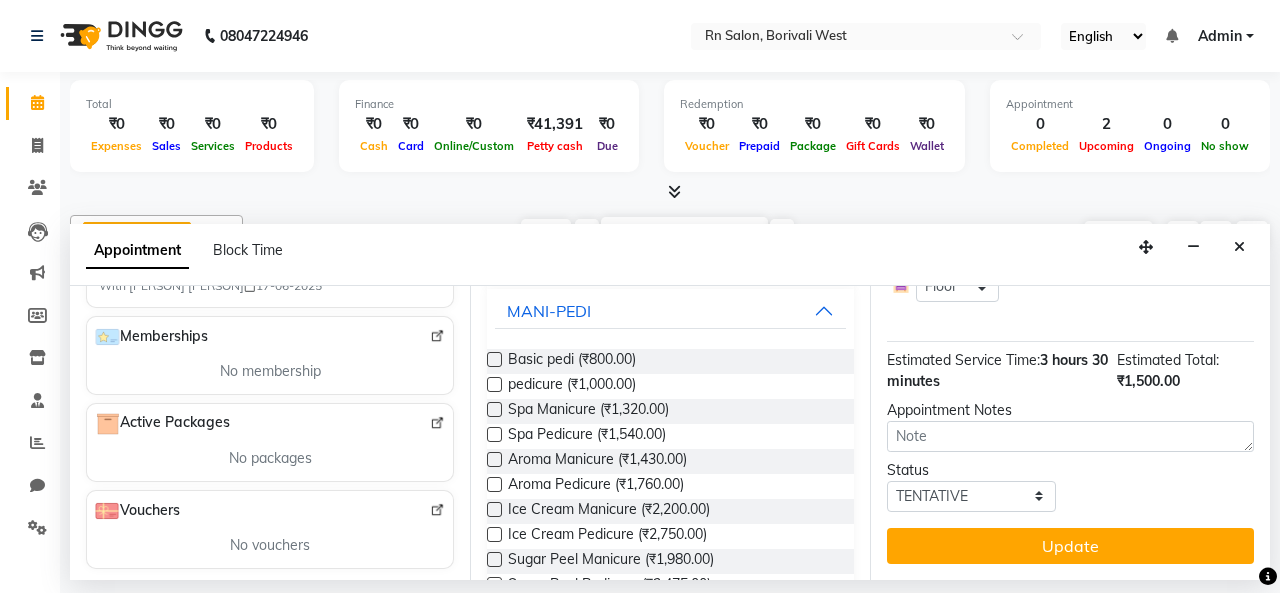 scroll, scrollTop: 386, scrollLeft: 0, axis: vertical 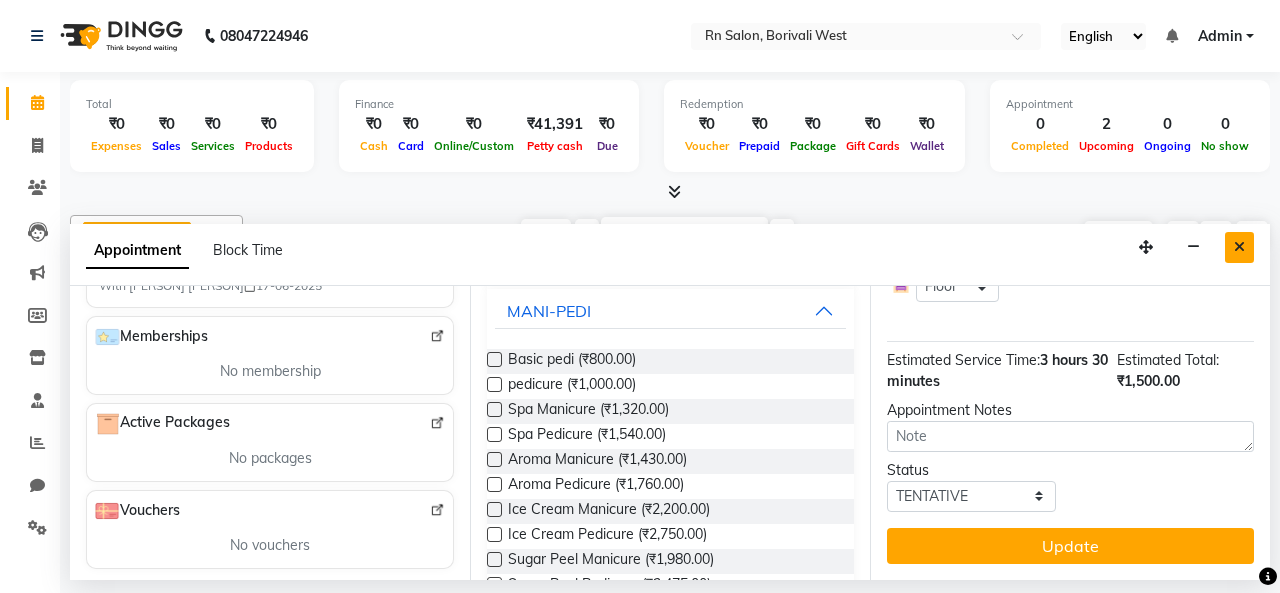 click at bounding box center [1239, 247] 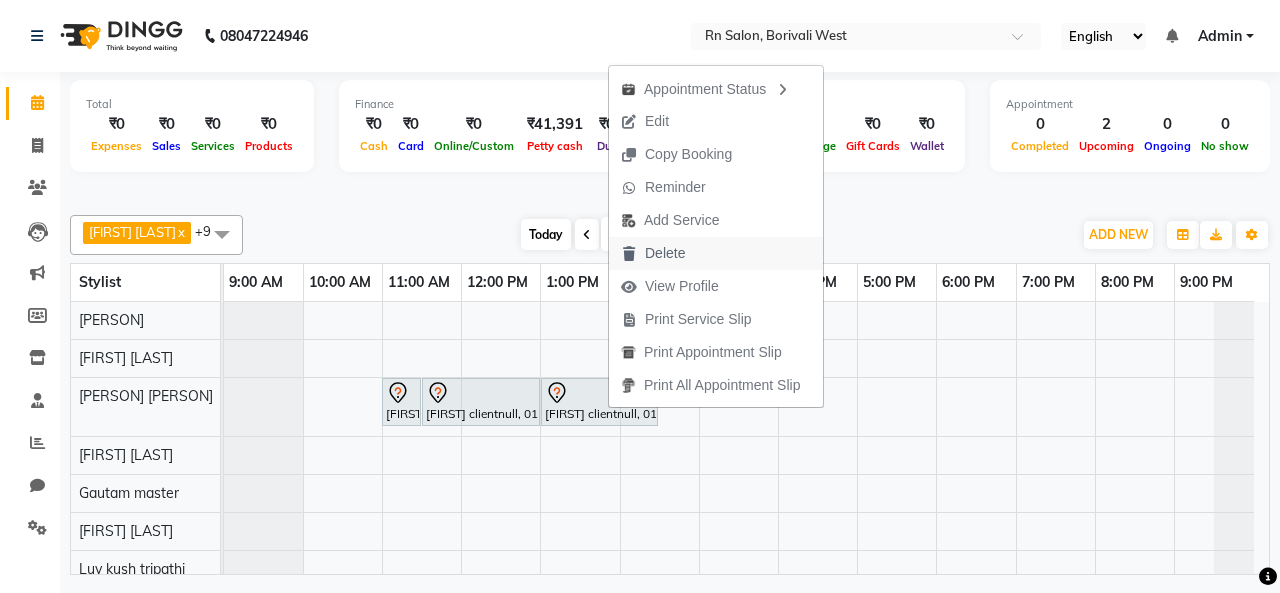 click on "Delete" at bounding box center (653, 253) 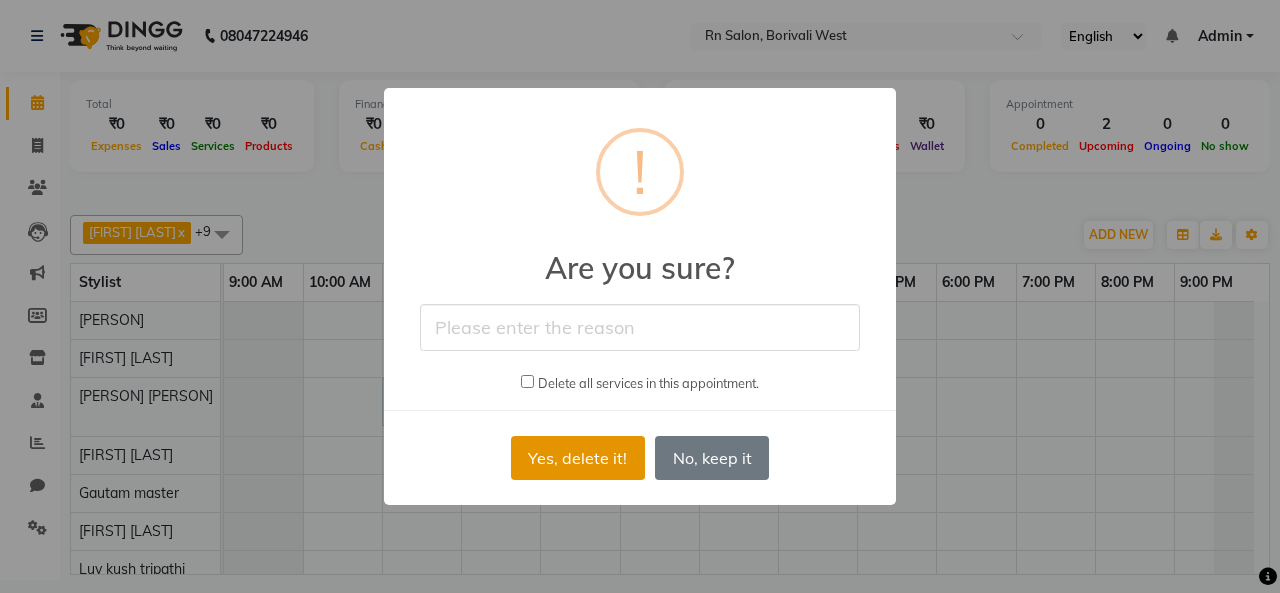 click on "Yes, delete it!" at bounding box center [578, 458] 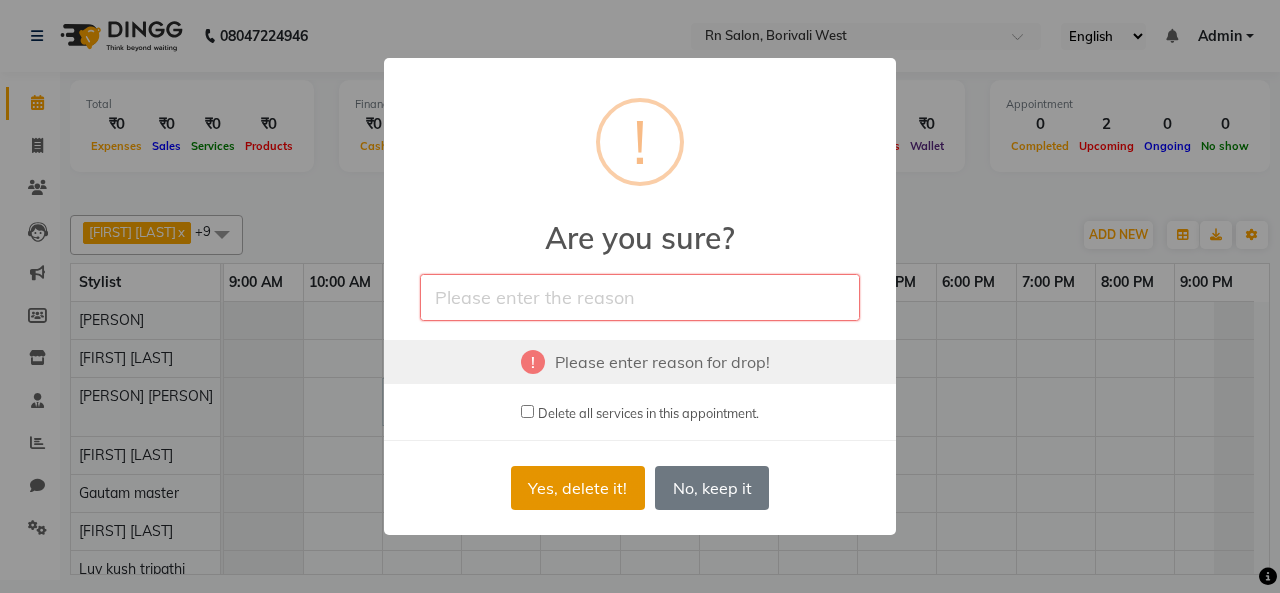 click on "Yes, delete it!" at bounding box center (578, 488) 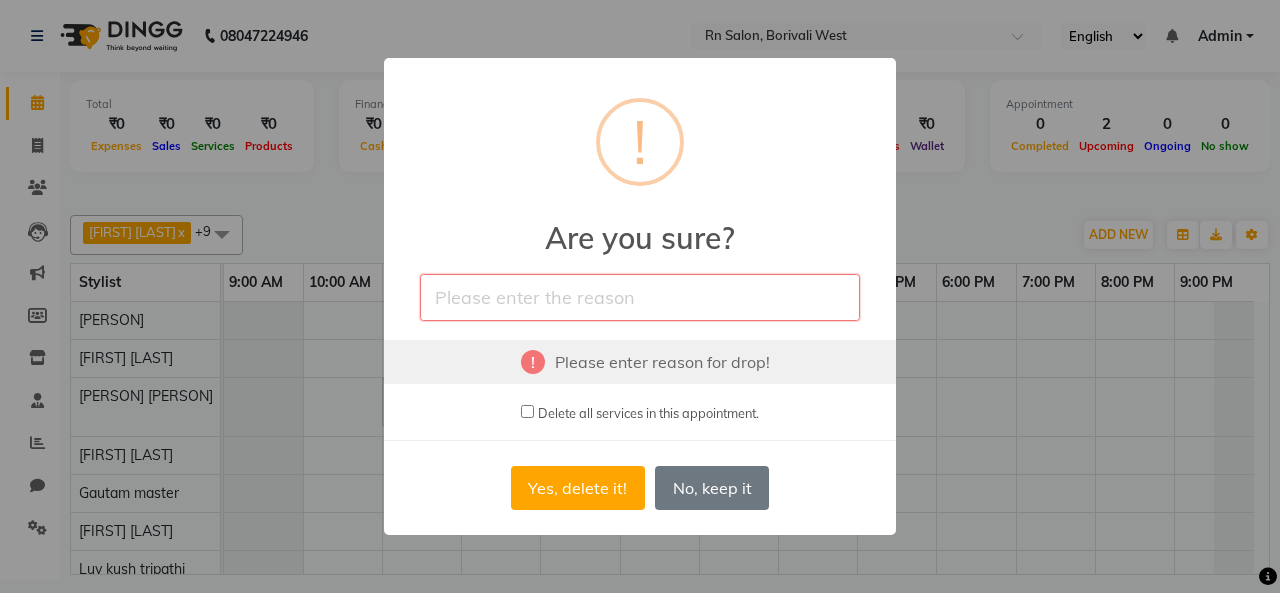 click at bounding box center (527, 411) 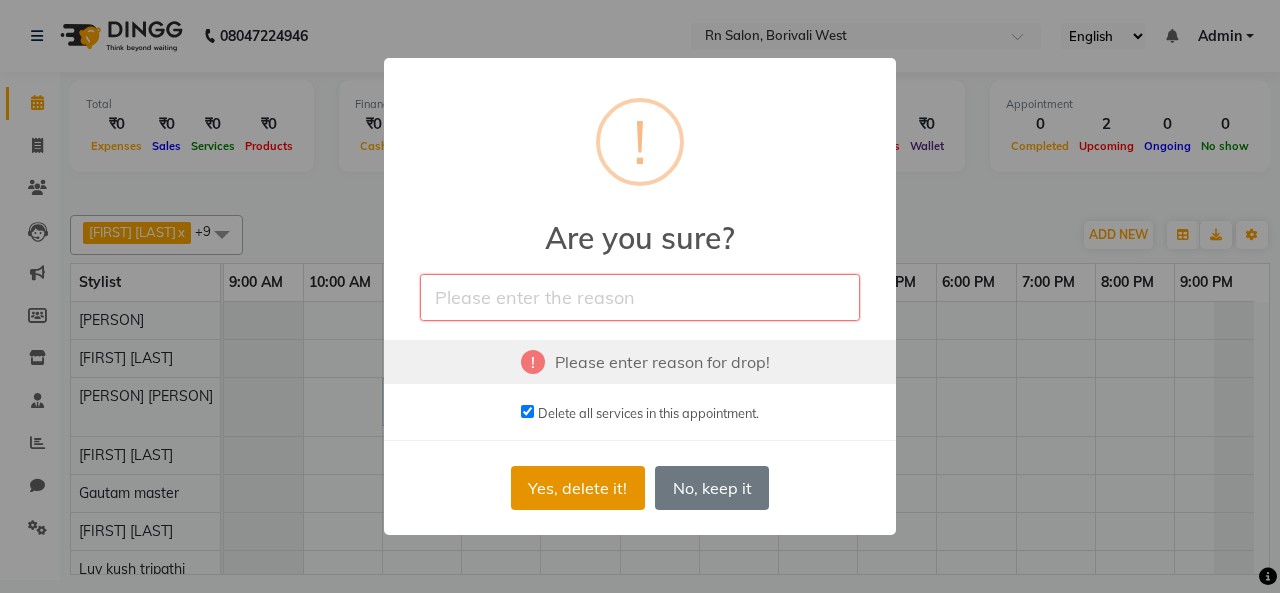 click on "Yes, delete it!" at bounding box center [578, 488] 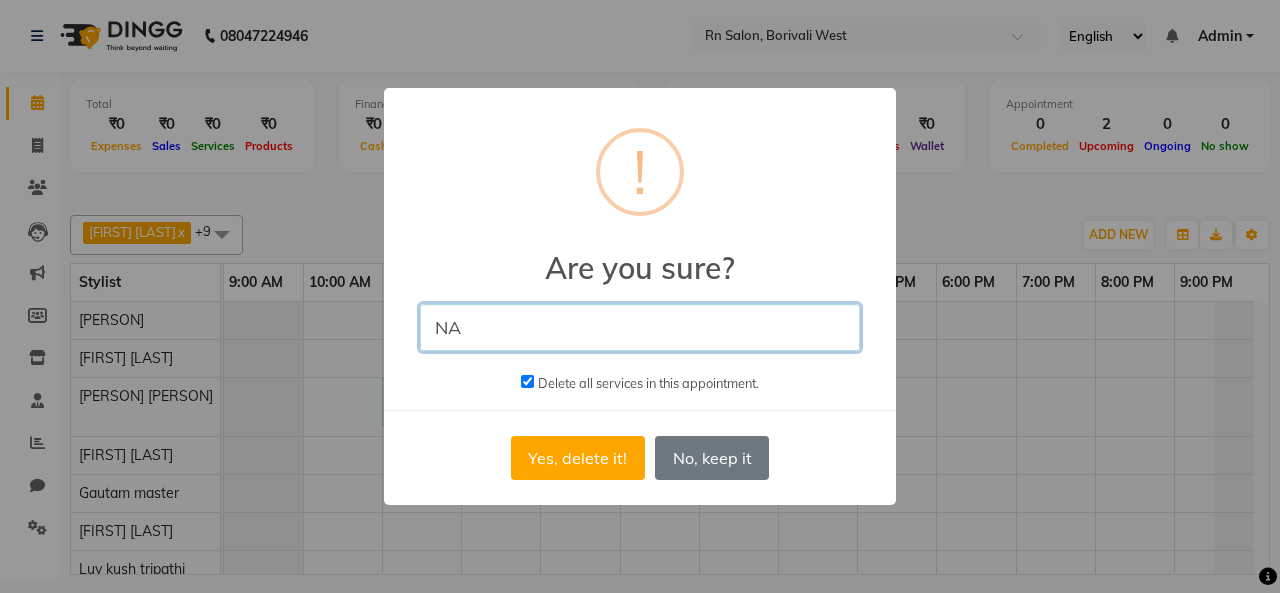 type on "NA" 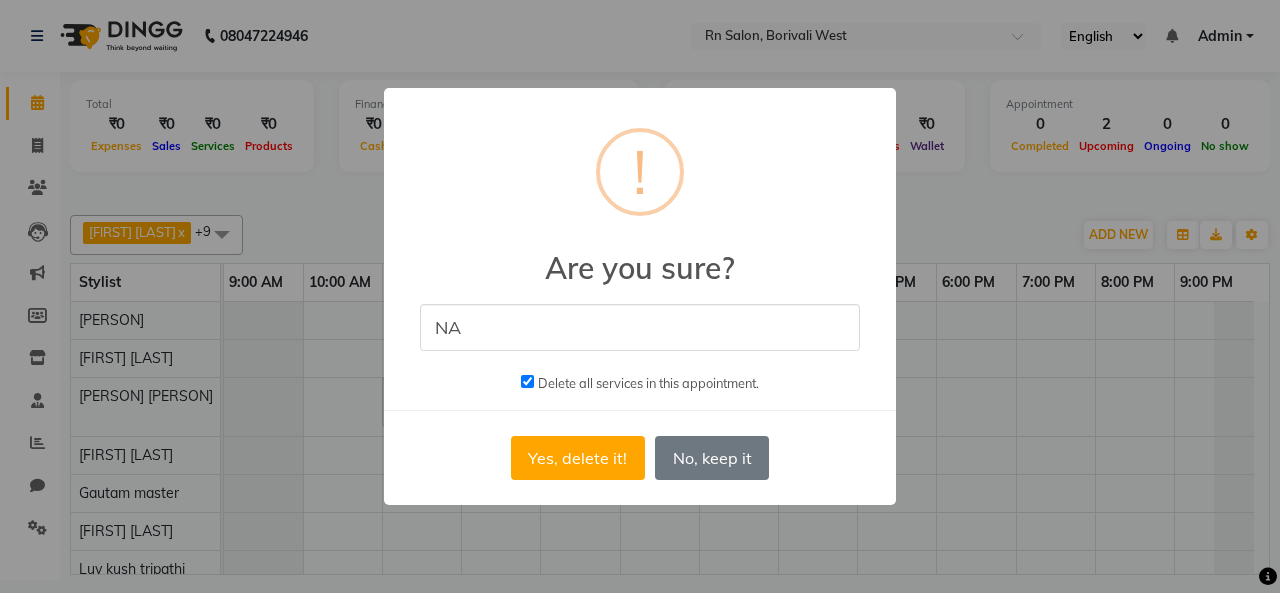 drag, startPoint x: 429, startPoint y: 241, endPoint x: 454, endPoint y: 349, distance: 110.85576 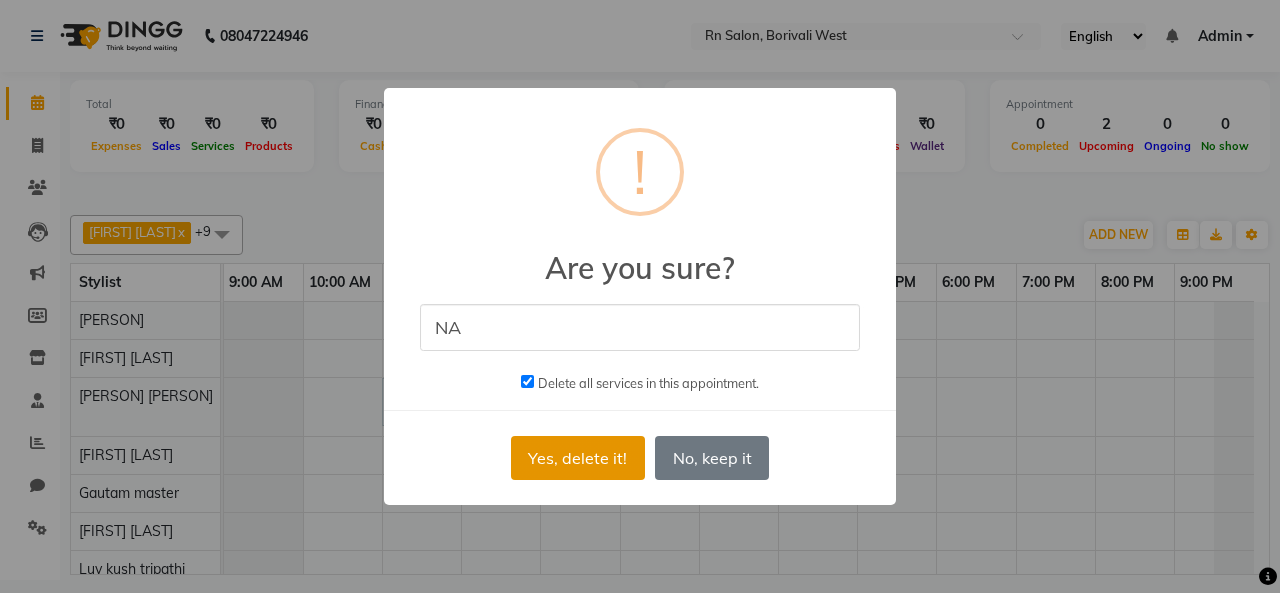 click on "Yes, delete it!" at bounding box center (578, 458) 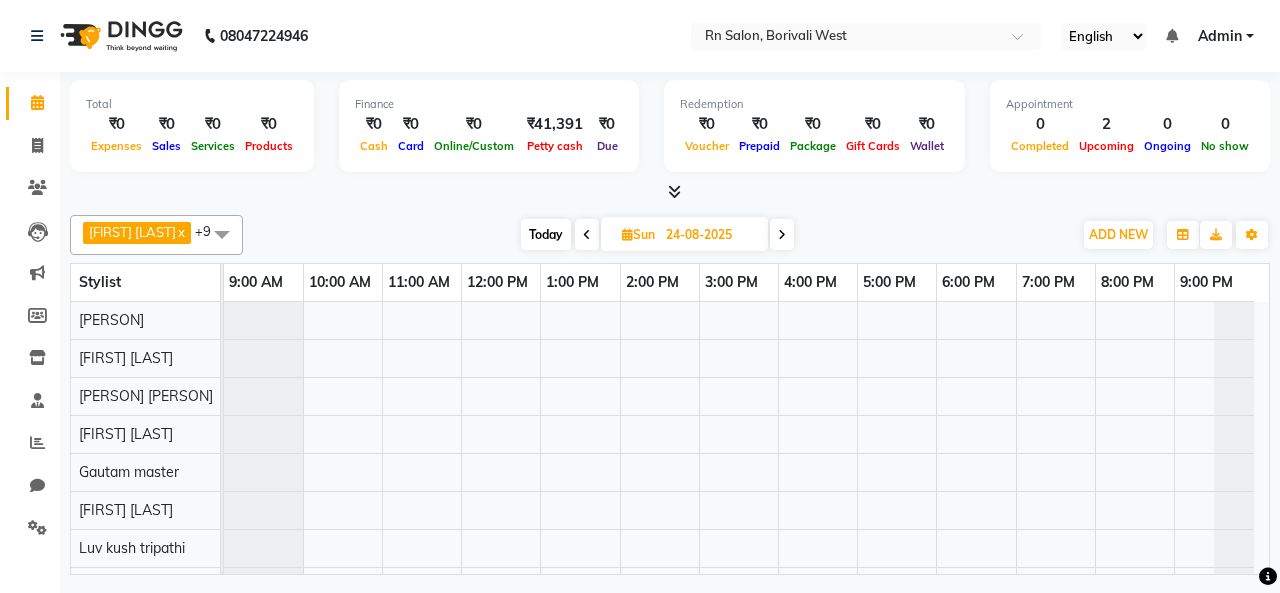 click at bounding box center (746, 491) 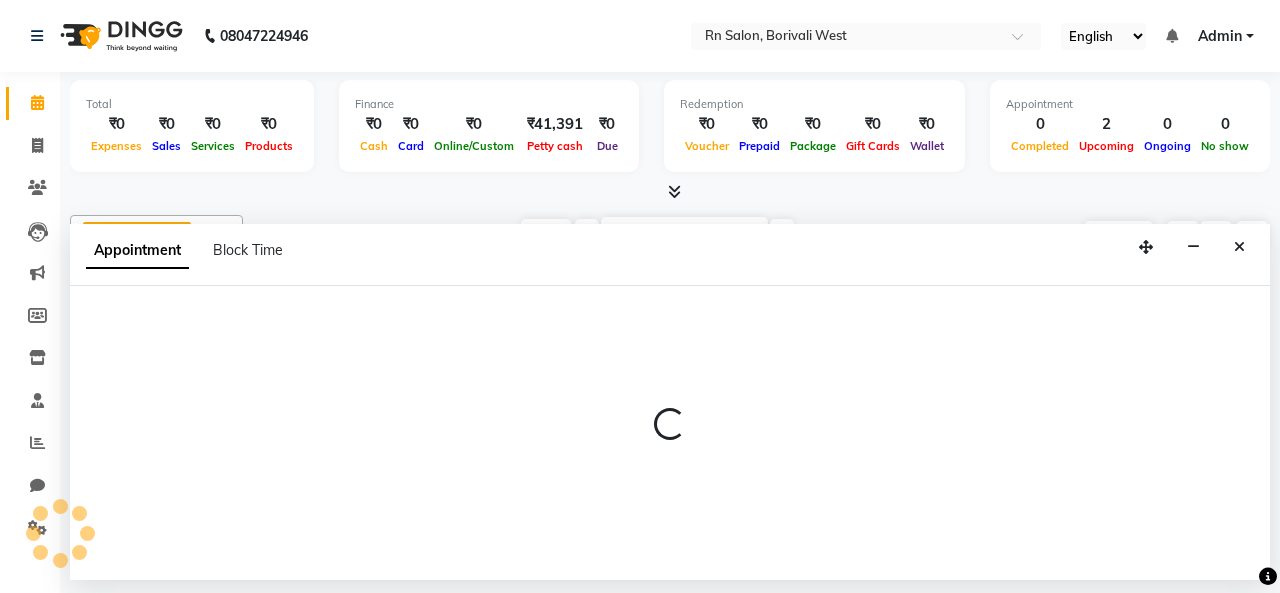 select on "83942" 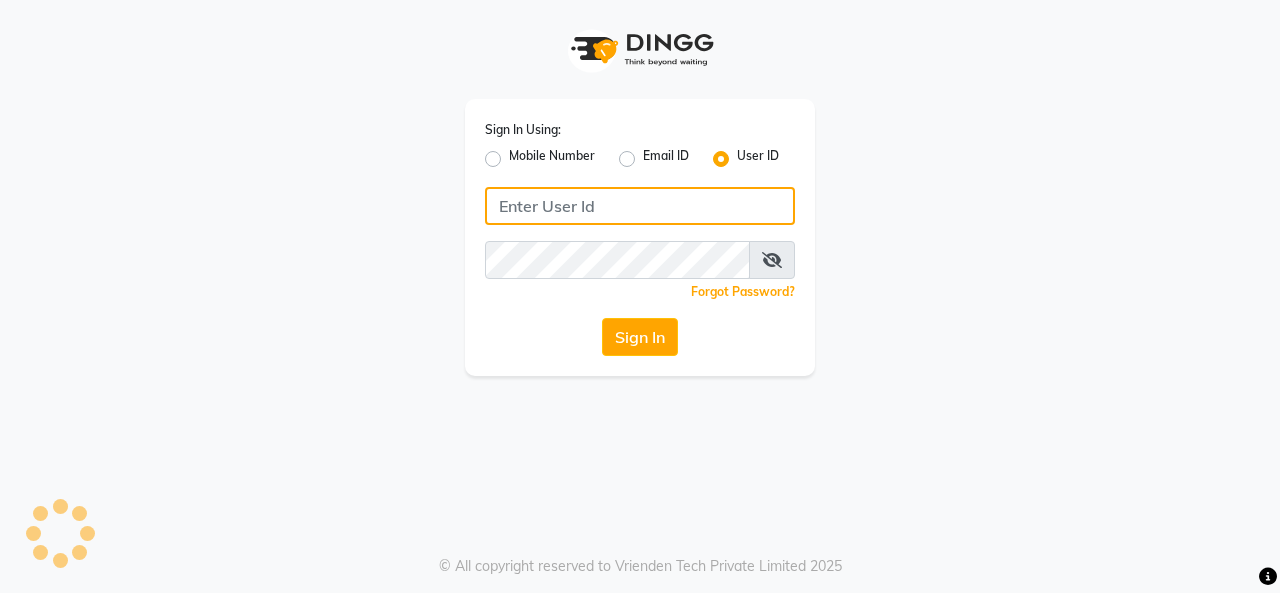 type on "rnsalon" 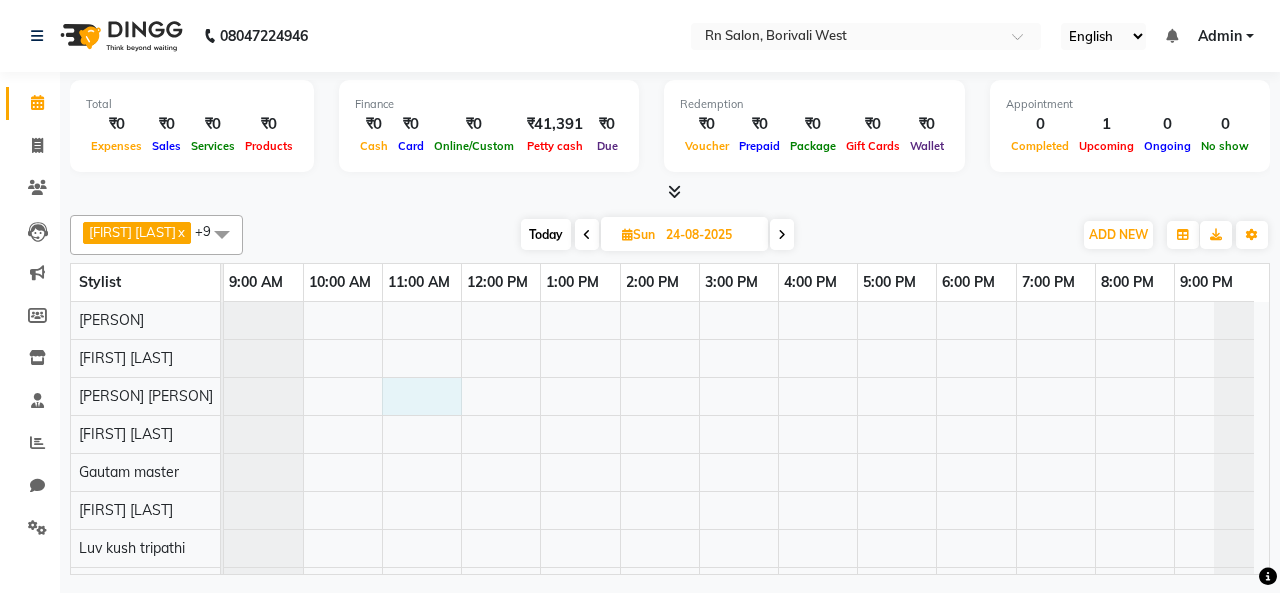 click at bounding box center [746, 491] 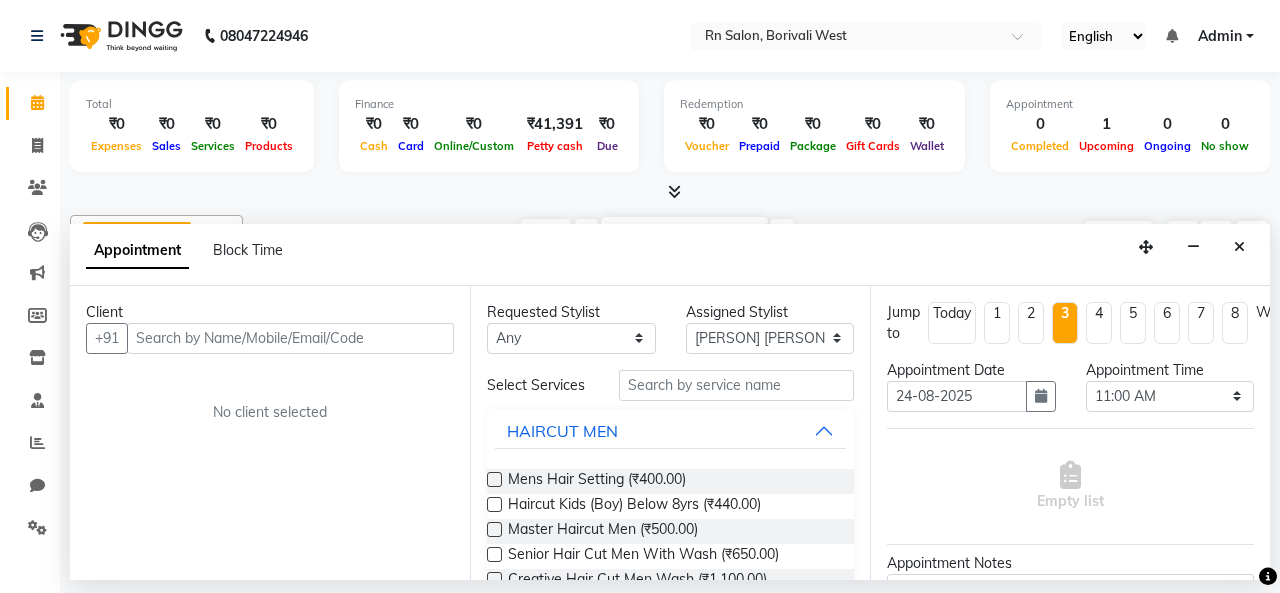 click at bounding box center (290, 338) 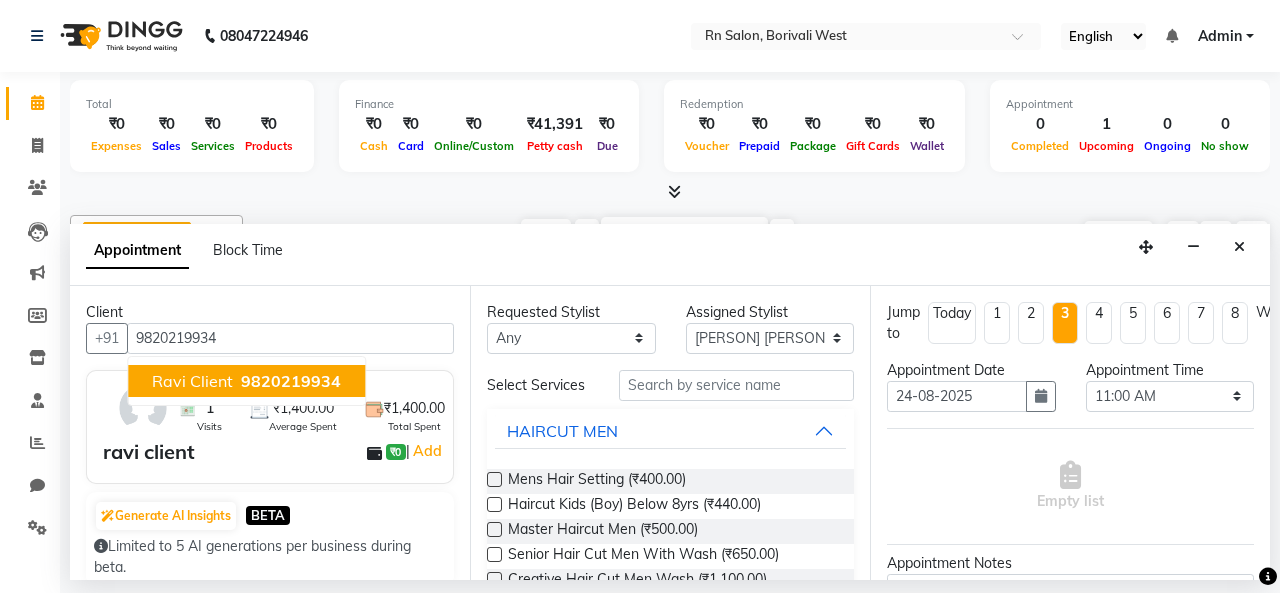 click on "9820219934" at bounding box center [291, 381] 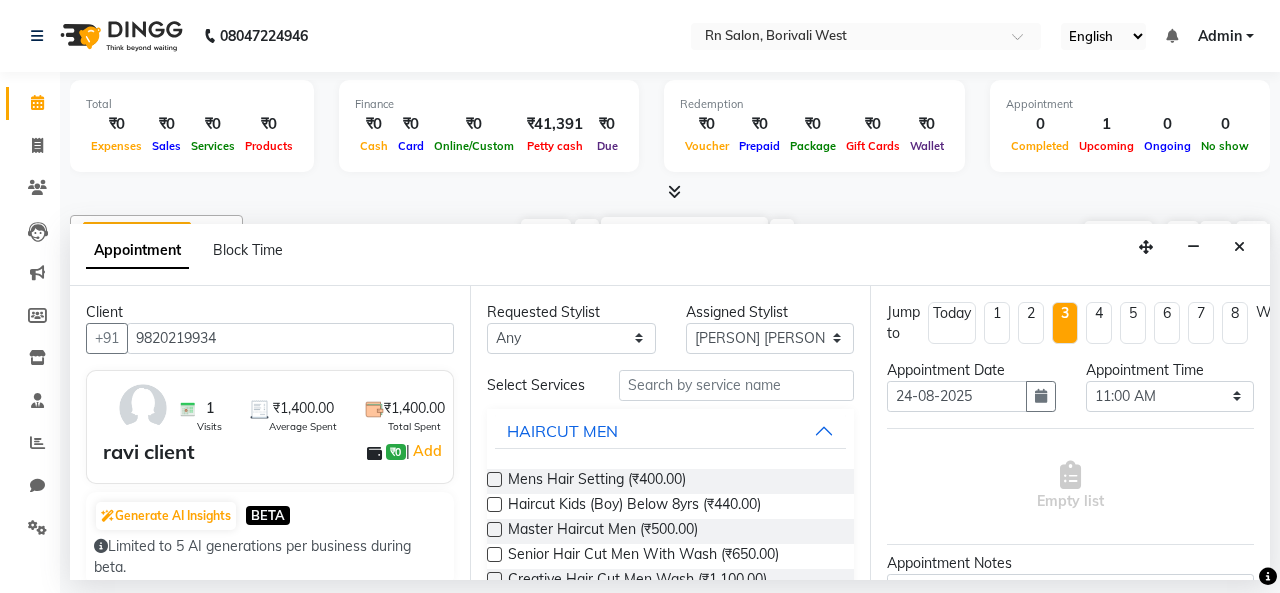 type on "9820219934" 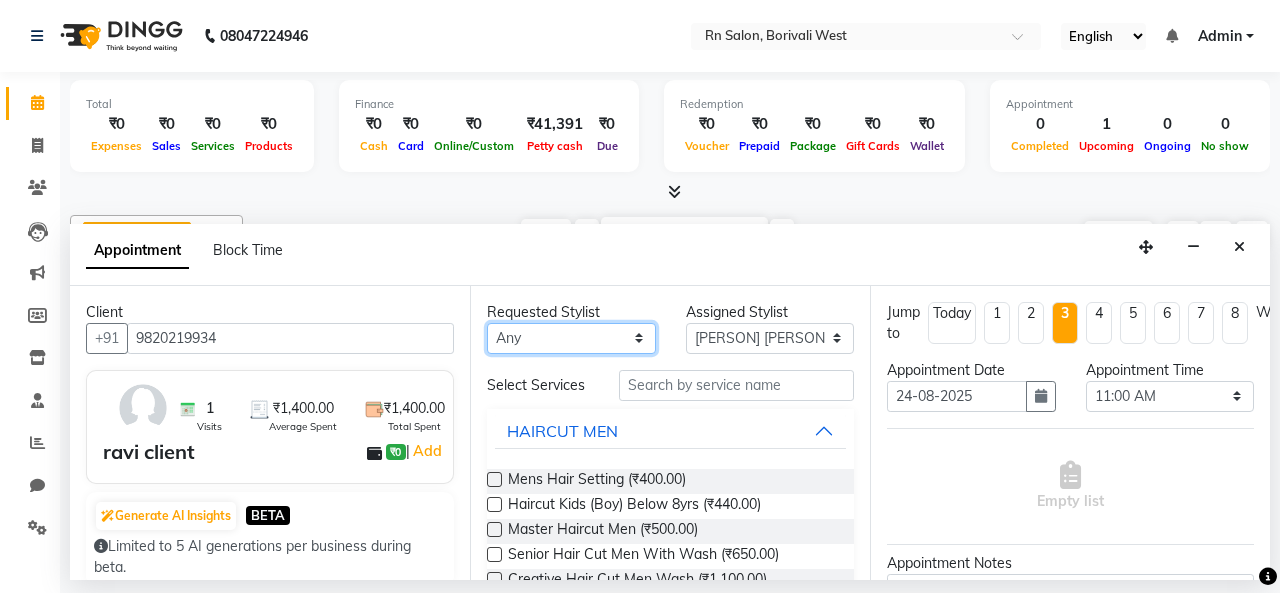 click on "Any [PERSON] [PERSON] [PERSON] [PERSON] [PERSON] [PERSON] [PERSON] [PERSON] [PERSON] [PERSON]" at bounding box center [571, 338] 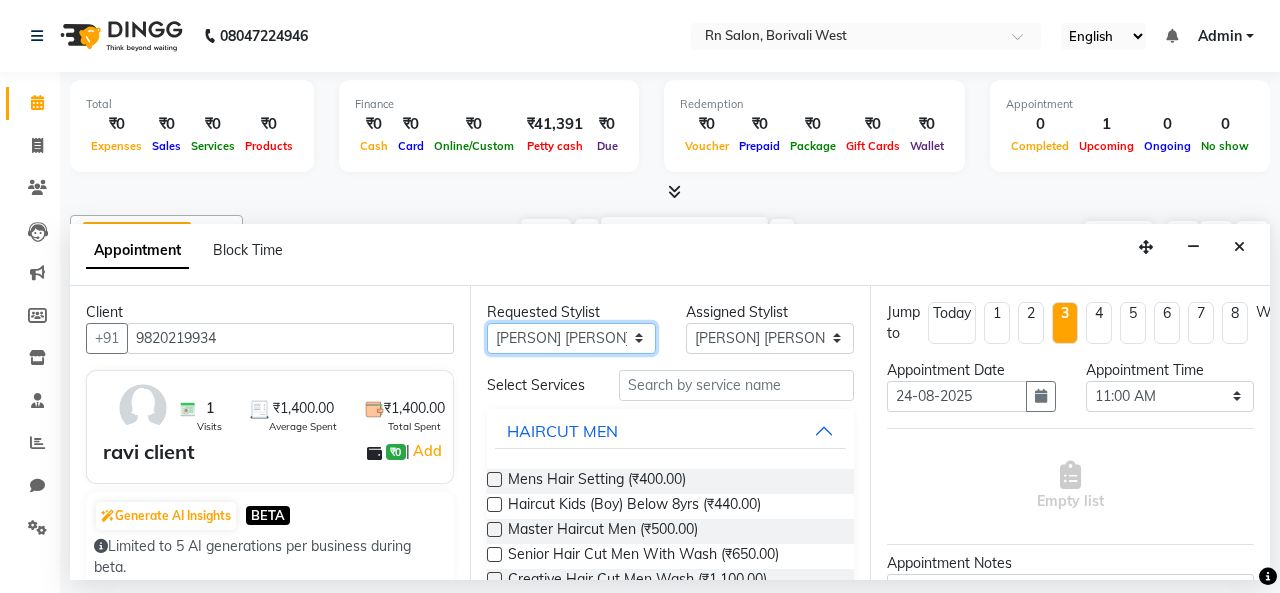 click on "Any [PERSON] [PERSON] [PERSON] [PERSON] [PERSON] [PERSON] [PERSON] [PERSON] [PERSON] [PERSON]" at bounding box center [571, 338] 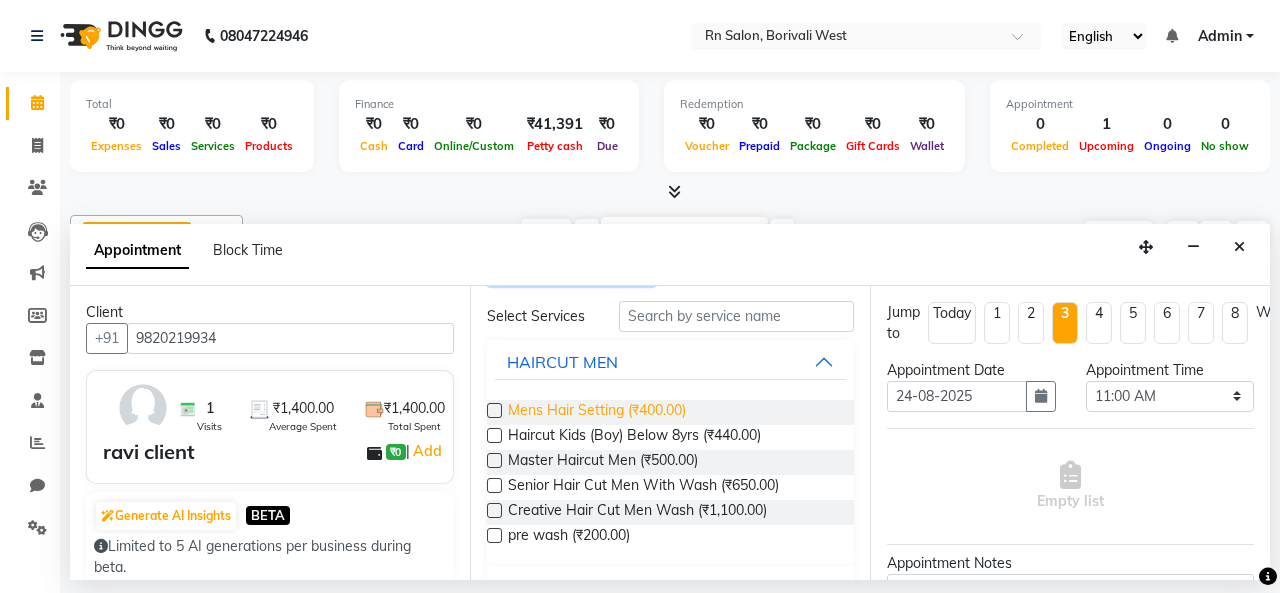 scroll, scrollTop: 100, scrollLeft: 0, axis: vertical 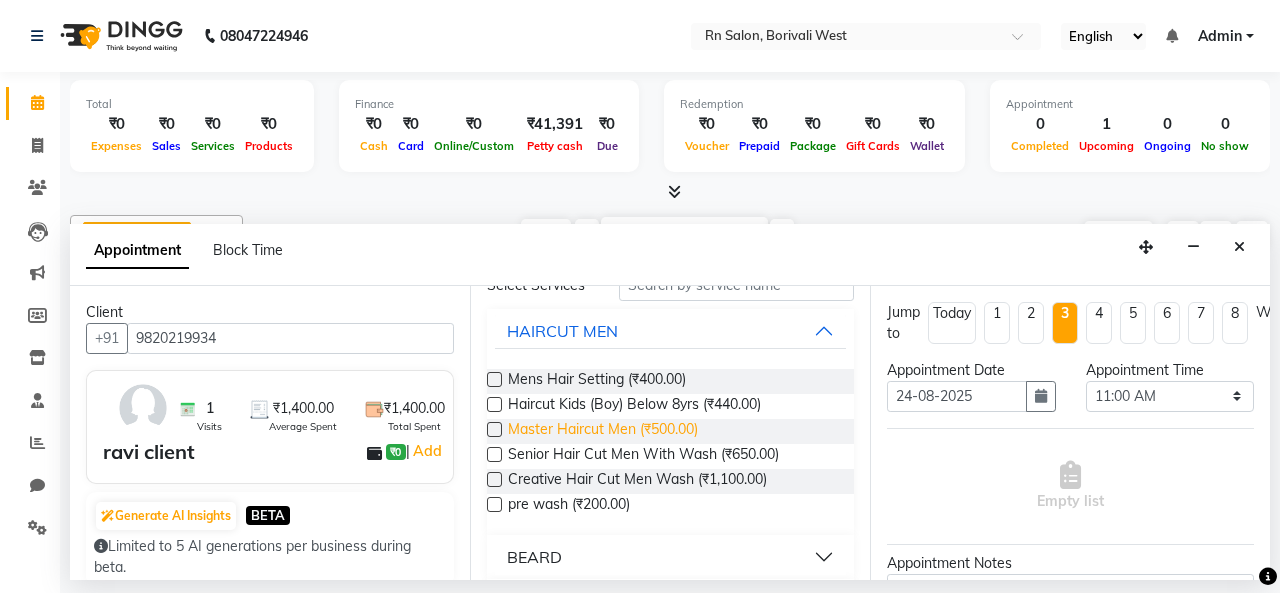 click on "Master Haircut Men  (₹500.00)" at bounding box center [603, 431] 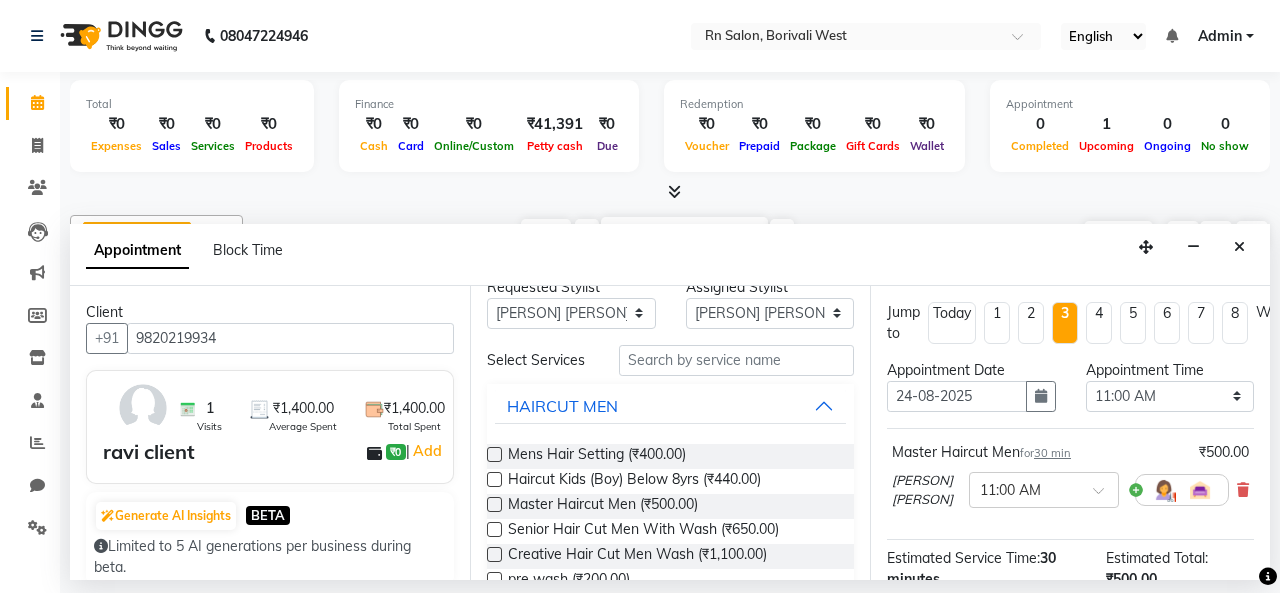 scroll, scrollTop: 0, scrollLeft: 0, axis: both 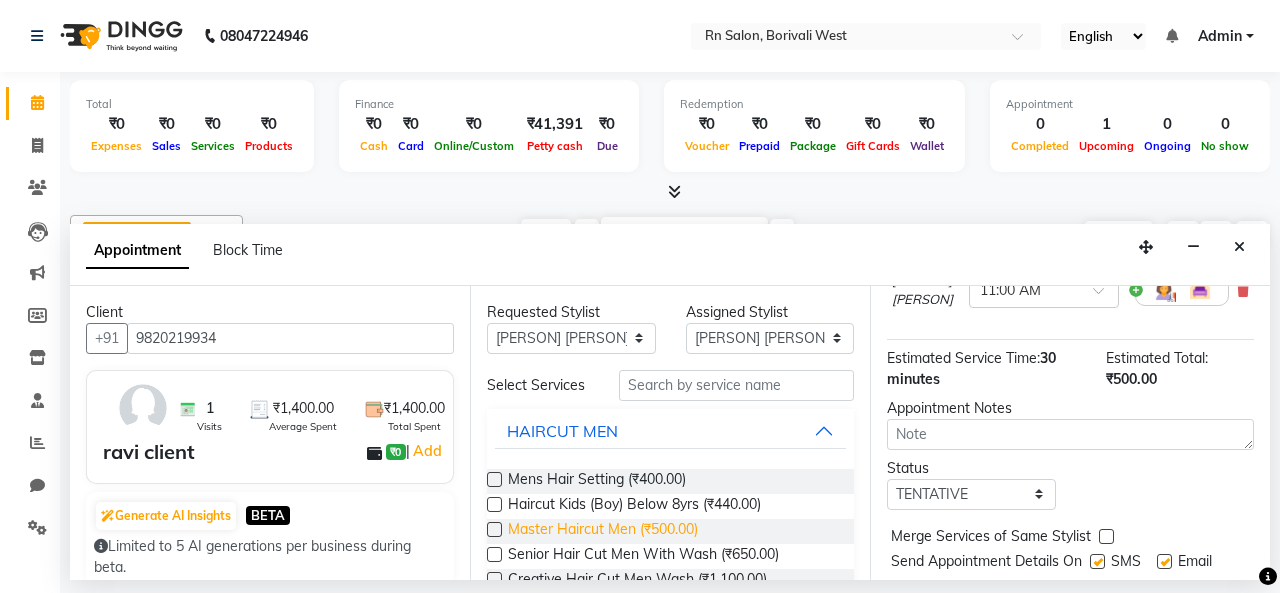click on "Master Haircut Men  (₹500.00)" at bounding box center [603, 531] 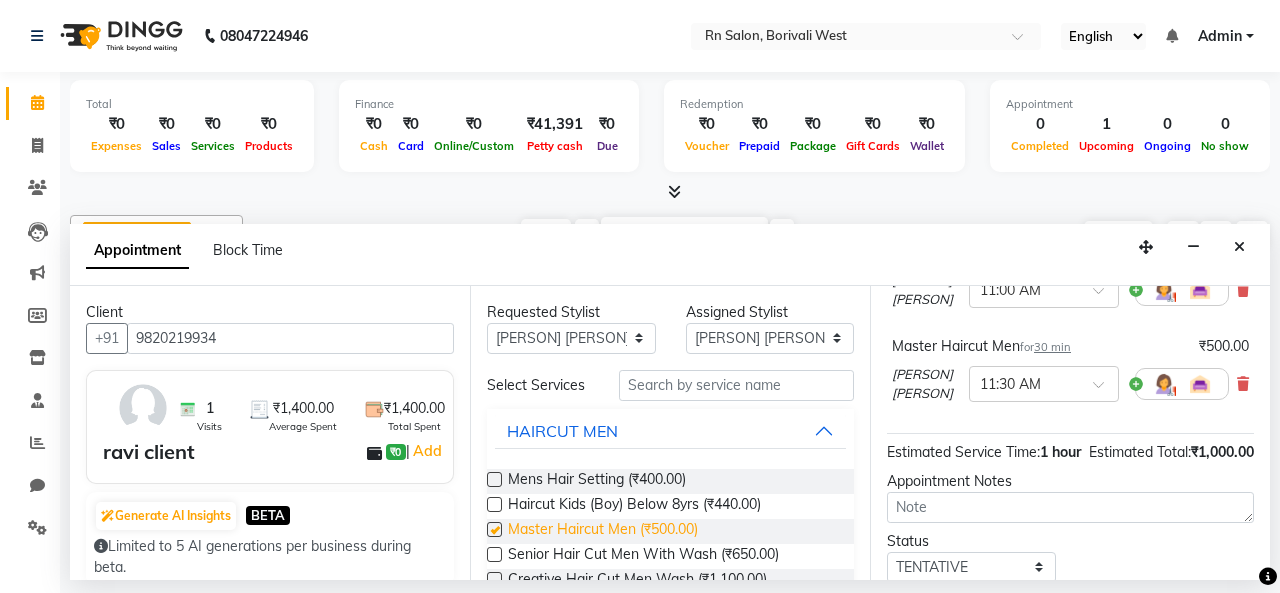 checkbox on "false" 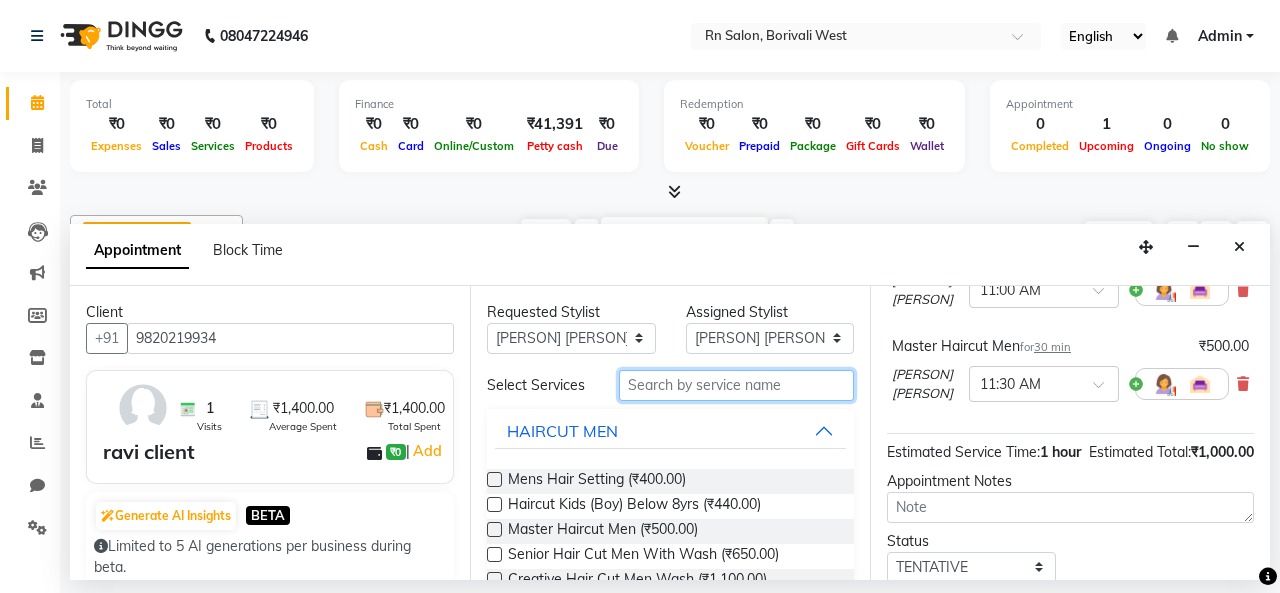click at bounding box center [736, 385] 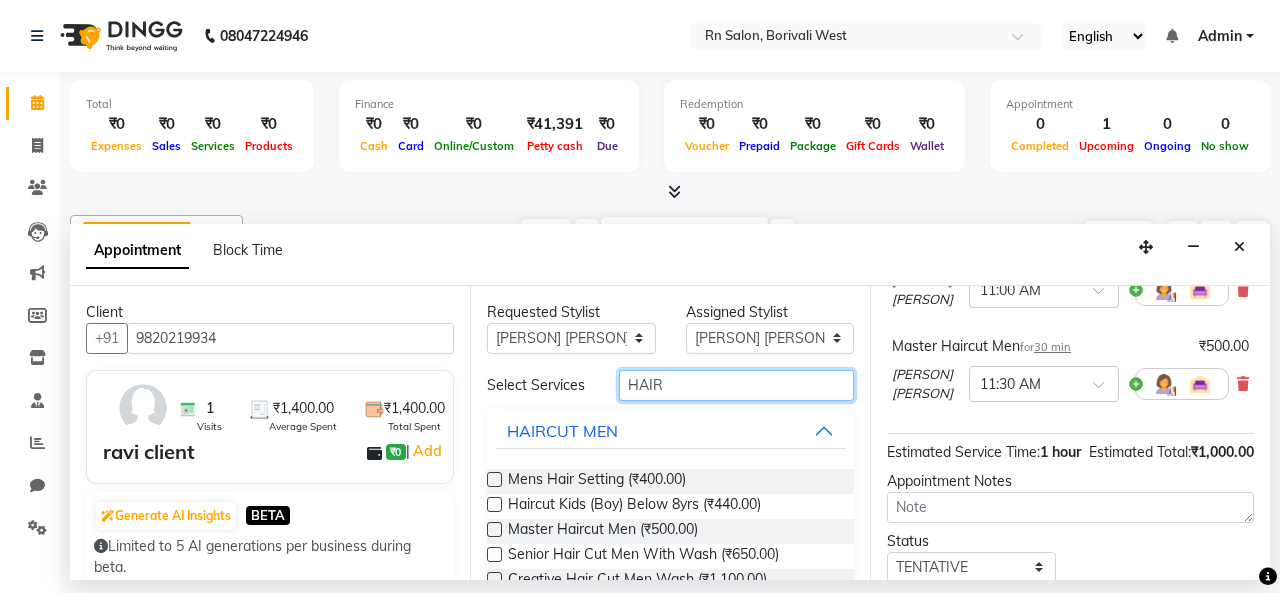 click on "HAIR" at bounding box center [736, 385] 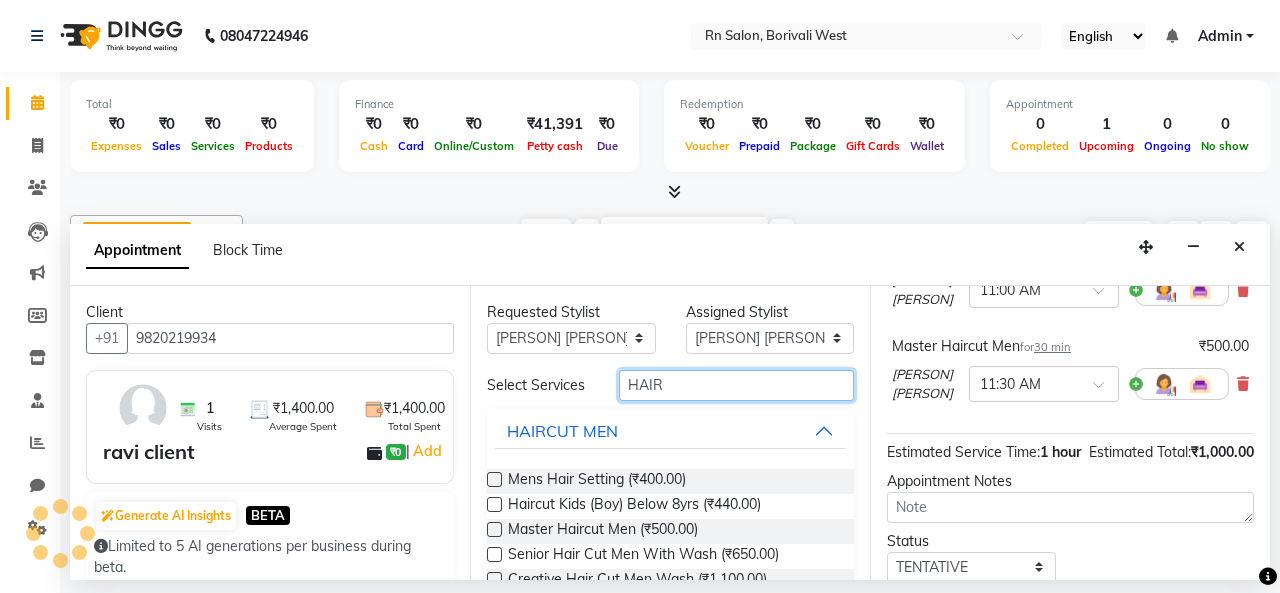 type on "HAIR" 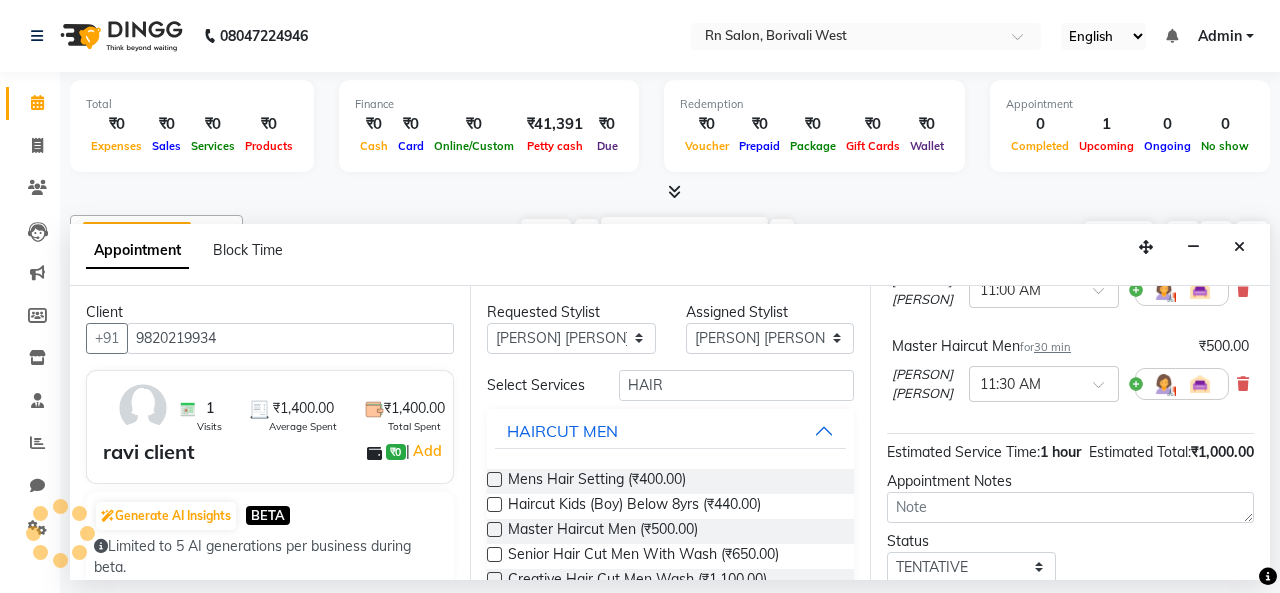 click at bounding box center [494, 529] 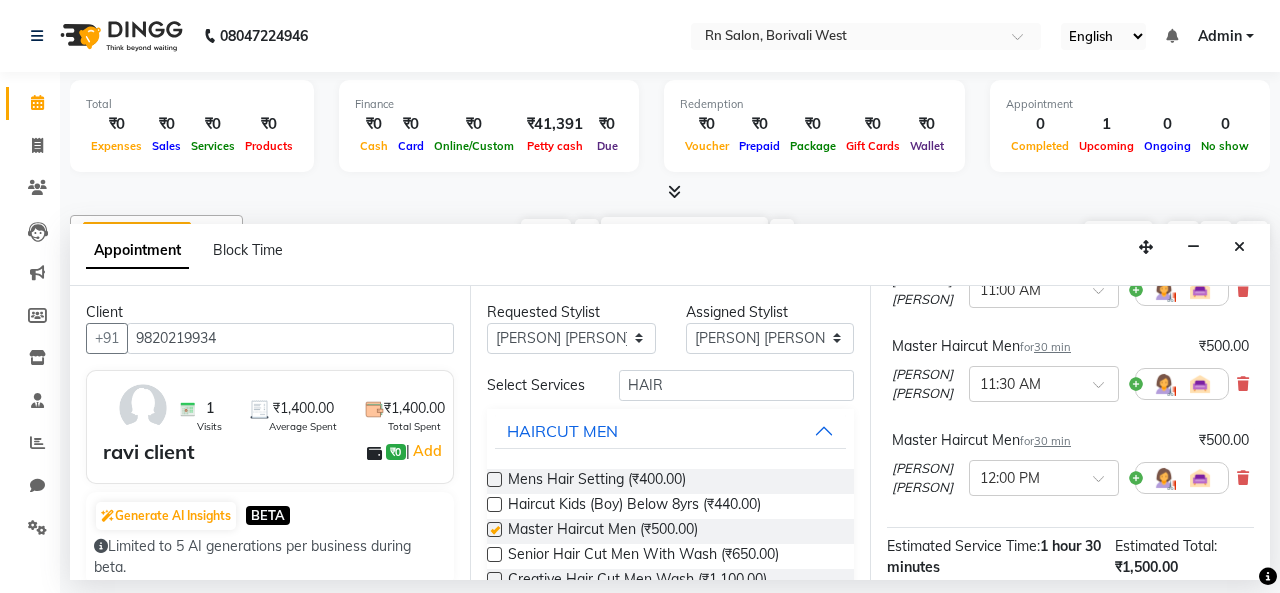 checkbox on "false" 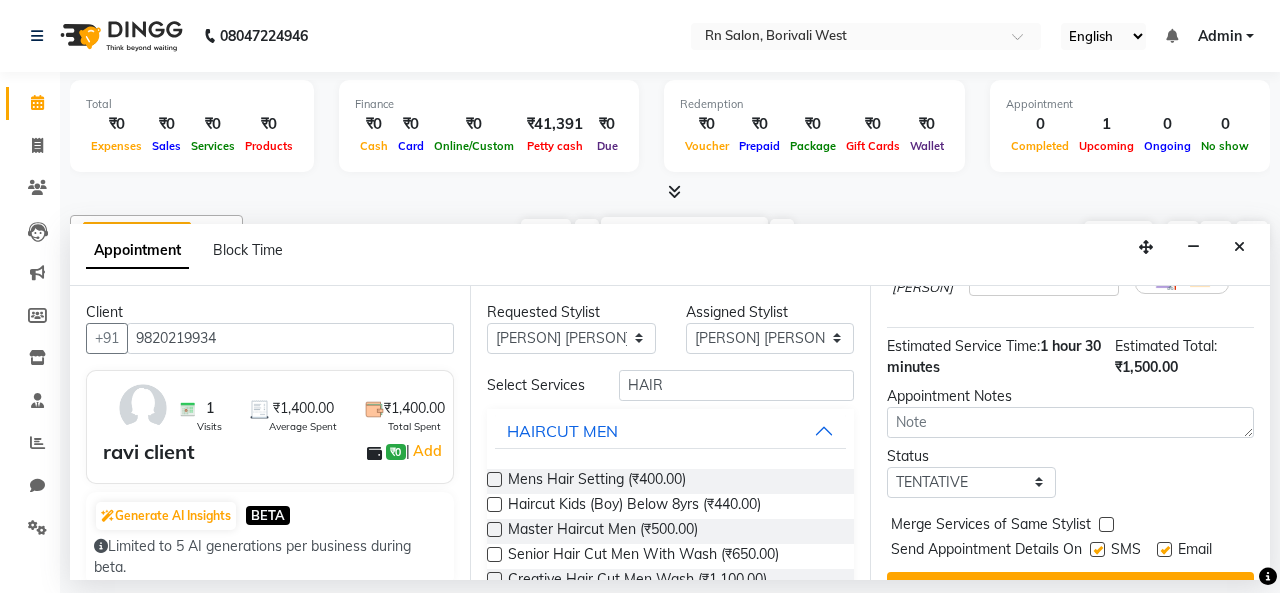 scroll, scrollTop: 458, scrollLeft: 0, axis: vertical 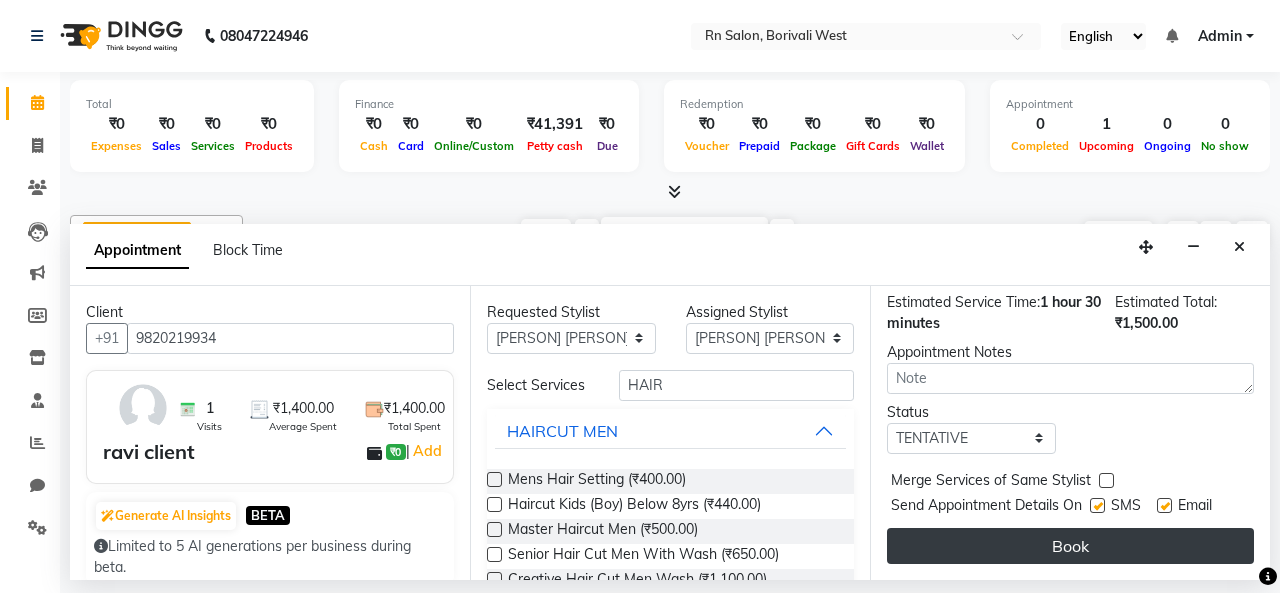 click on "Book" at bounding box center (1070, 546) 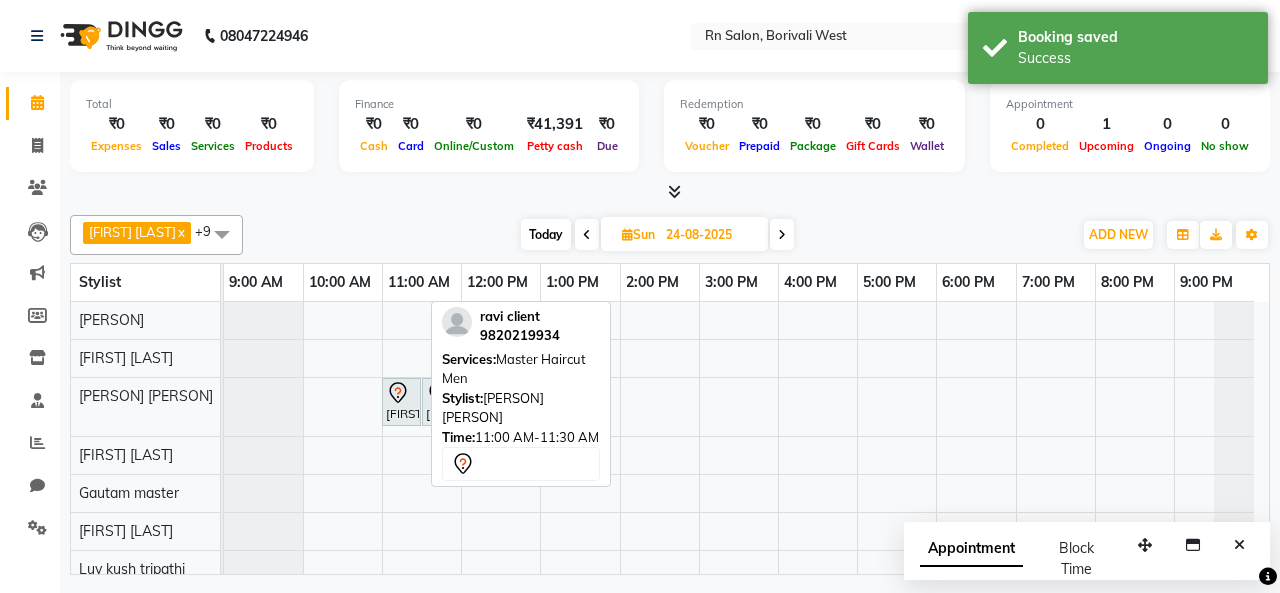 click on "[FIRST] clientnull, 11:00 AM-11:30 AM, Master Haircut Men" at bounding box center (401, 402) 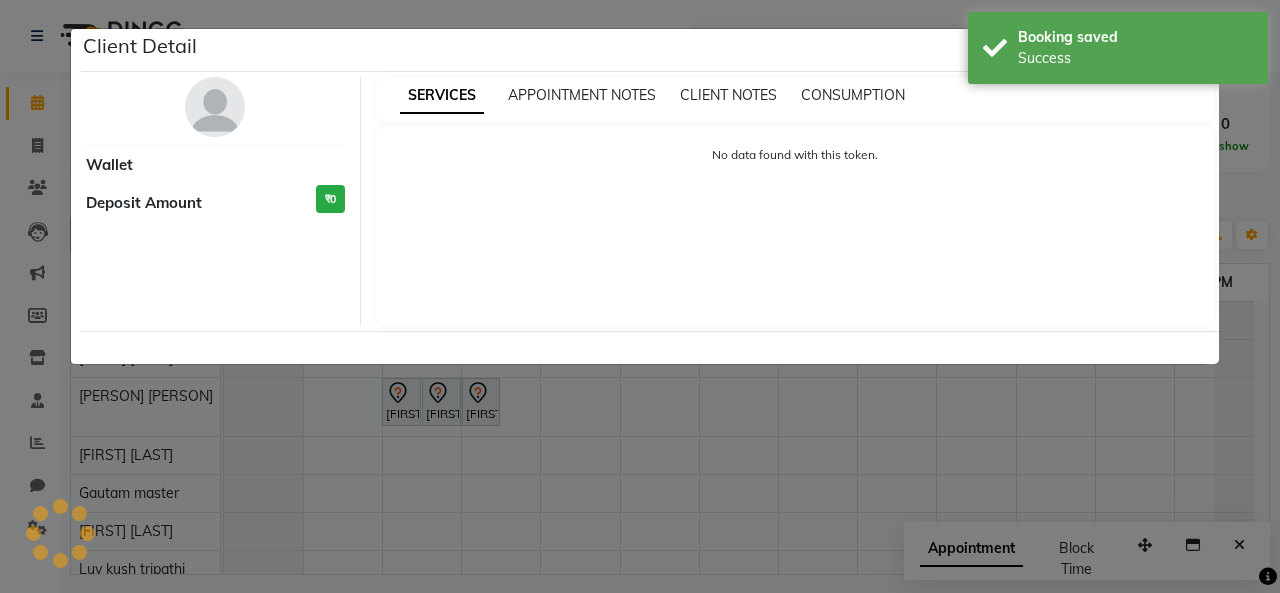 select on "7" 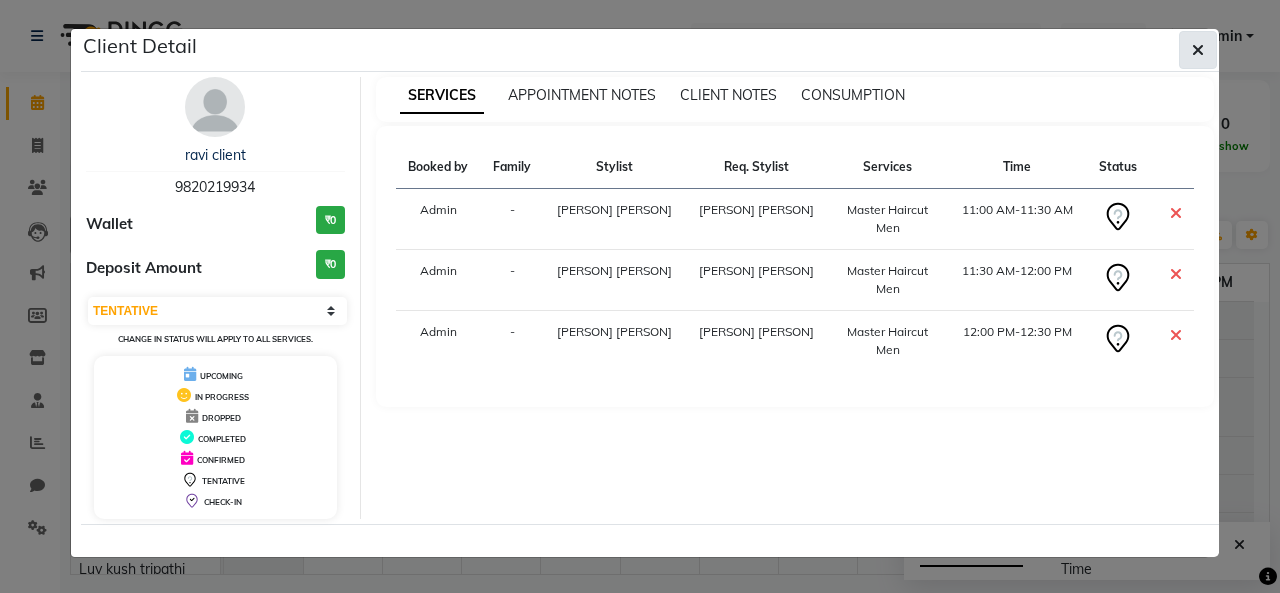 click 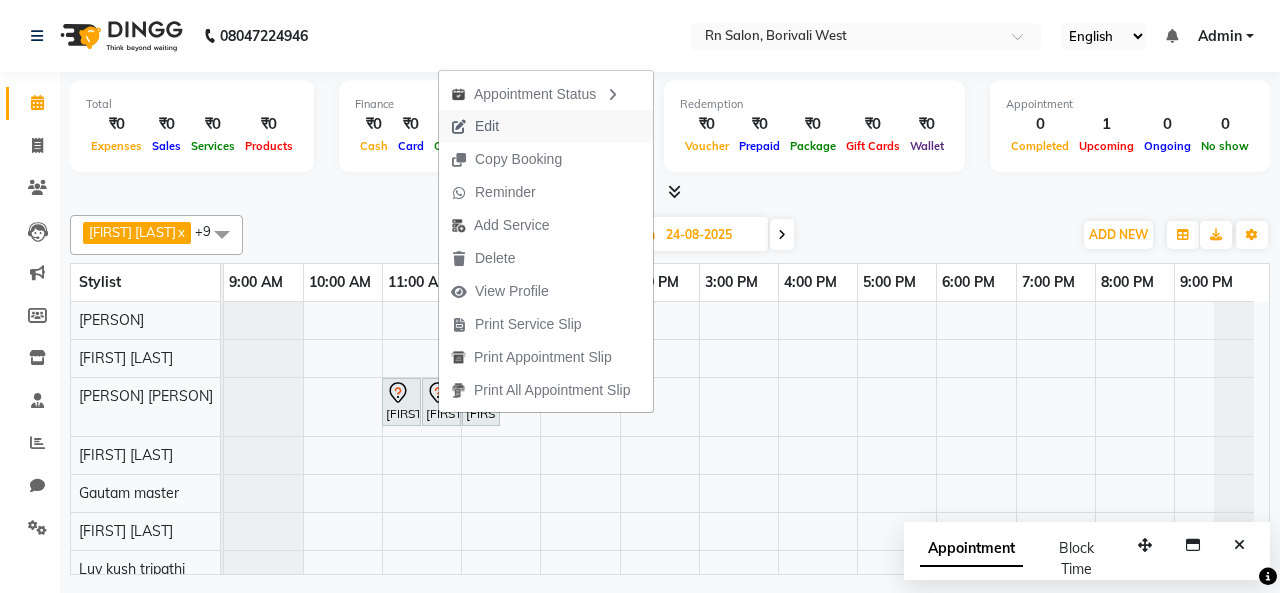 click on "Edit" at bounding box center (475, 126) 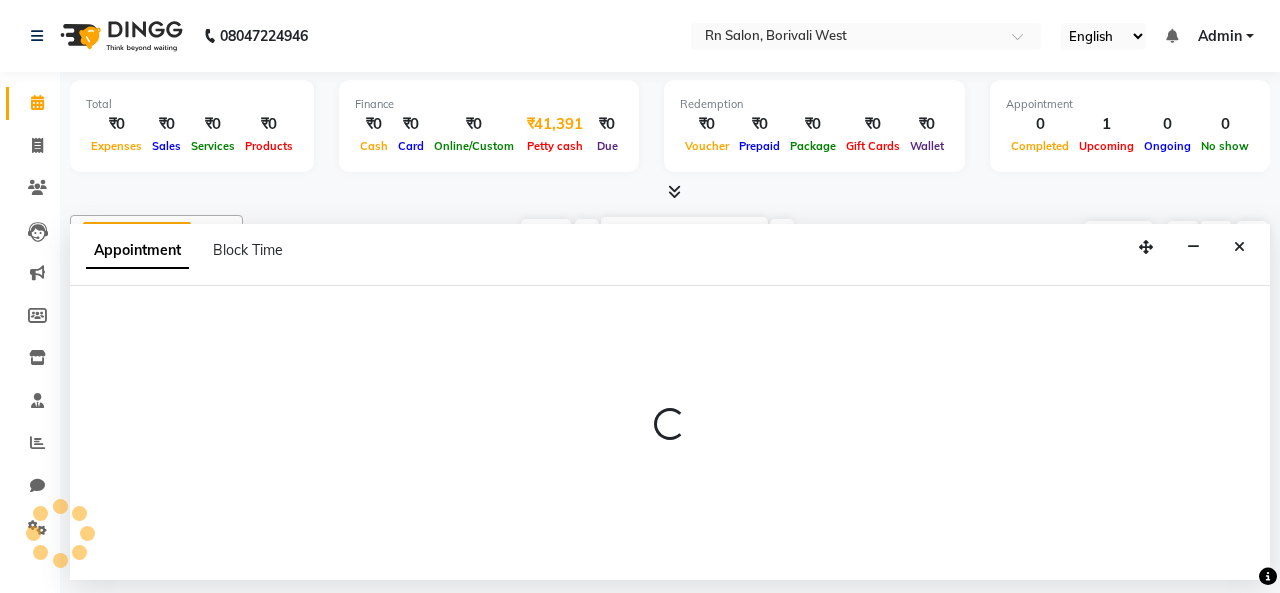 select on "tentative" 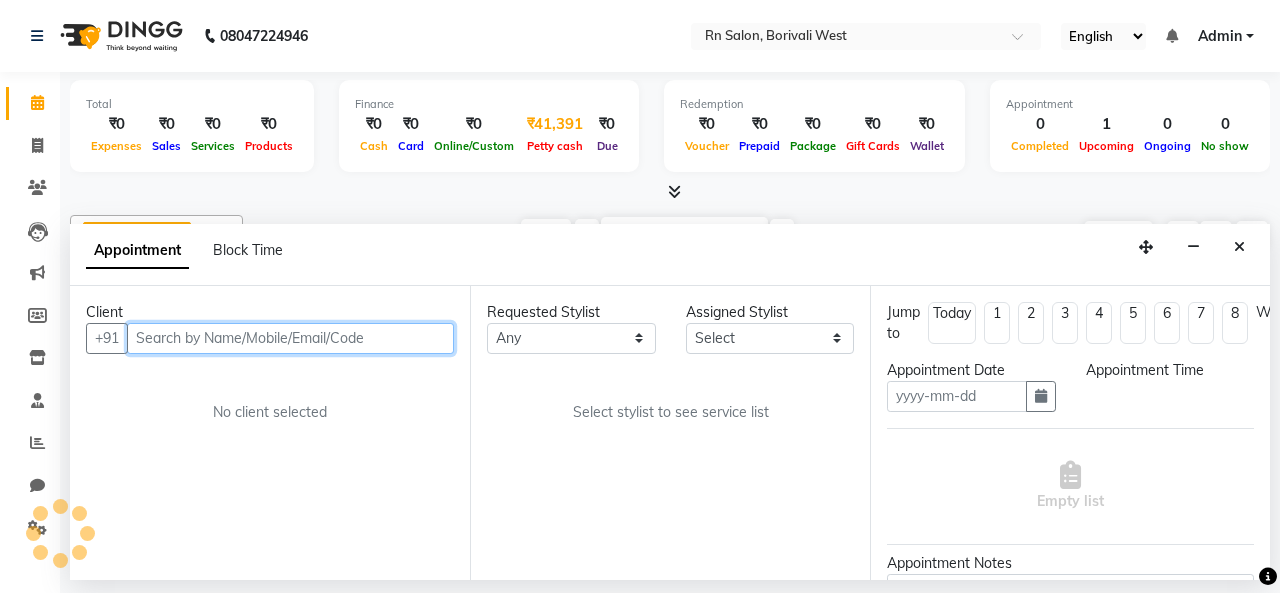 type on "24-08-2025" 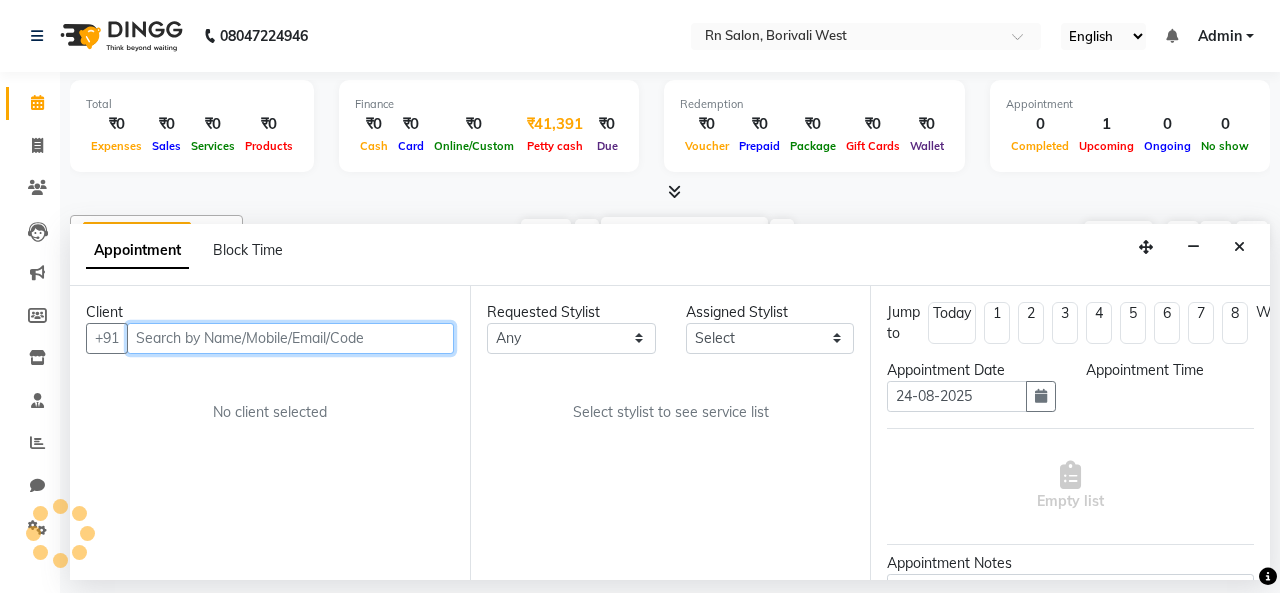 select on "83942" 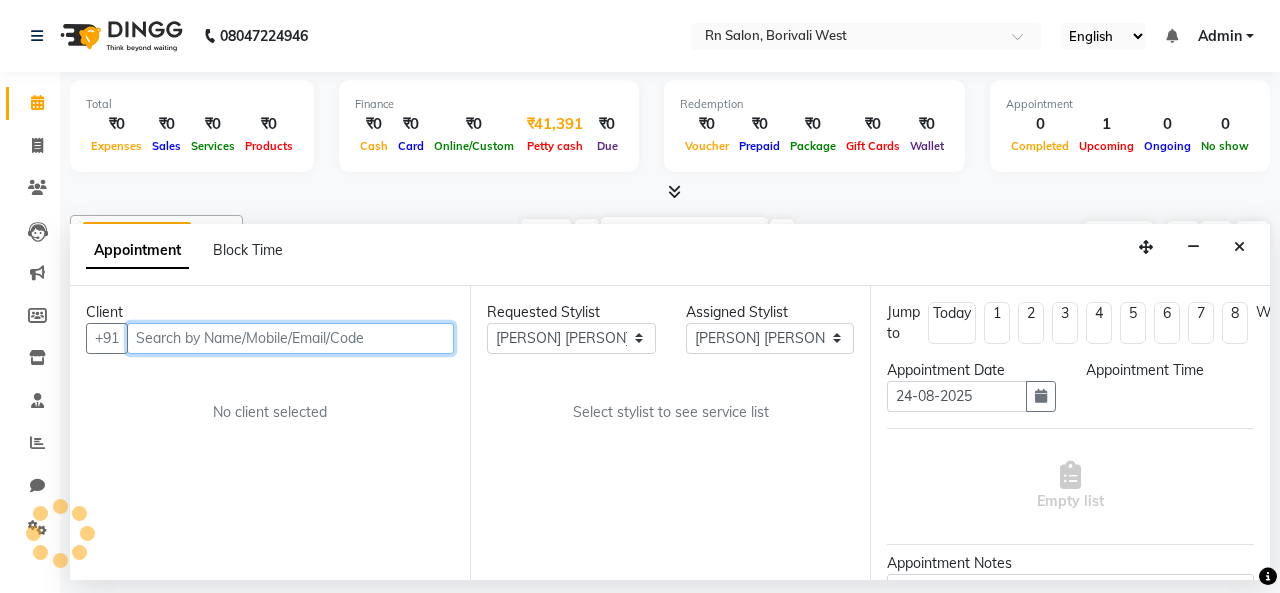 select on "660" 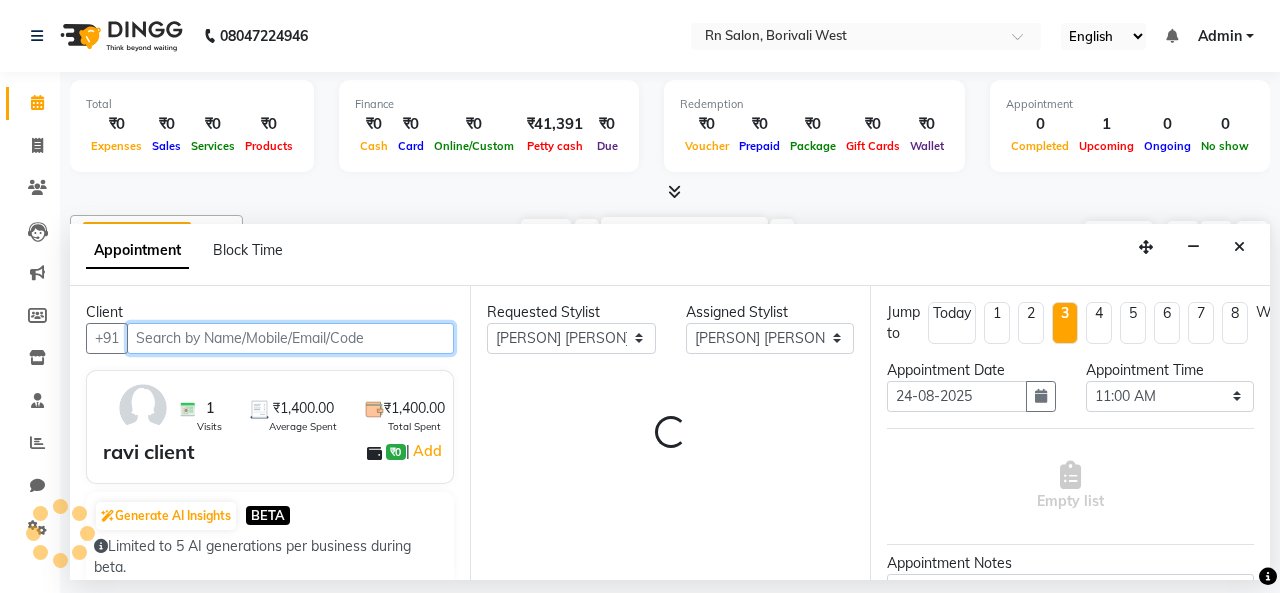 select on "4293" 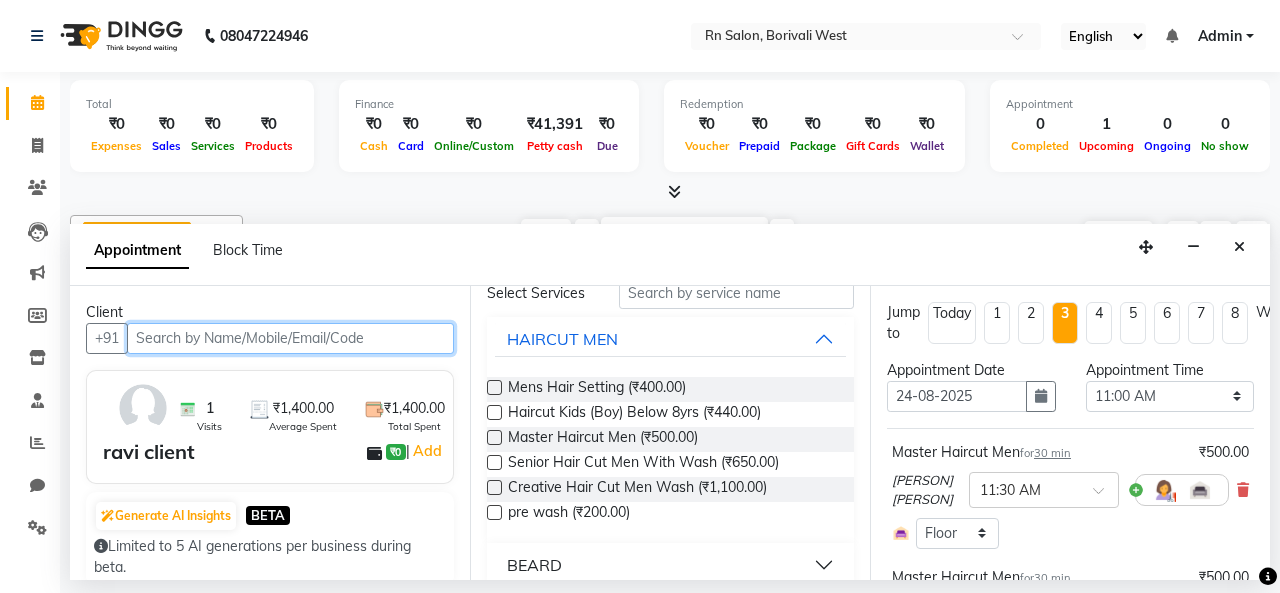 scroll, scrollTop: 300, scrollLeft: 0, axis: vertical 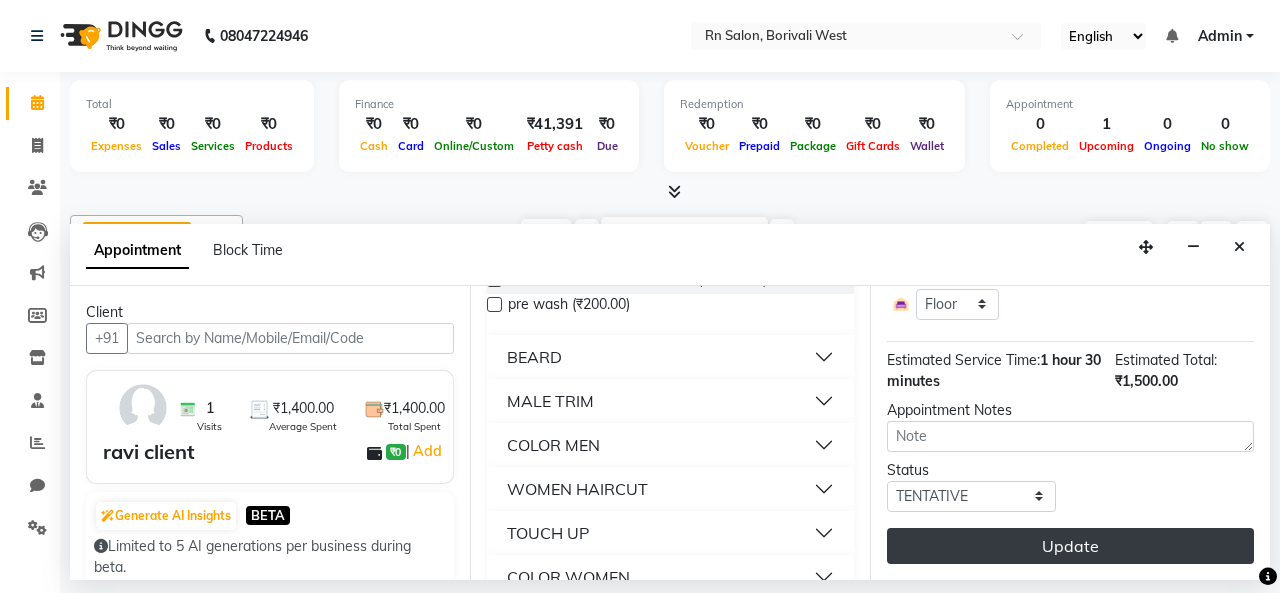 click on "Update" at bounding box center (1070, 546) 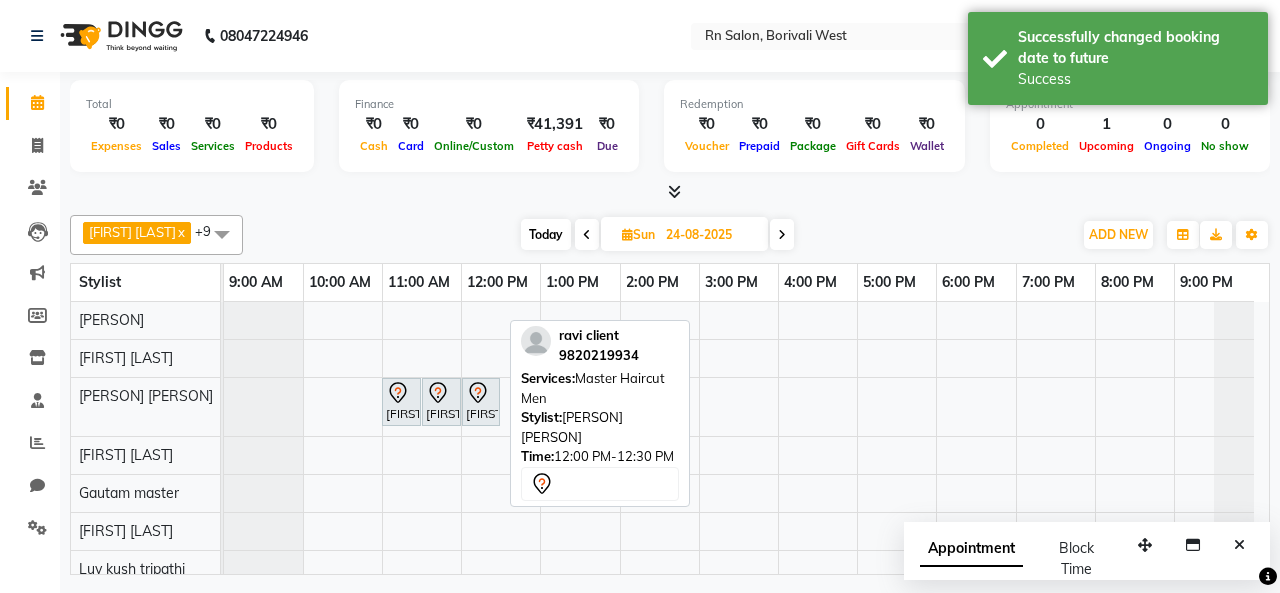 click 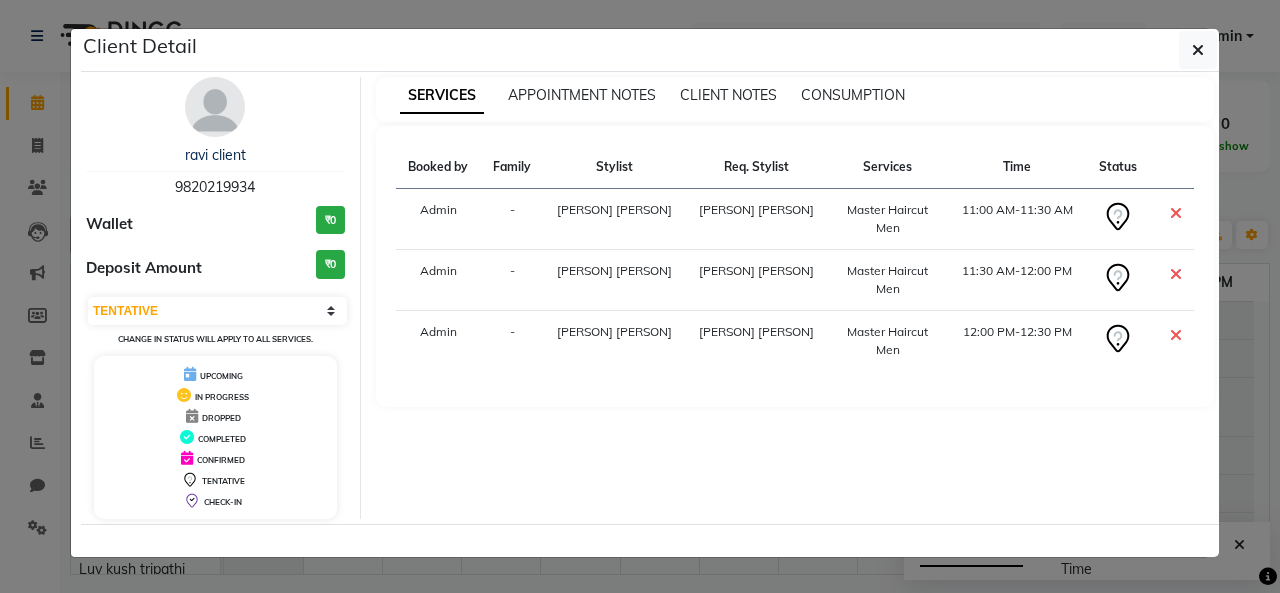 click at bounding box center [1171, 219] 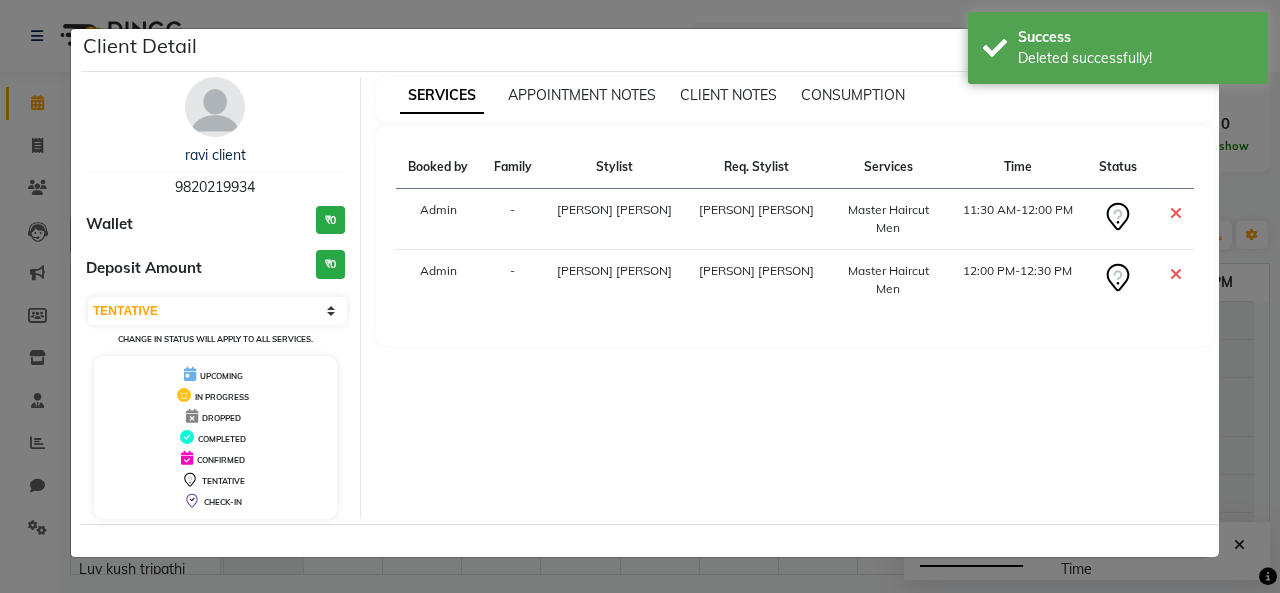 click at bounding box center [1176, 213] 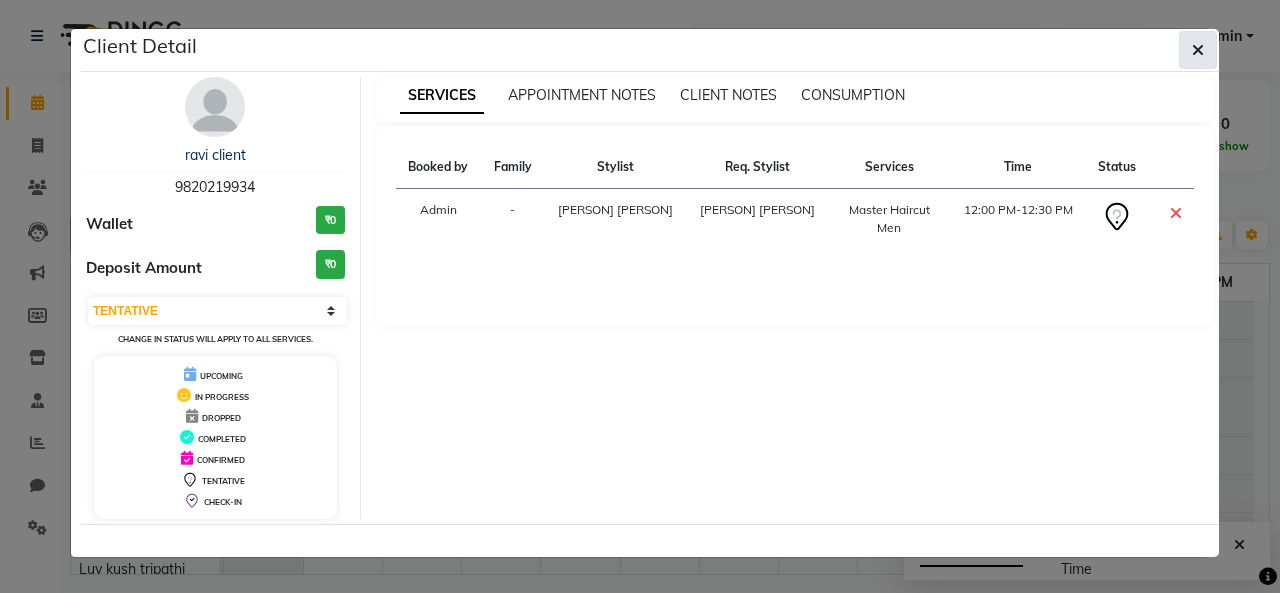 click 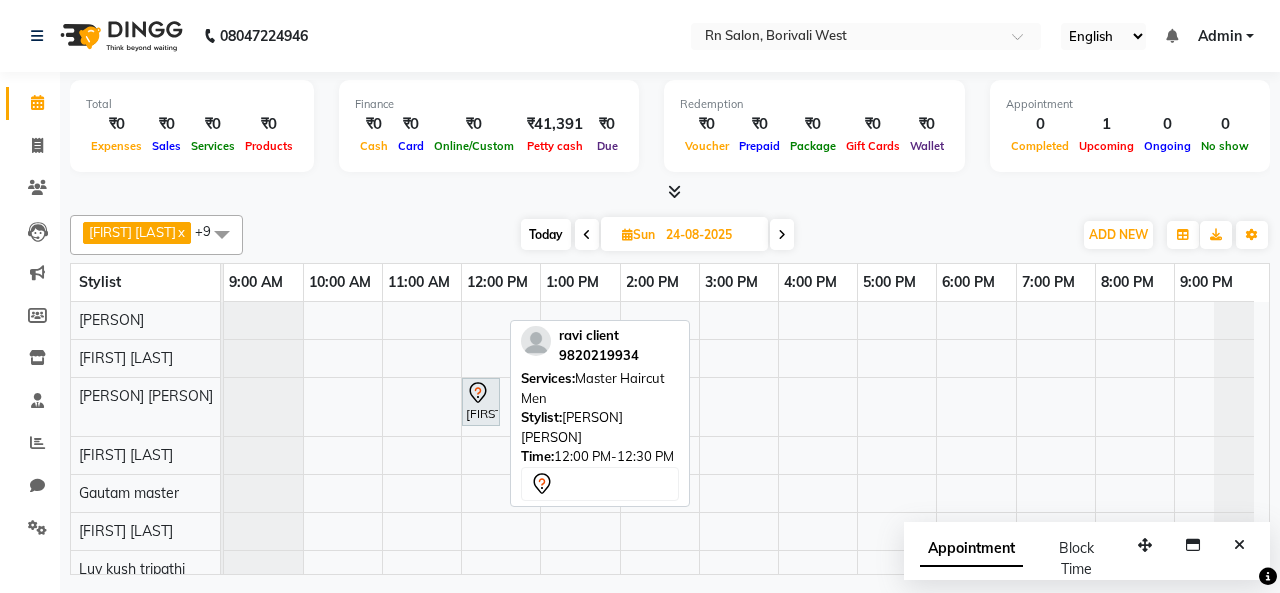 click on "[FIRST] clientnull, 12:00 PM-12:30 PM, Master Haircut Men" at bounding box center [481, 402] 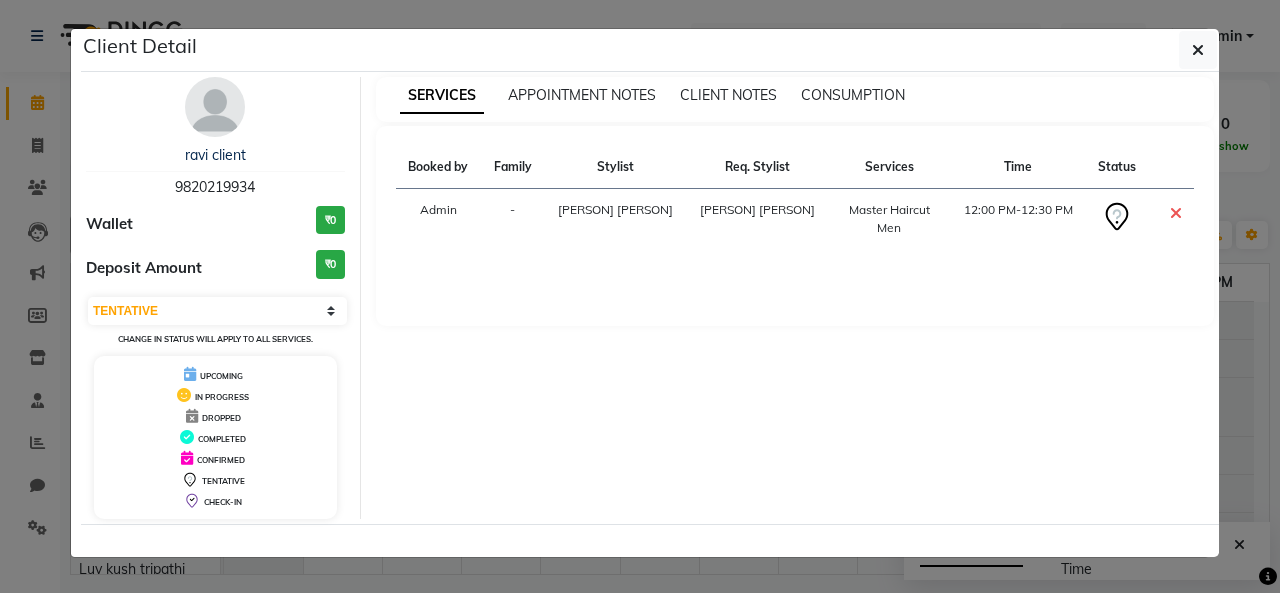 click on "Services" at bounding box center [889, 167] 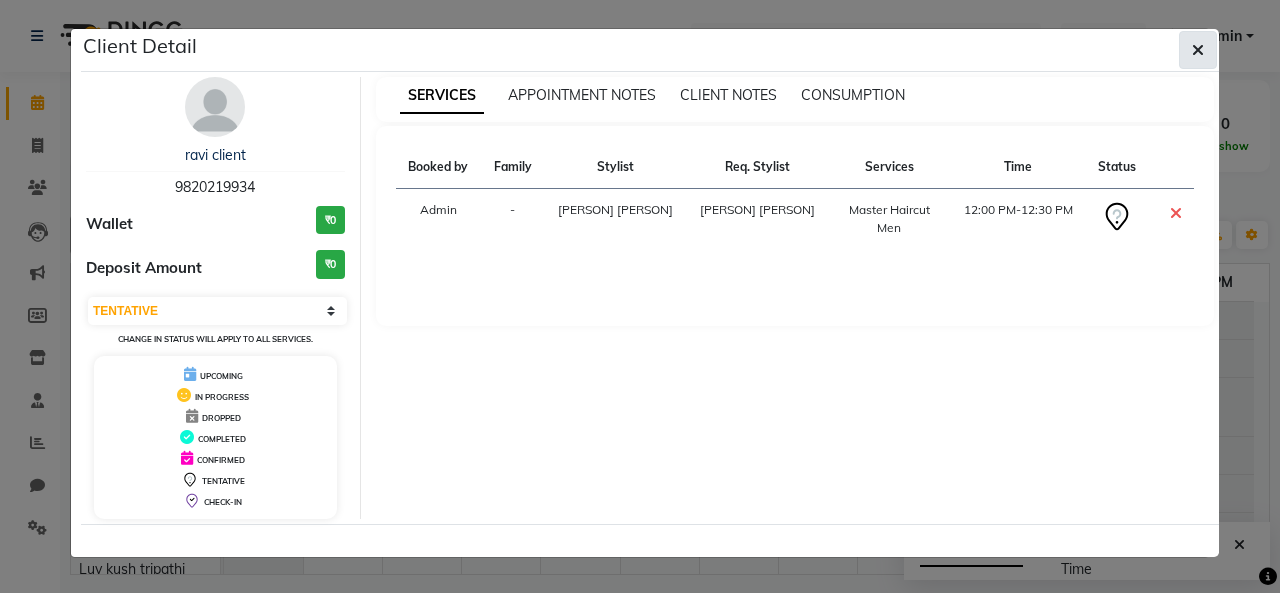 click 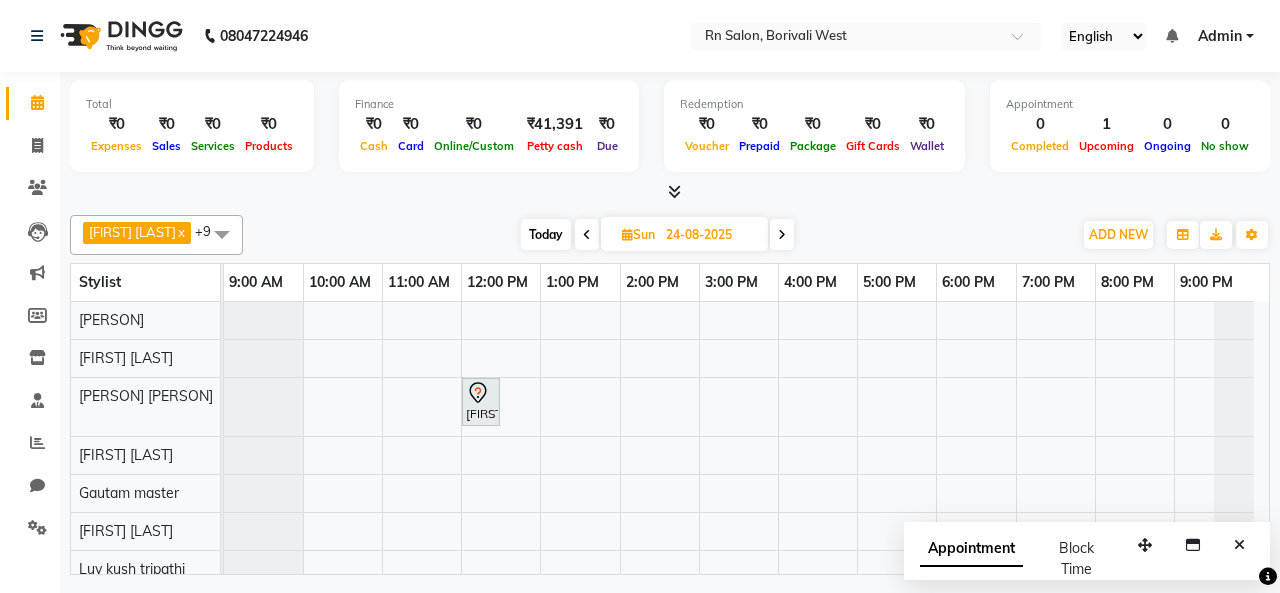click on "Appointment" at bounding box center (971, 549) 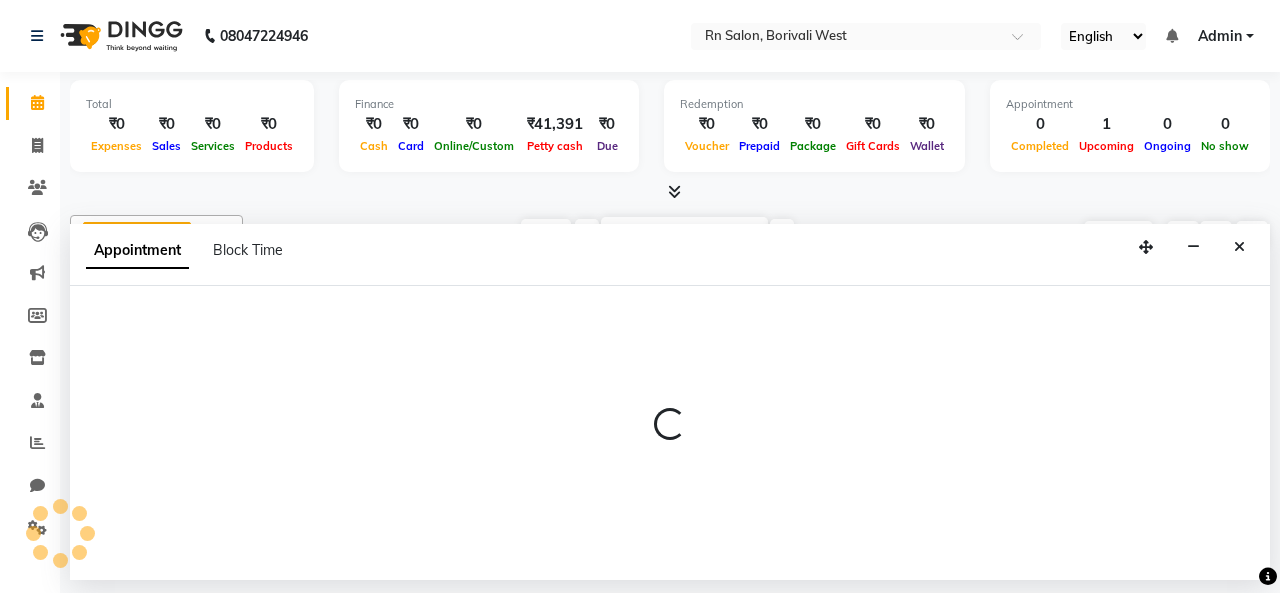 select on "tentative" 